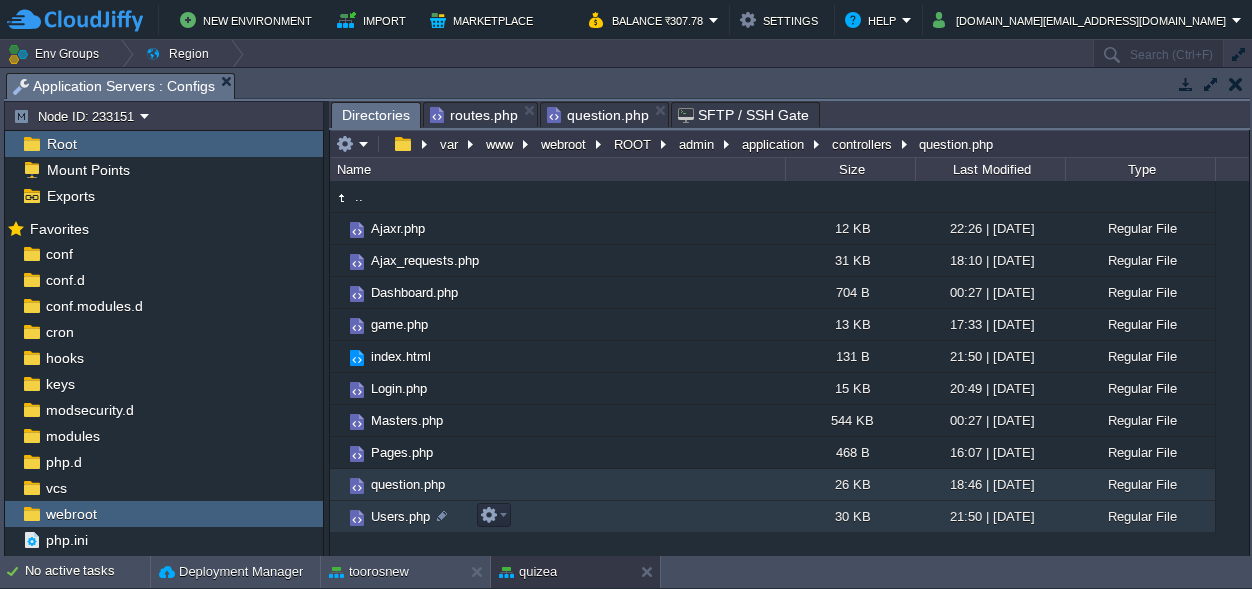 scroll, scrollTop: 0, scrollLeft: 0, axis: both 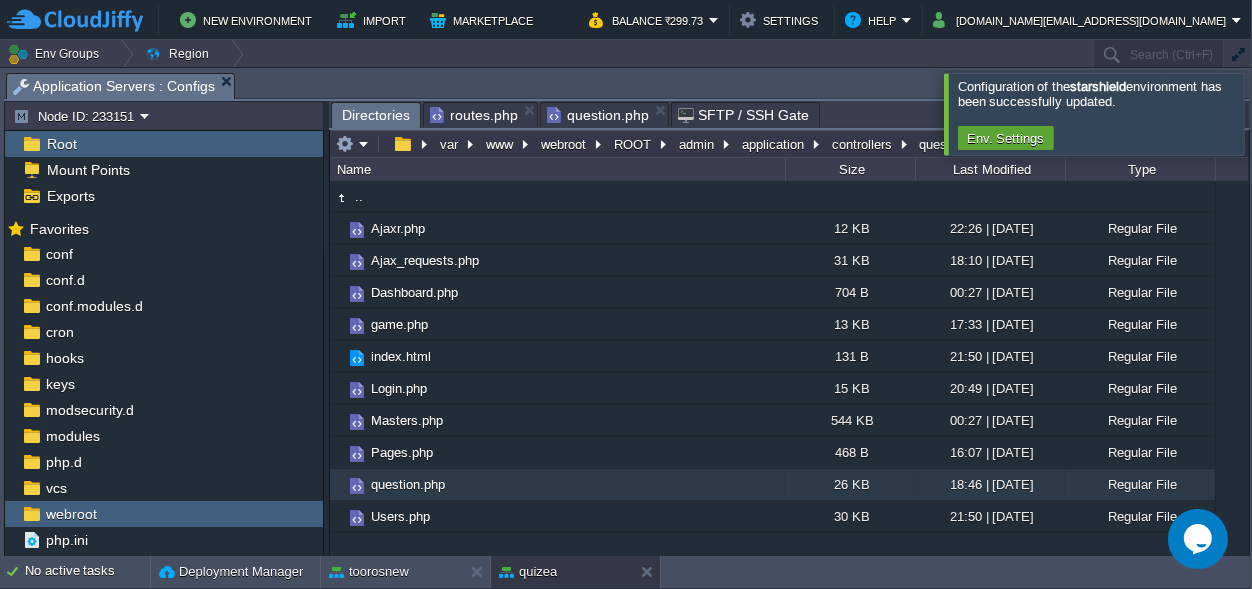 click at bounding box center [1276, 113] 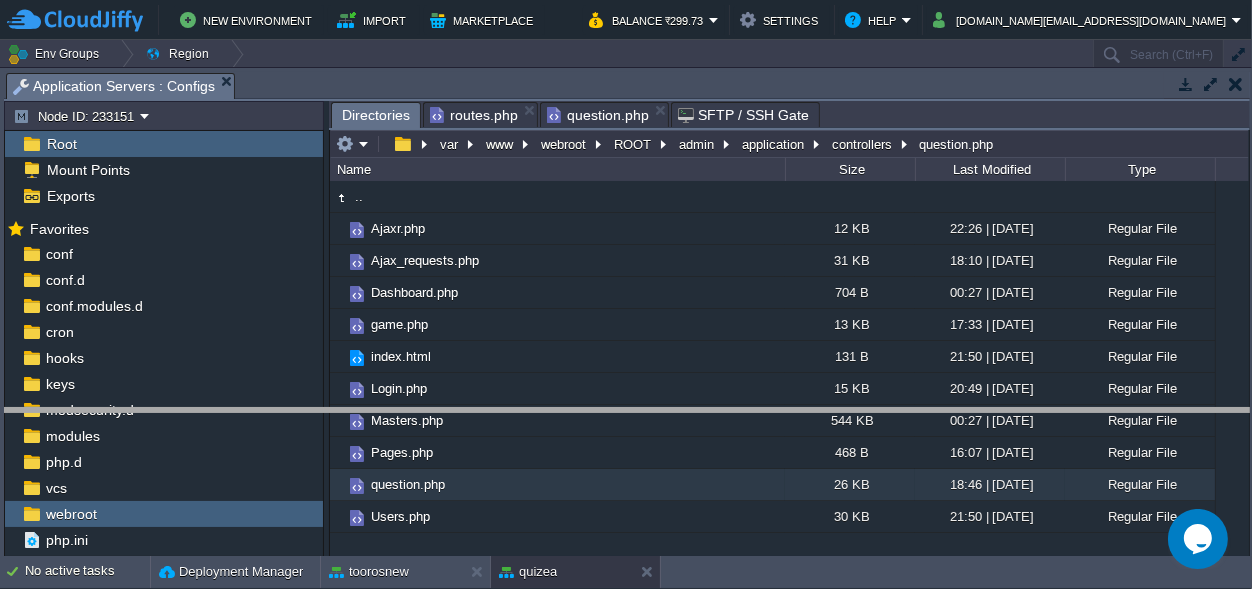 drag, startPoint x: 747, startPoint y: 83, endPoint x: 746, endPoint y: 494, distance: 411.00122 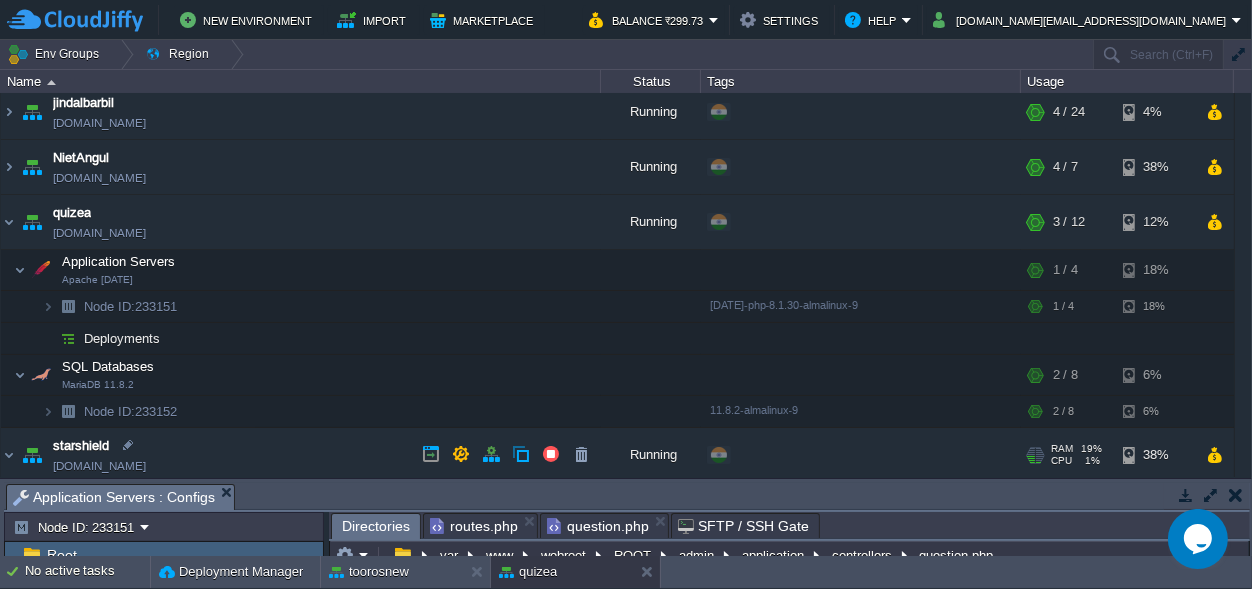 scroll, scrollTop: 453, scrollLeft: 0, axis: vertical 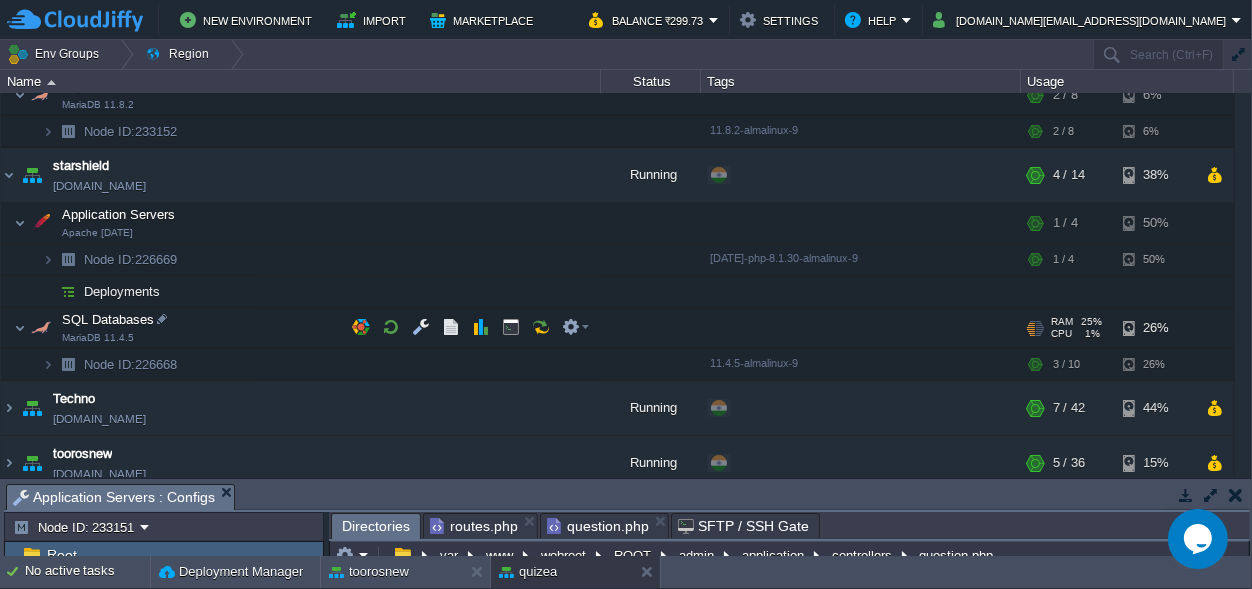click at bounding box center [861, 328] 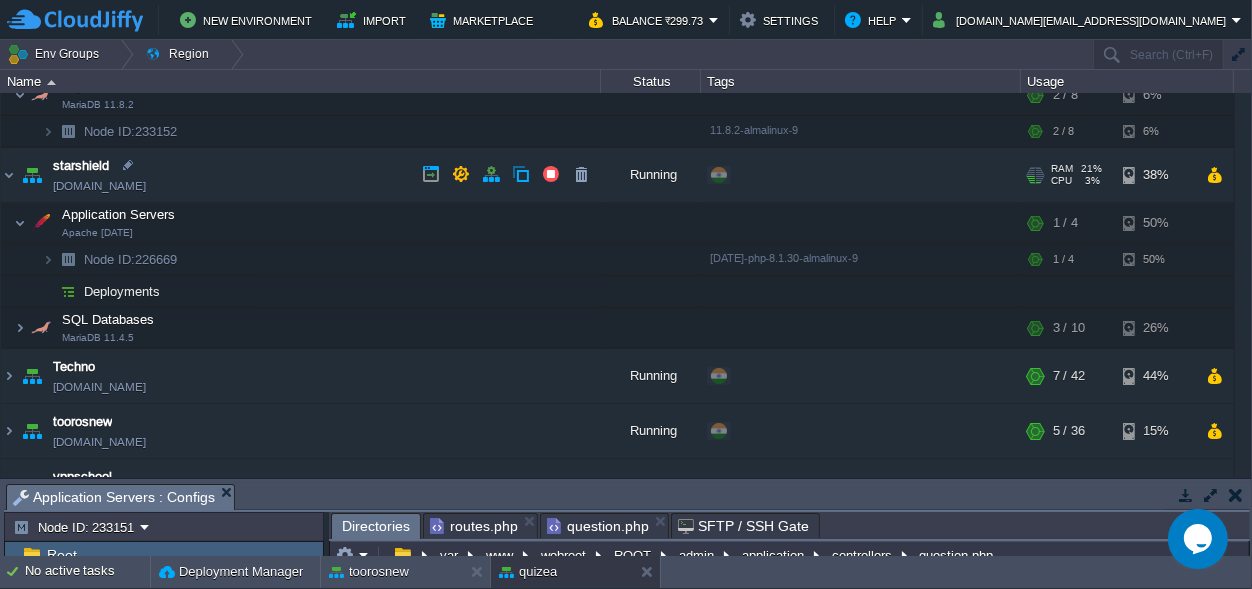 click on "+ Add to Env Group" at bounding box center (860, 176) 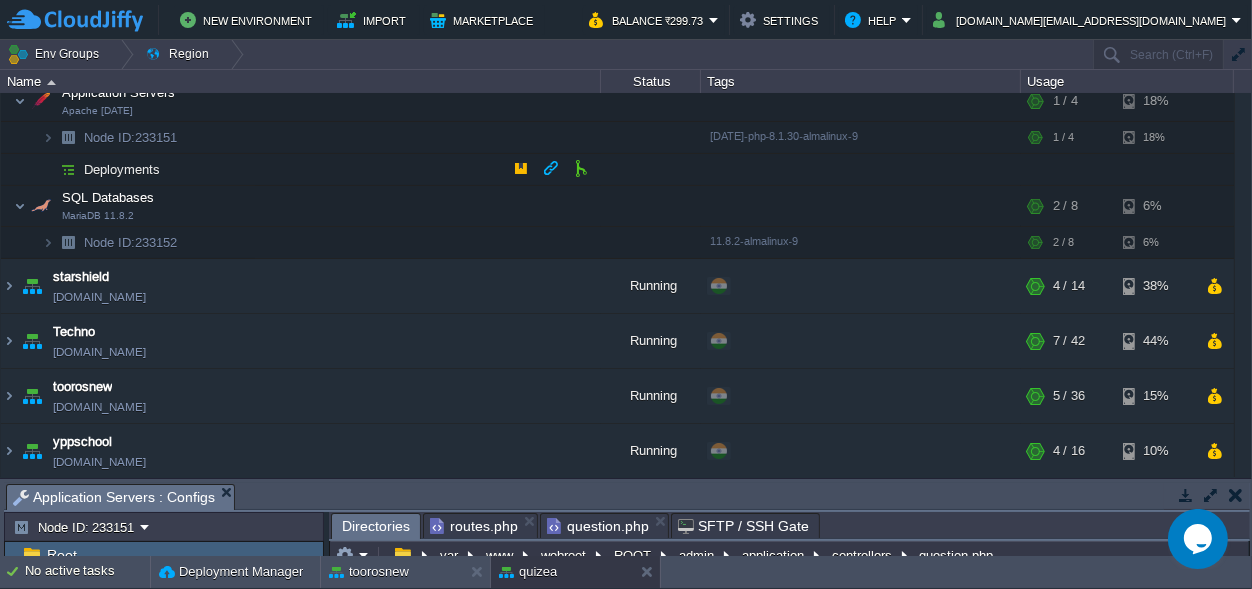 click at bounding box center [861, 170] 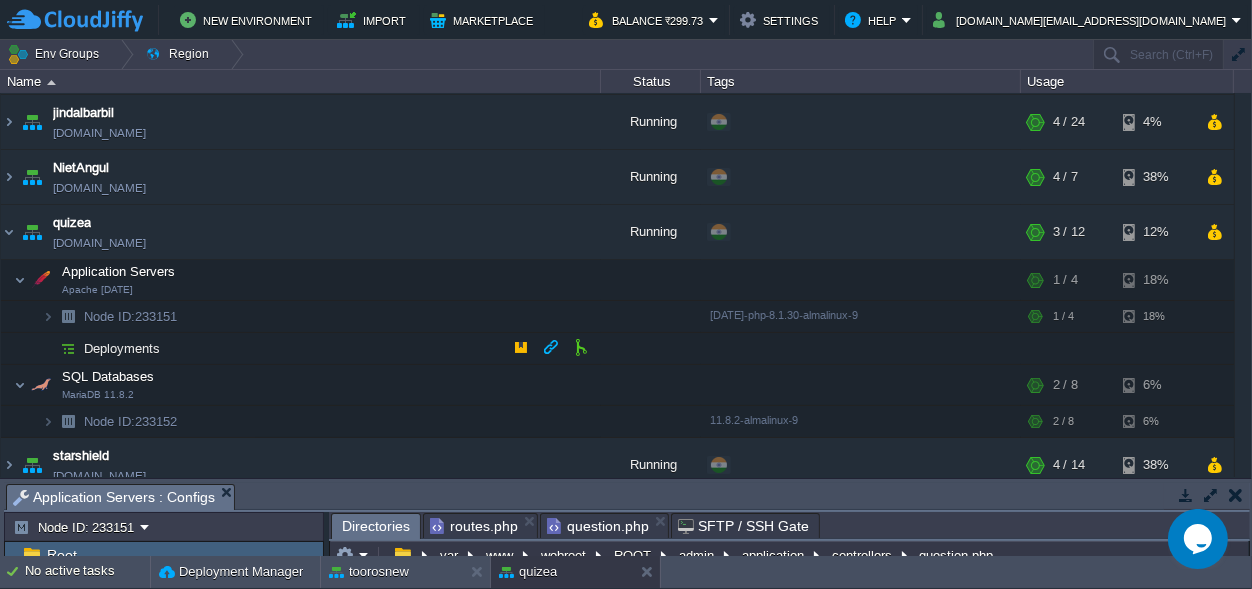 scroll, scrollTop: 155, scrollLeft: 0, axis: vertical 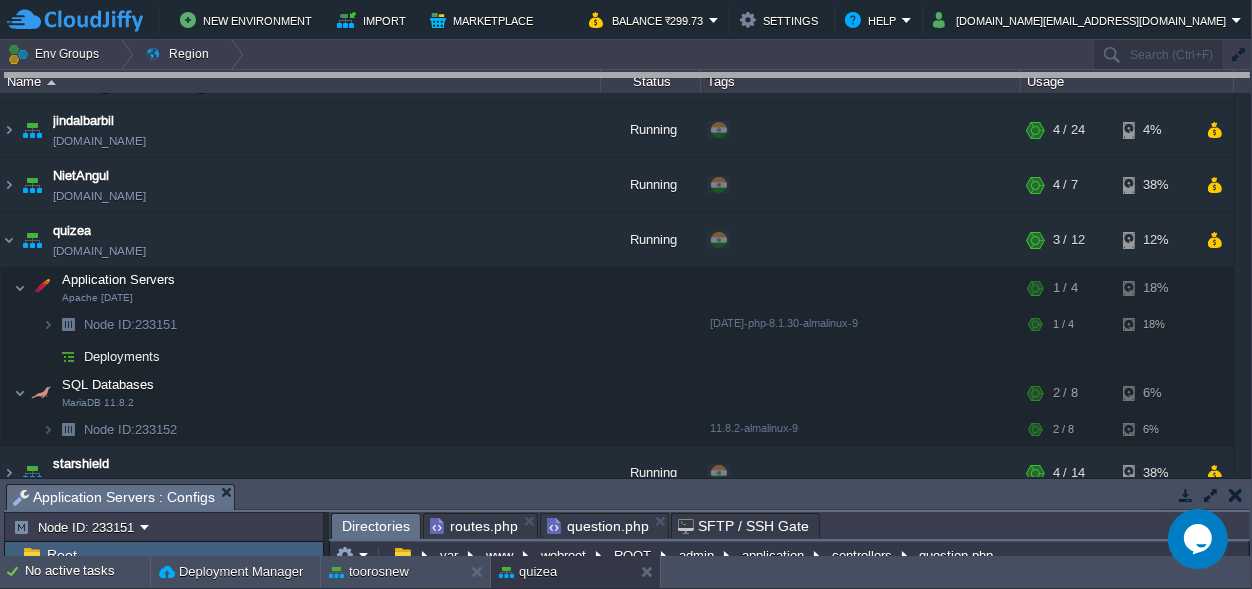 drag, startPoint x: 521, startPoint y: 500, endPoint x: 456, endPoint y: -78, distance: 581.6434 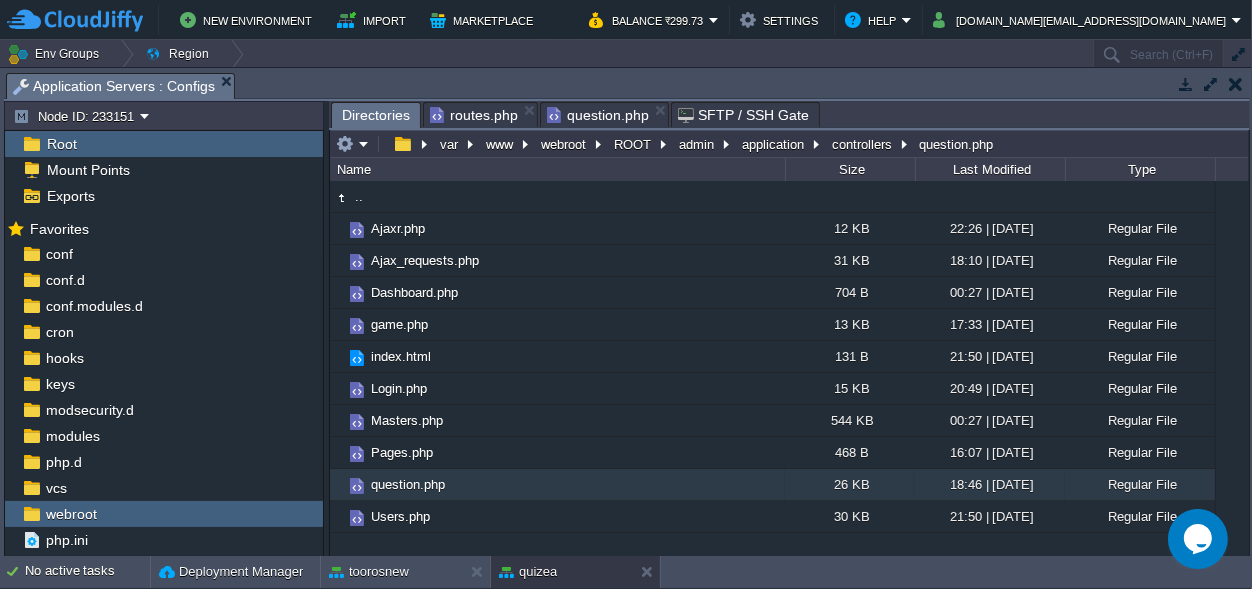 click on "routes.php" at bounding box center (474, 115) 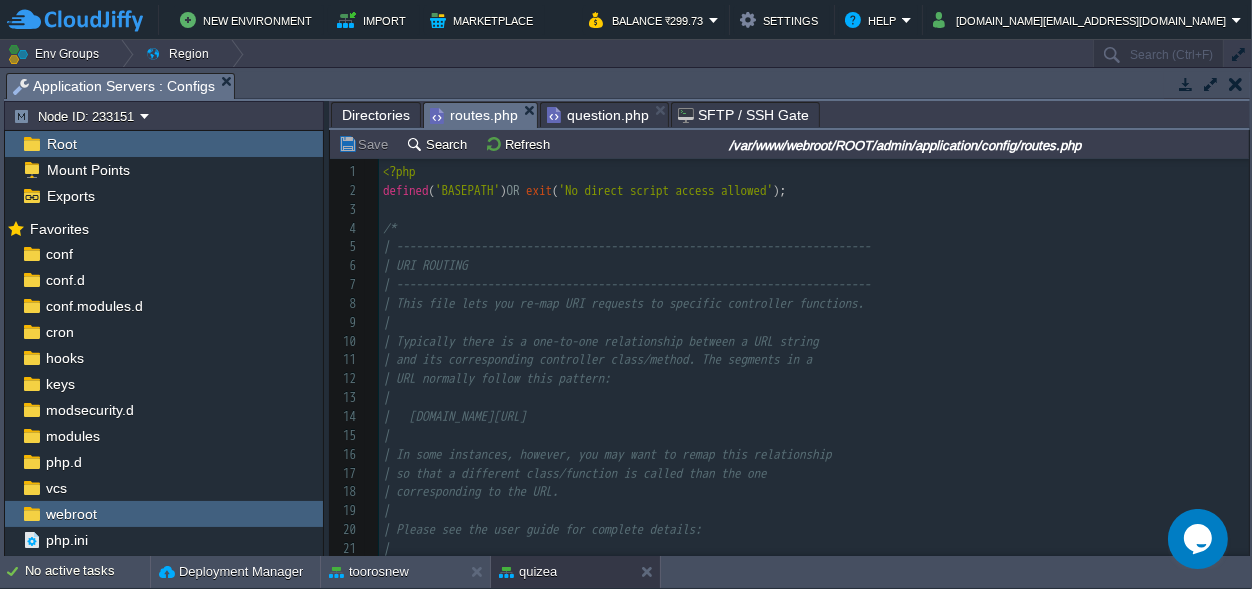 scroll, scrollTop: 280, scrollLeft: 0, axis: vertical 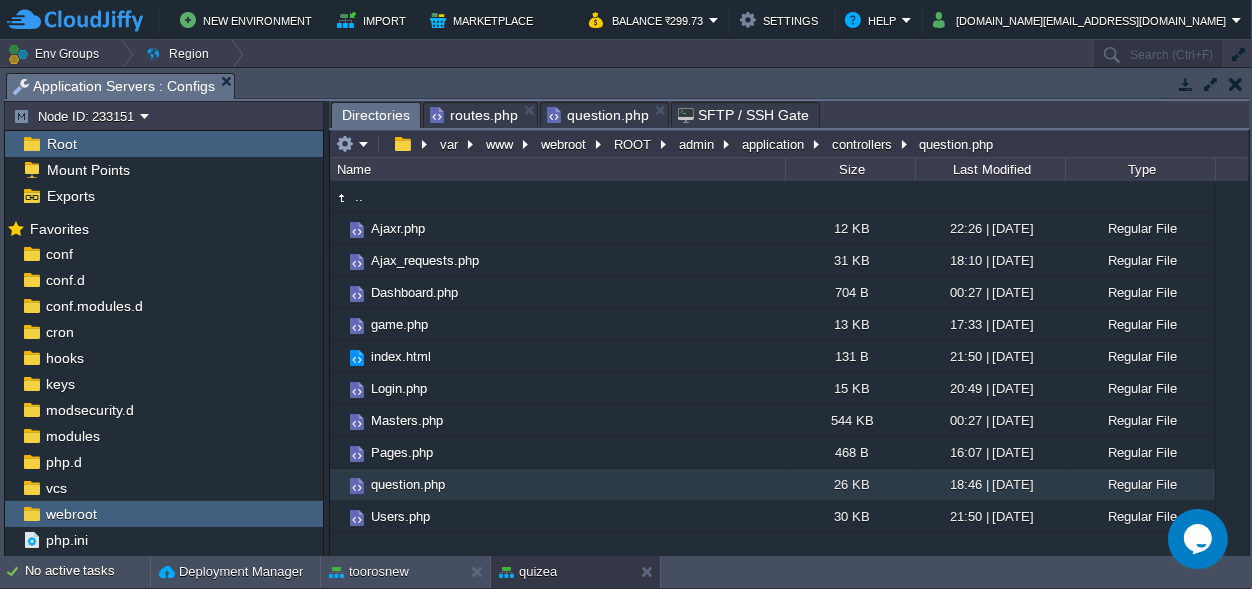 click on "Directories" at bounding box center (376, 115) 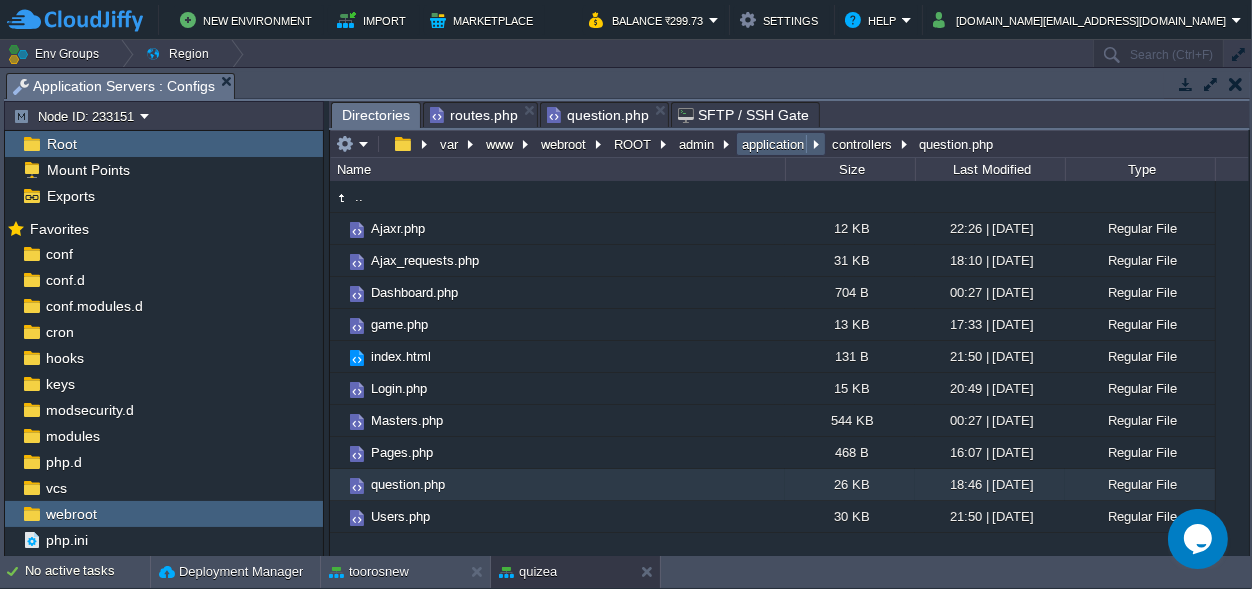 click on "application" at bounding box center [781, 144] 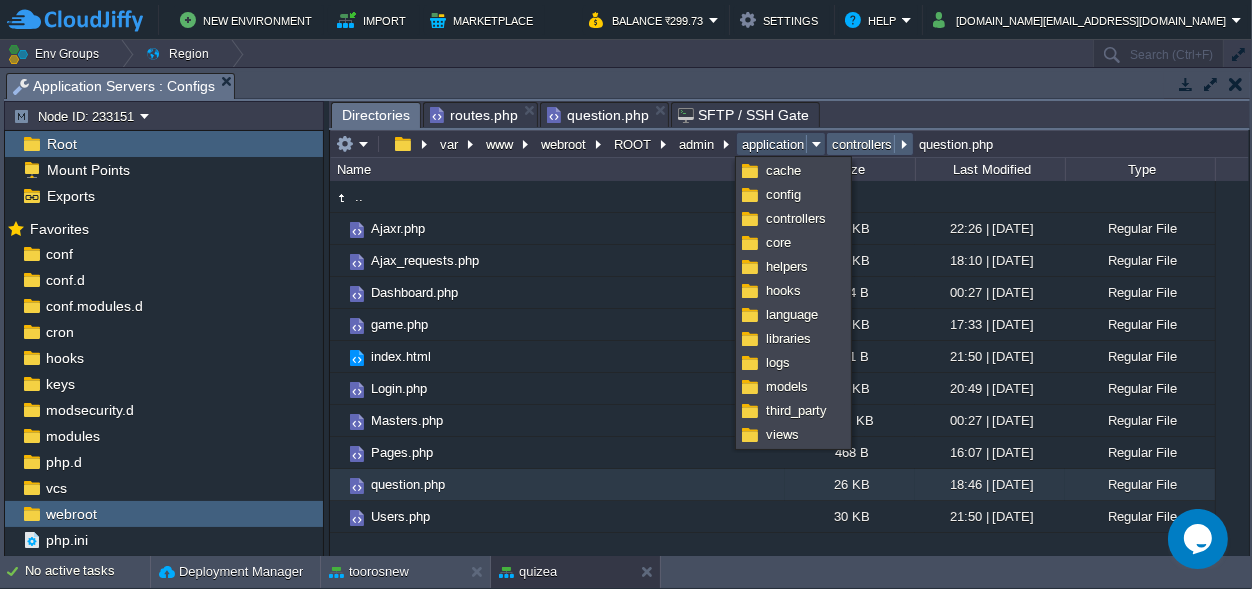 click on "controllers" at bounding box center (863, 144) 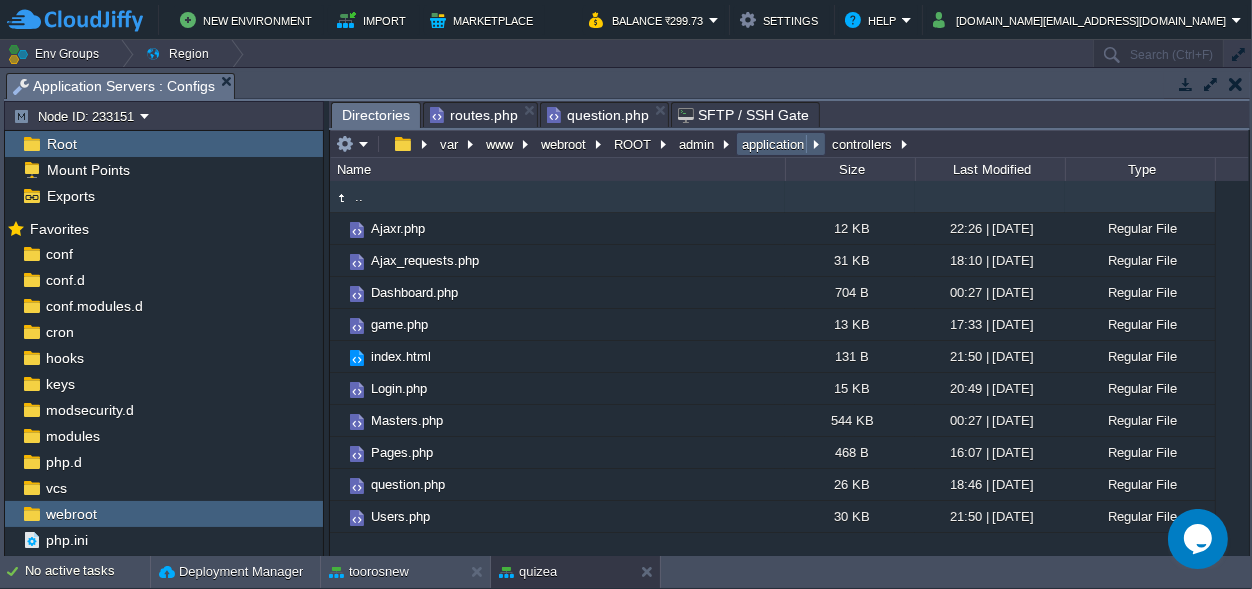 click on "application" at bounding box center (774, 144) 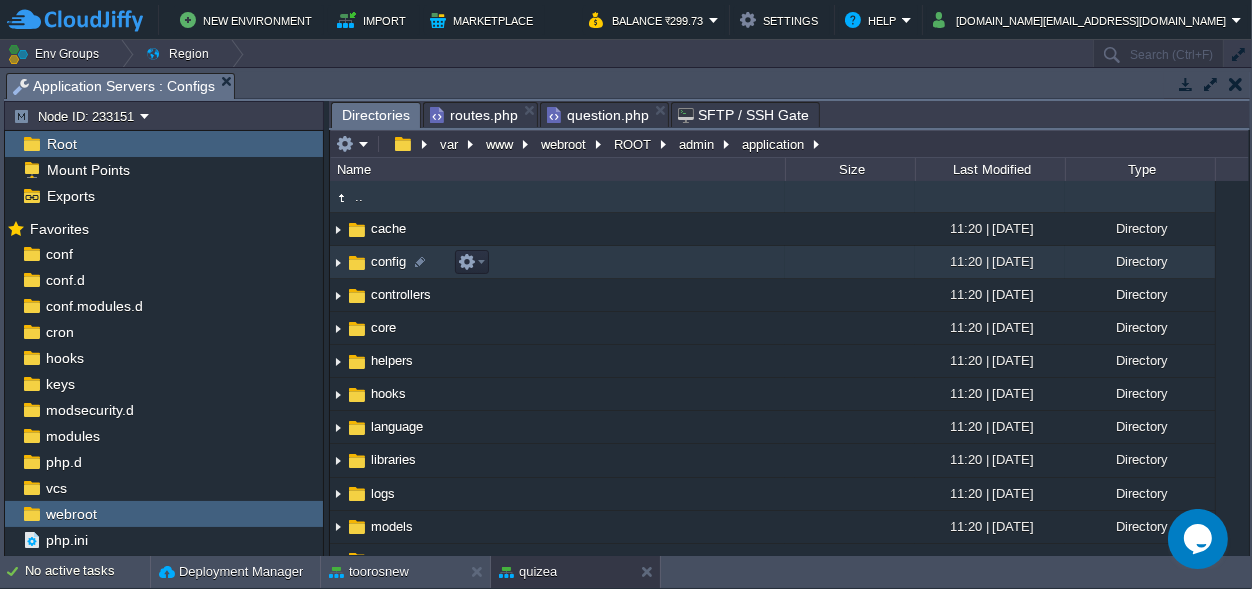 click on "config" at bounding box center (388, 261) 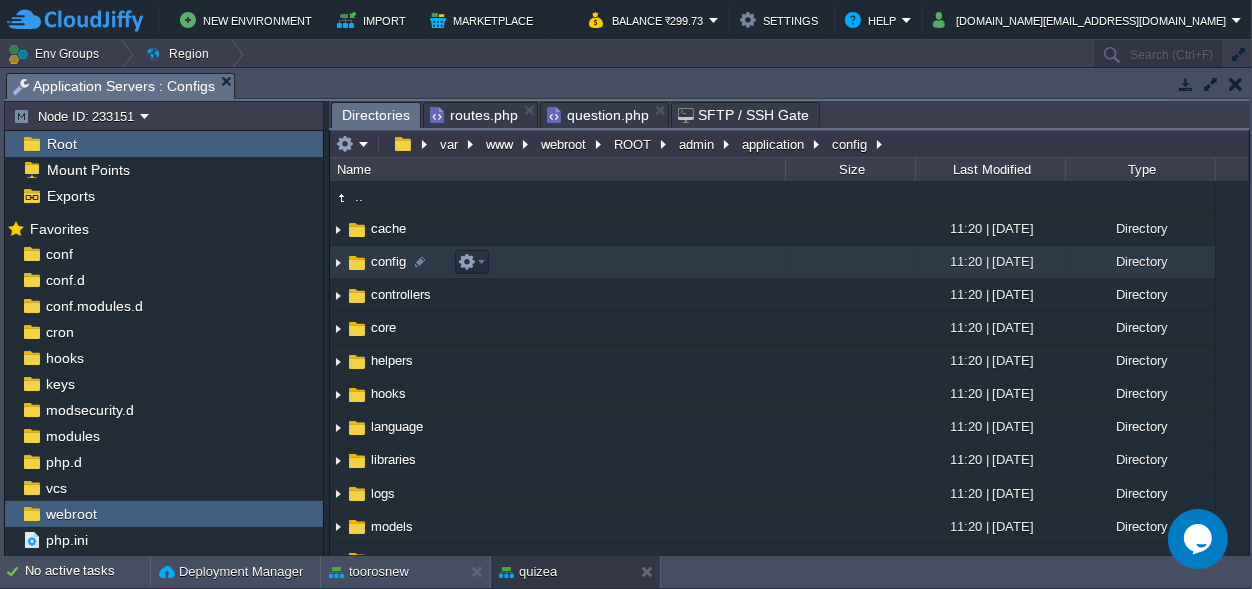 click on "config" at bounding box center [388, 261] 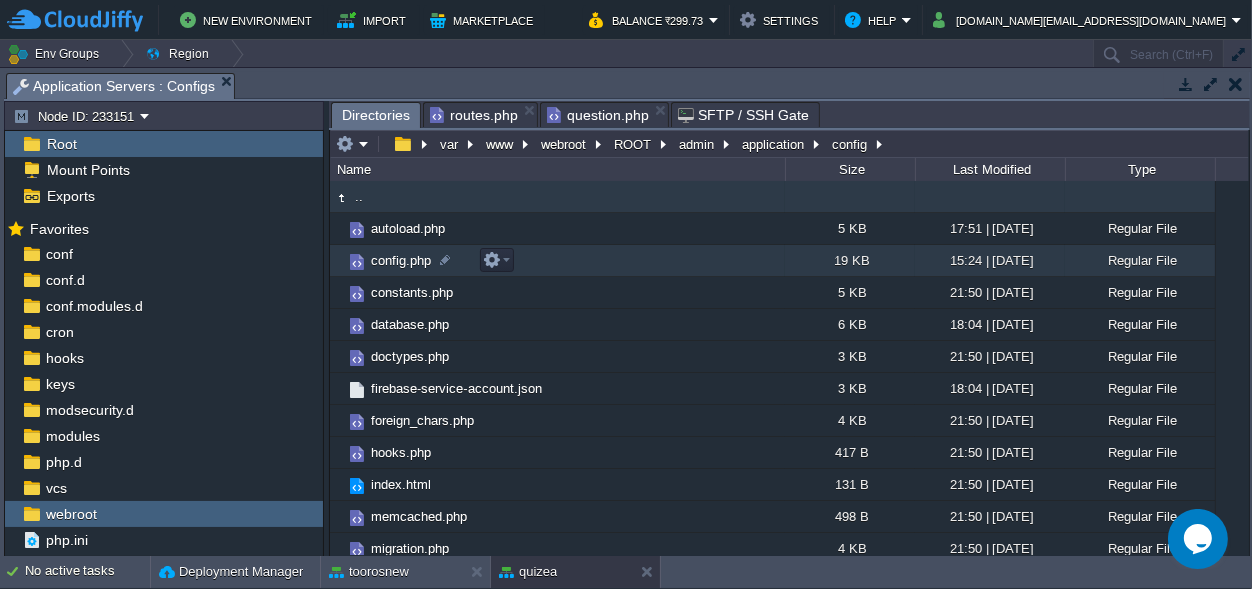 click on "config.php" at bounding box center [401, 260] 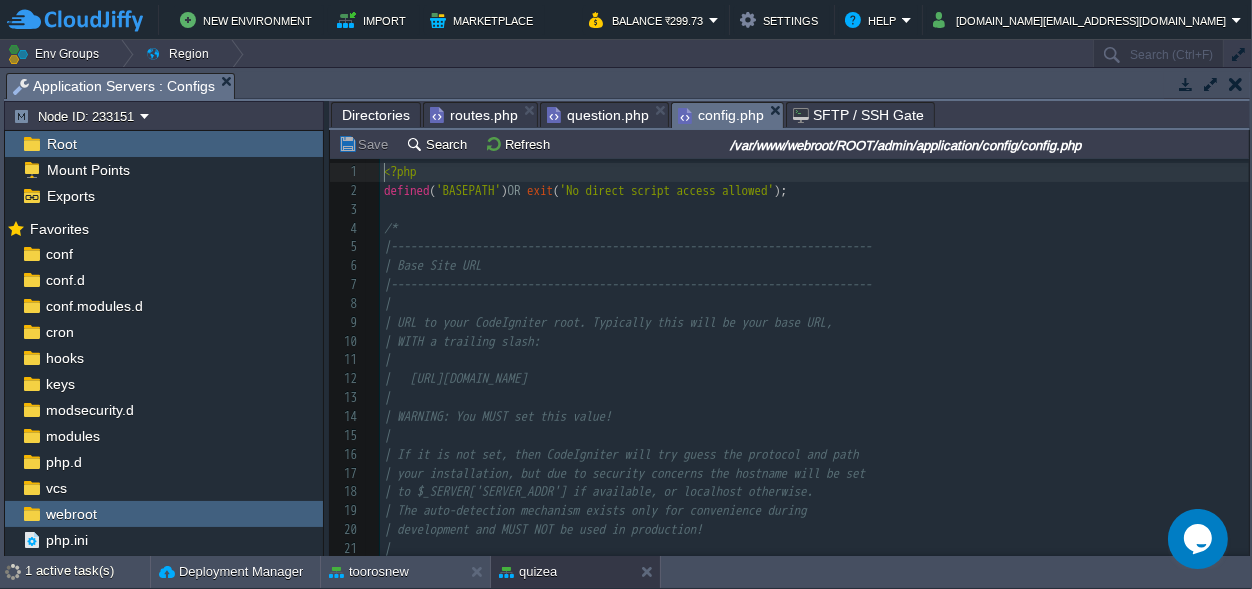 scroll, scrollTop: 7, scrollLeft: 0, axis: vertical 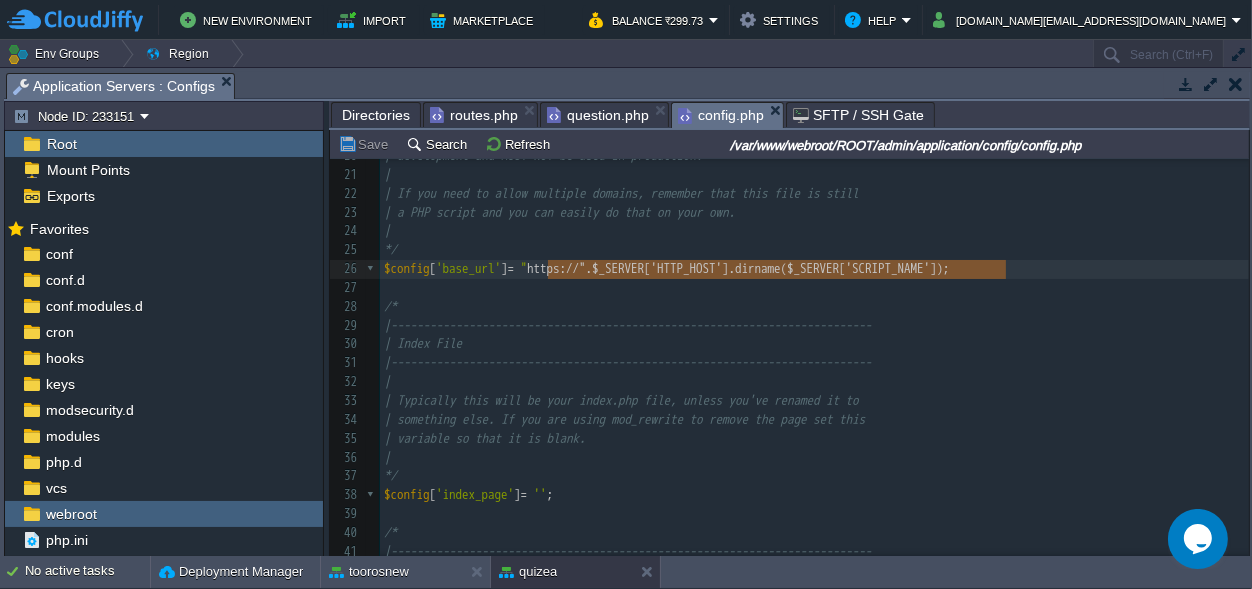 drag, startPoint x: 1005, startPoint y: 270, endPoint x: 547, endPoint y: 271, distance: 458.0011 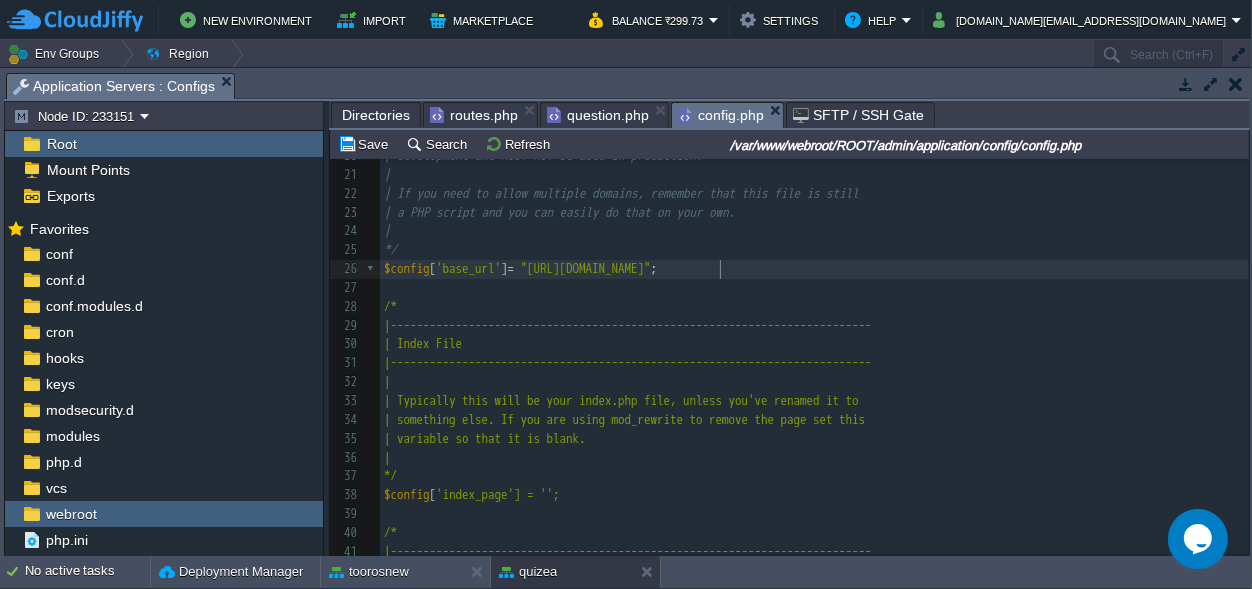 scroll, scrollTop: 6, scrollLeft: 7, axis: both 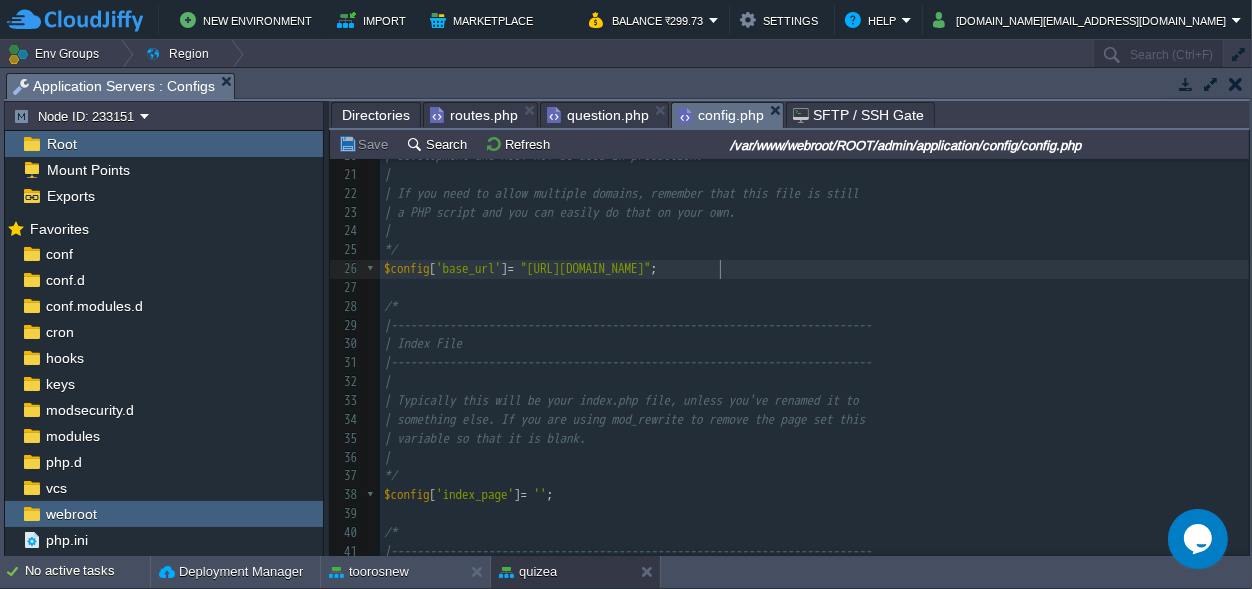 type on """ 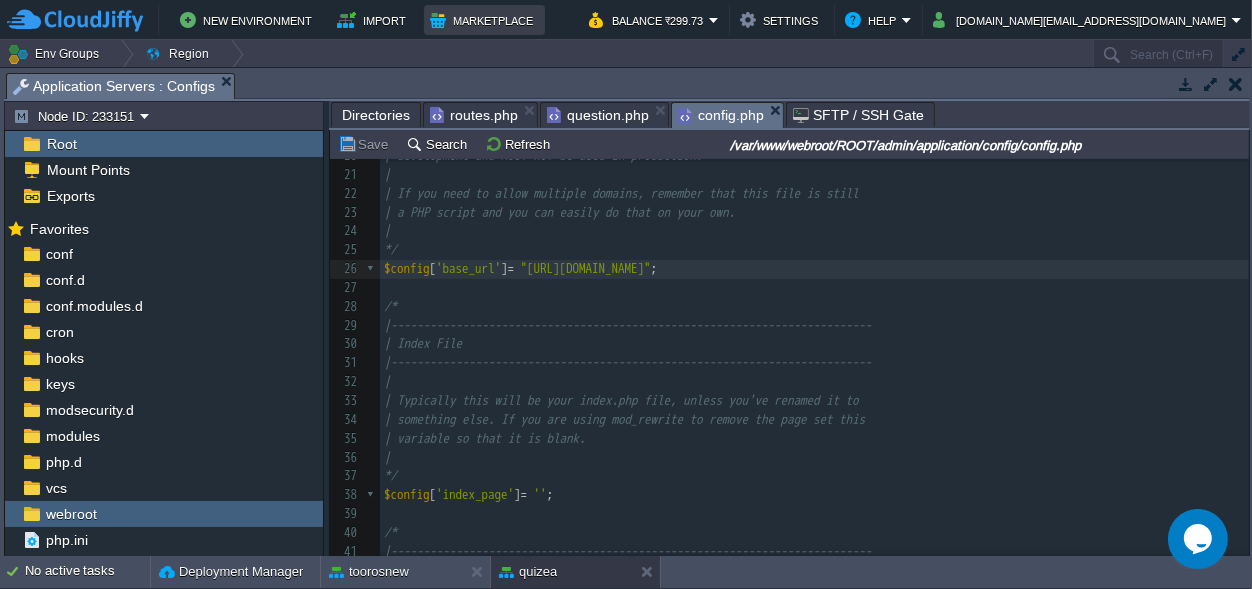 type 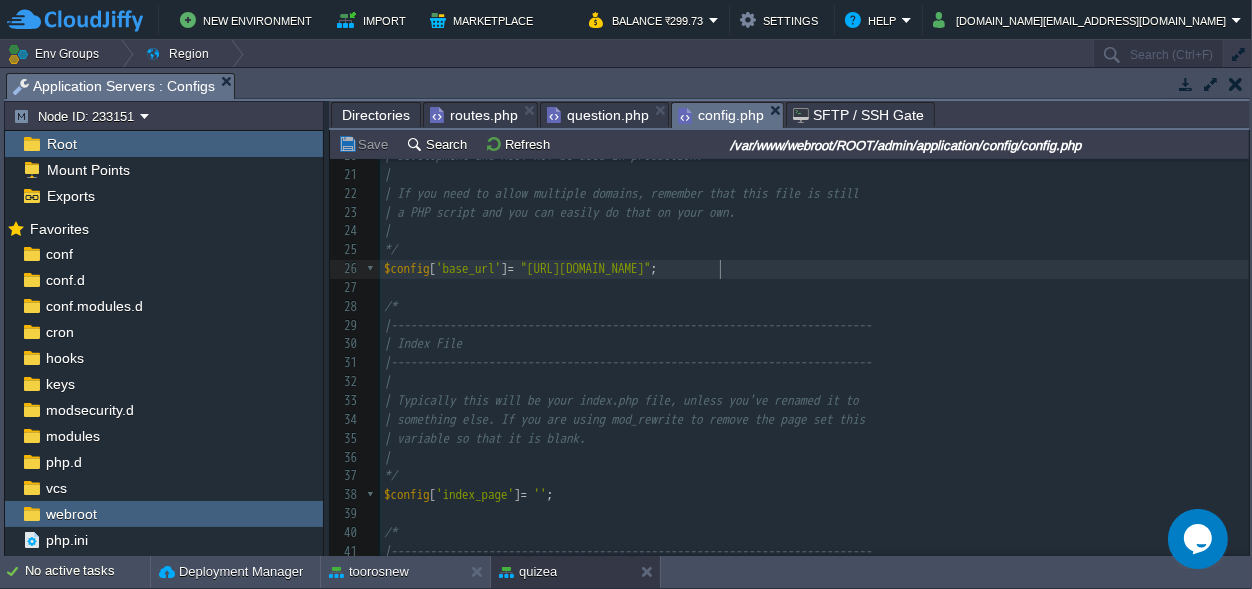 scroll, scrollTop: 528, scrollLeft: 0, axis: vertical 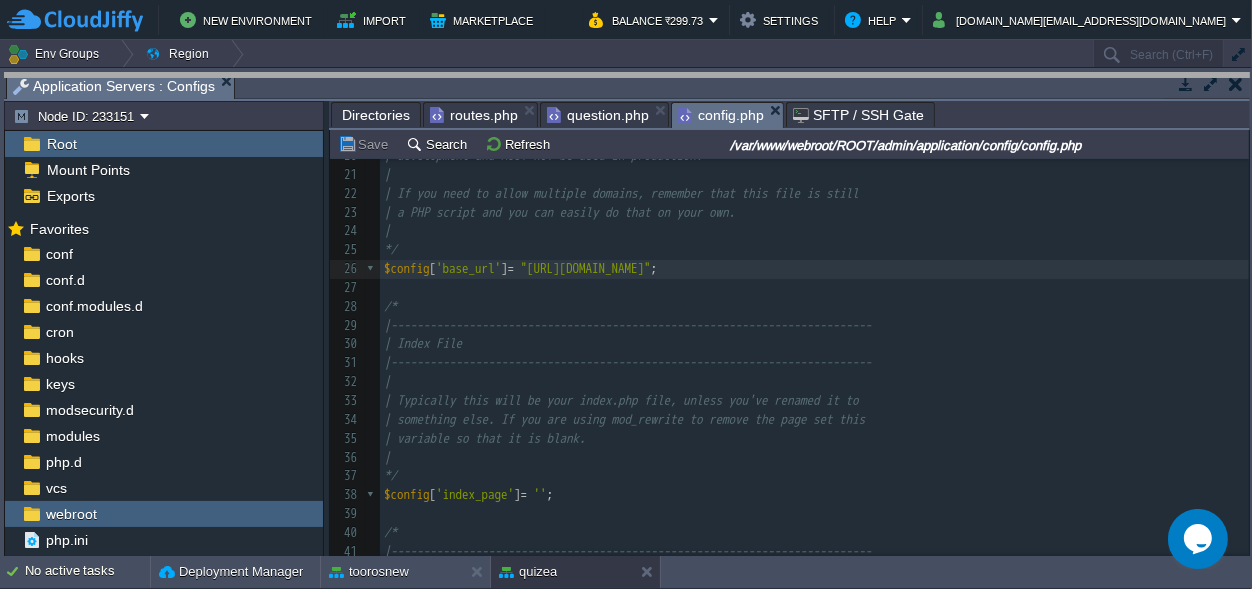 click on "New Environment Import Marketplace Bonus ₹0.00 Upgrade Account Balance ₹299.73 Settings Help [DOMAIN_NAME][EMAIL_ADDRESS][DOMAIN_NAME]         Env Groups             Region       Search (Ctrl+F)         auto-gen Name Status Tags Usage amit-college [DOMAIN_NAME] Running                                 + Add to Env Group                                                                                                                                                            RAM                 40%                                         CPU                 2%                             3 / 4                    3%       capitalengineeringcollege [DOMAIN_NAME] Running                                 + Add to Env Group                                                                                                                                                            RAM                 29%                                         CPU                 1%" at bounding box center (626, 294) 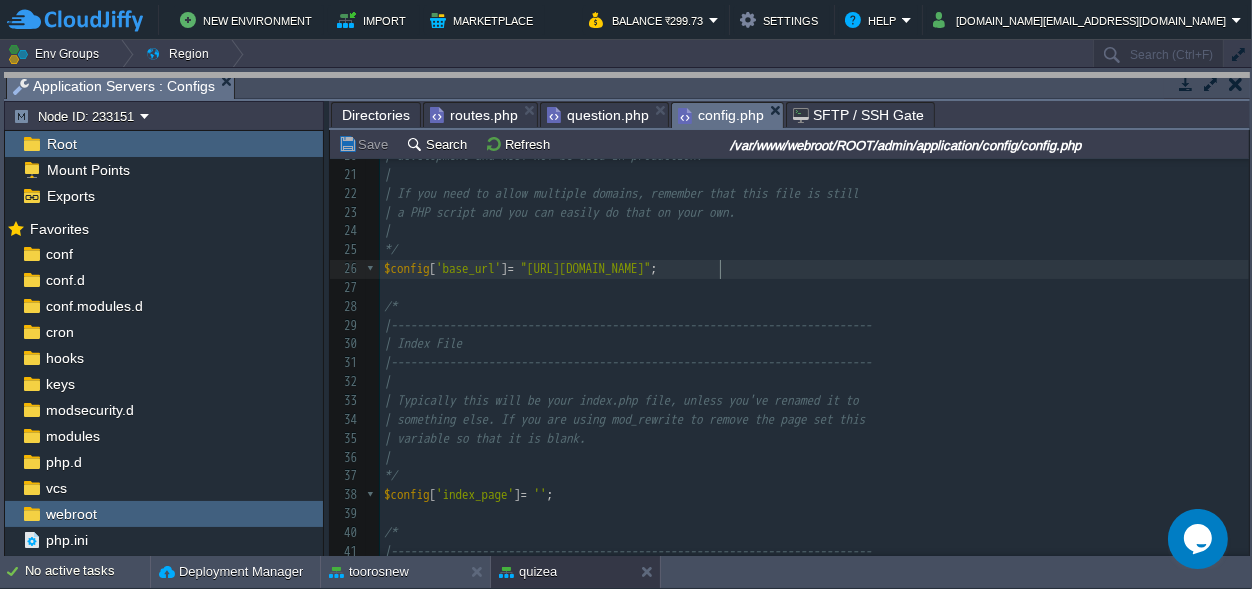 drag, startPoint x: 475, startPoint y: 78, endPoint x: 474, endPoint y: 67, distance: 11.045361 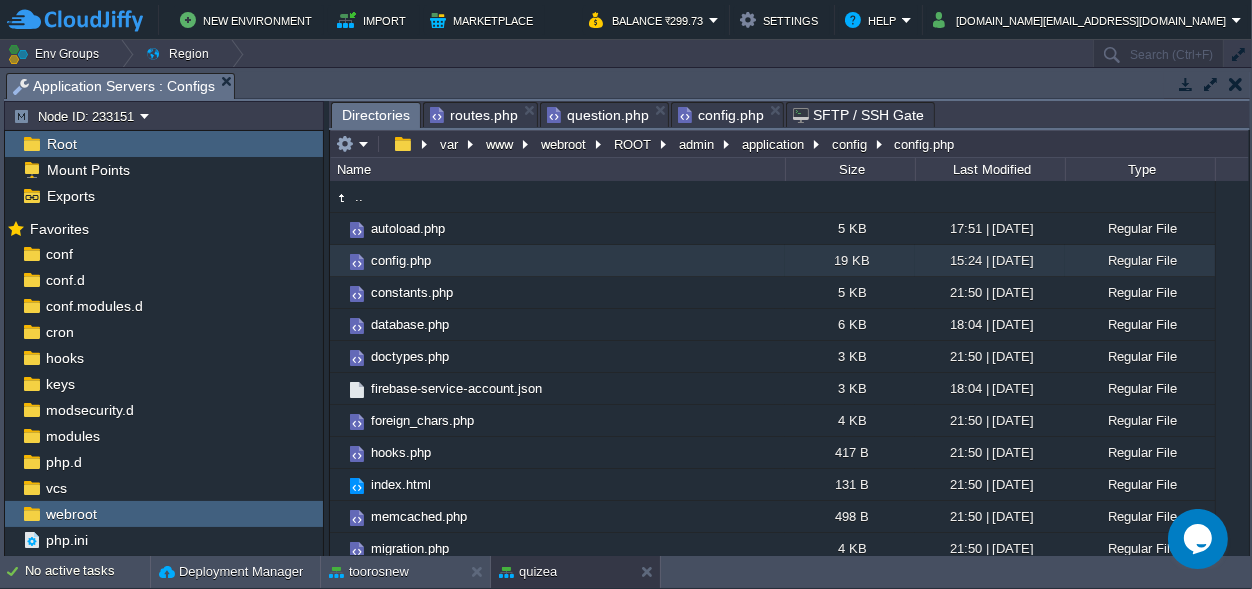 click on "Directories" at bounding box center [376, 115] 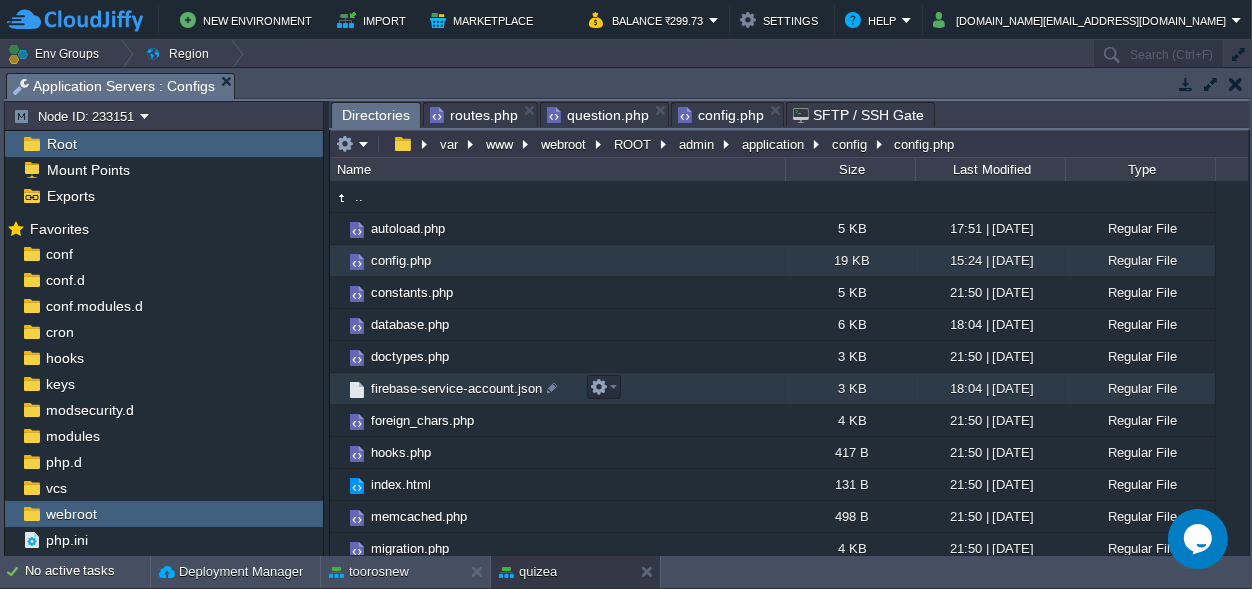 scroll, scrollTop: 200, scrollLeft: 0, axis: vertical 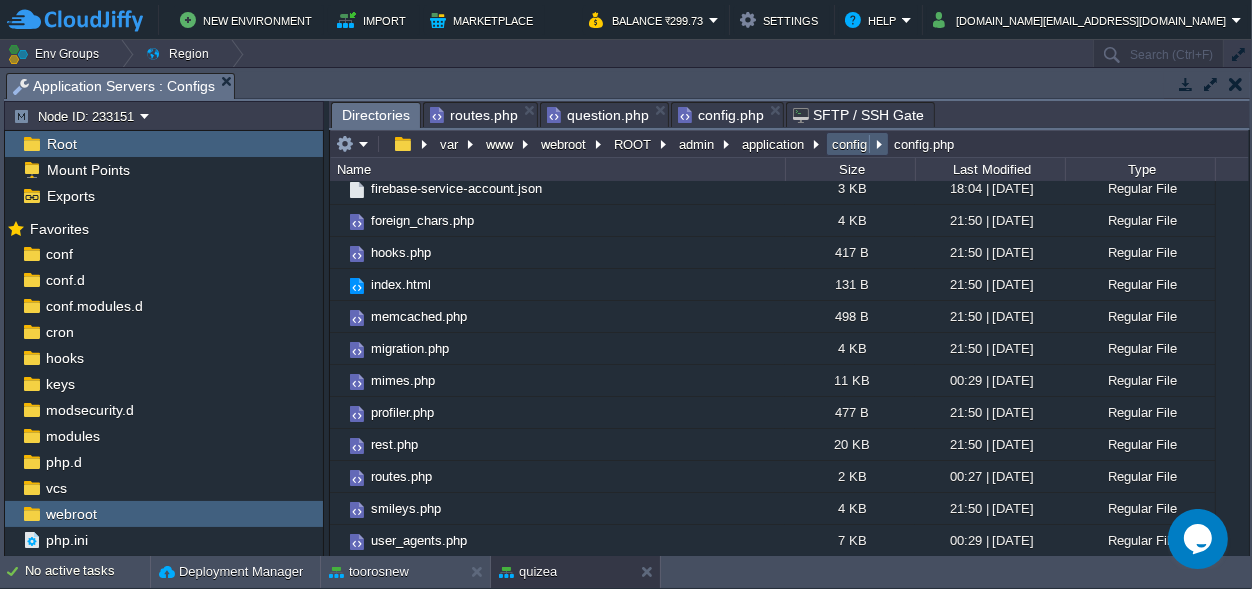 click on "config" at bounding box center [850, 144] 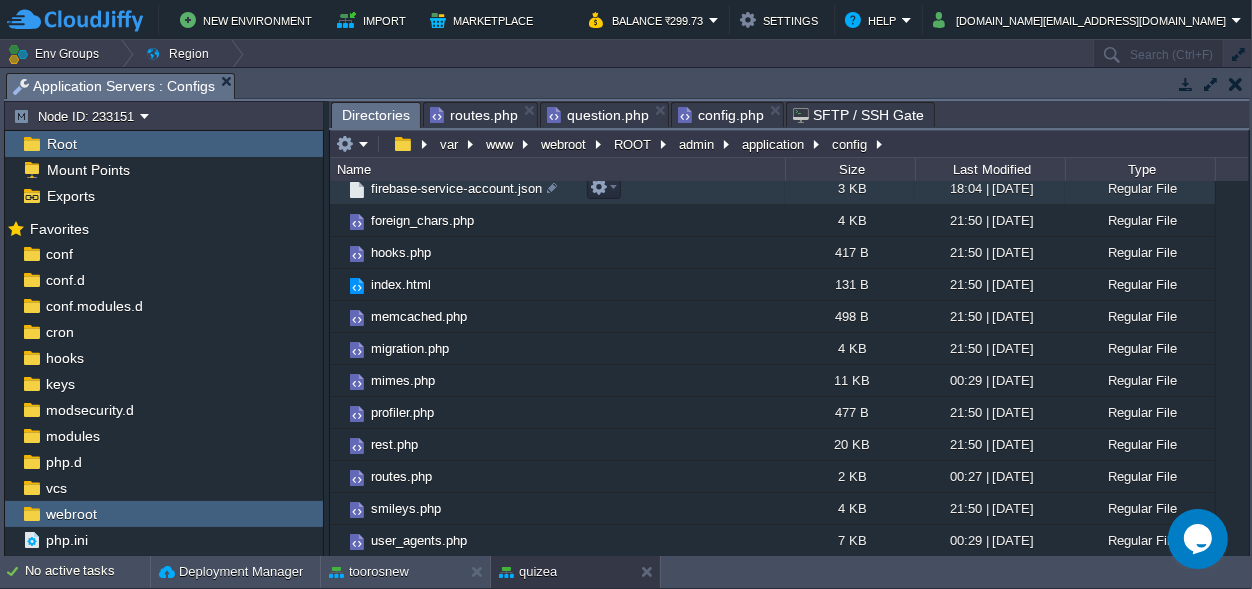 scroll, scrollTop: 200, scrollLeft: 0, axis: vertical 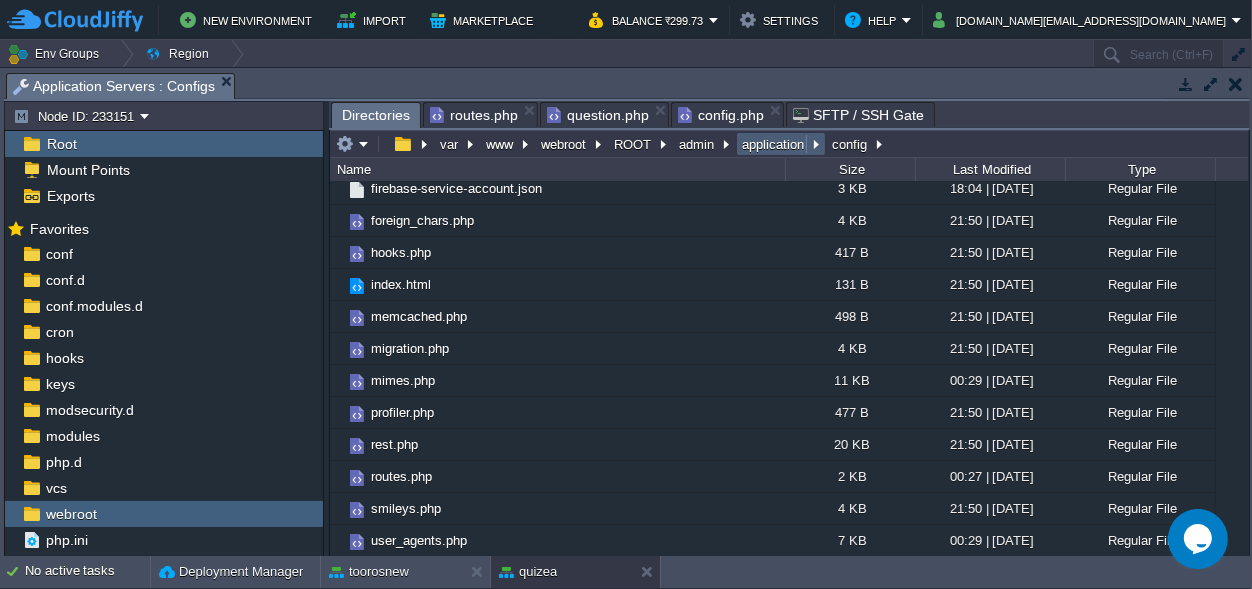 click on "application" at bounding box center (774, 144) 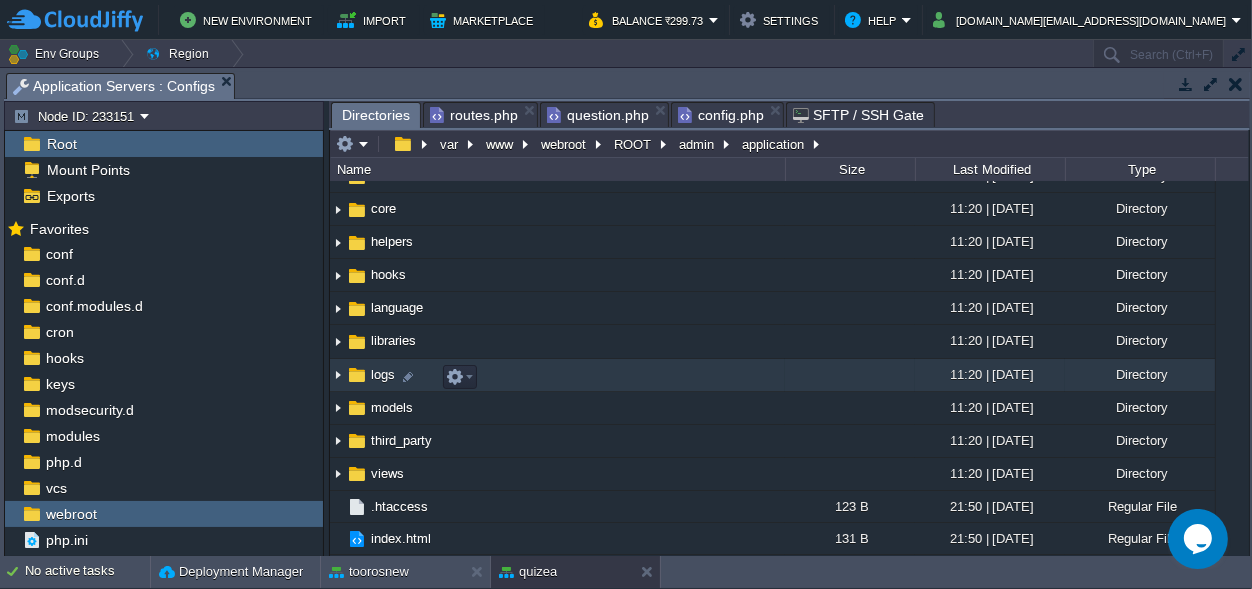 scroll, scrollTop: 122, scrollLeft: 0, axis: vertical 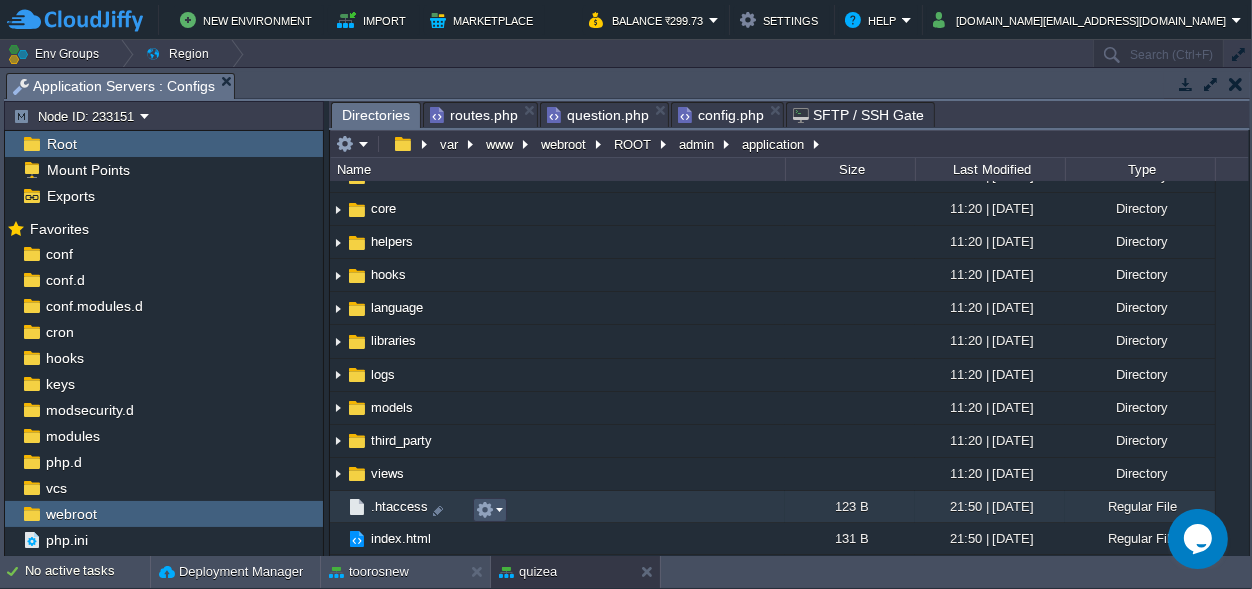 click at bounding box center [485, 510] 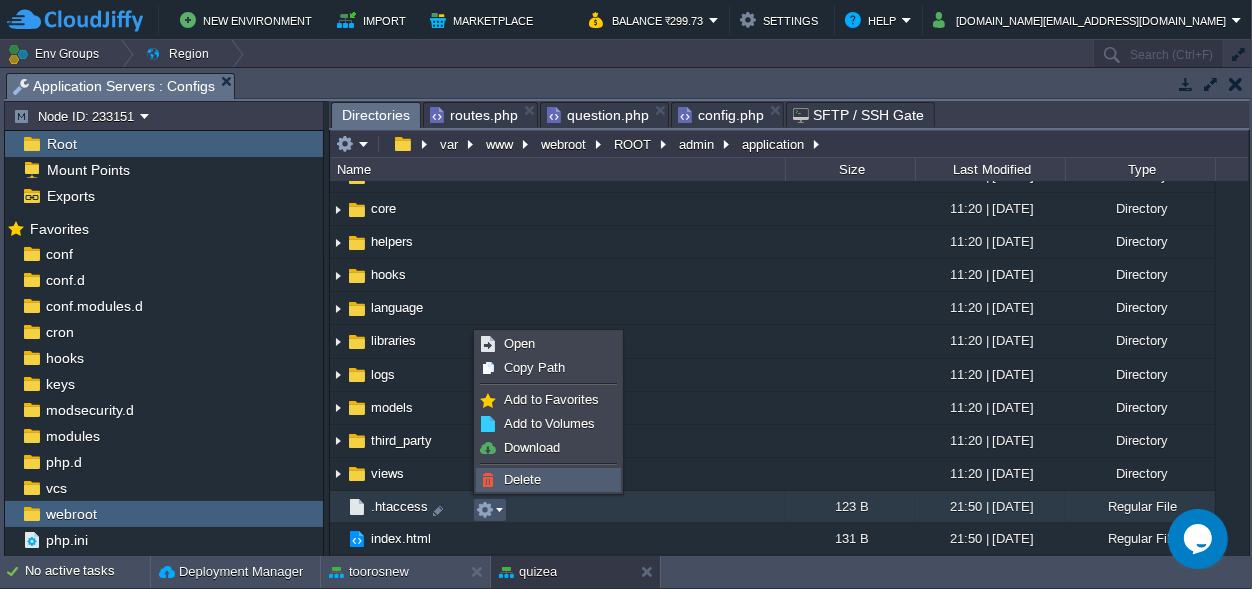 click on "Delete" at bounding box center (522, 479) 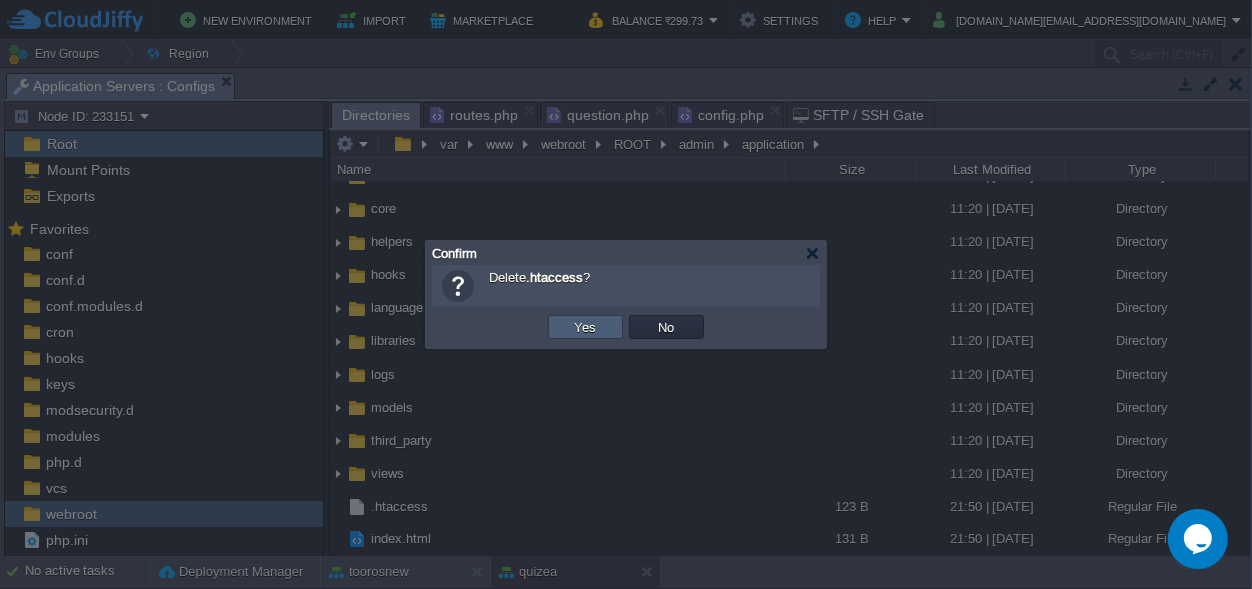 click on "Yes" at bounding box center (586, 327) 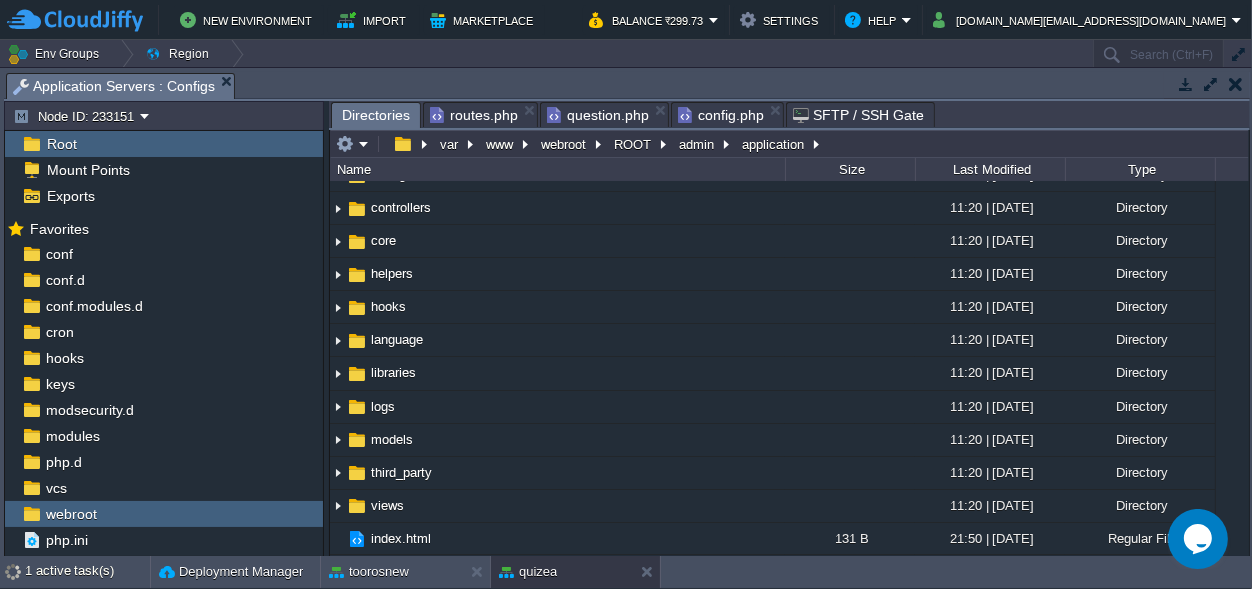 scroll, scrollTop: 90, scrollLeft: 0, axis: vertical 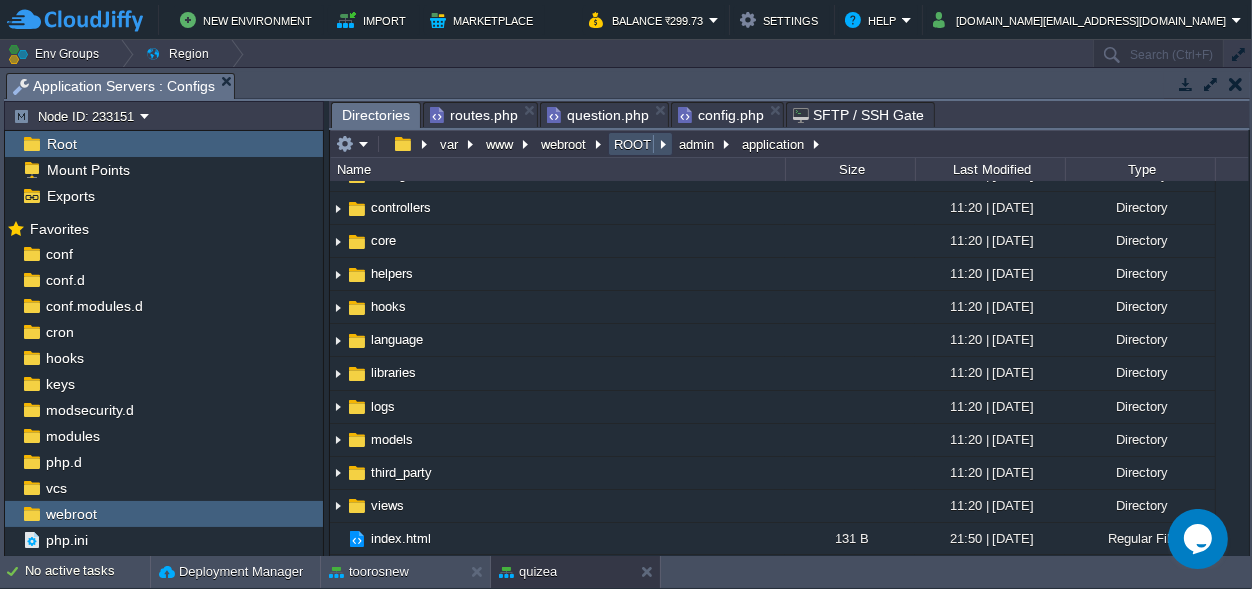 click on "ROOT" at bounding box center (633, 144) 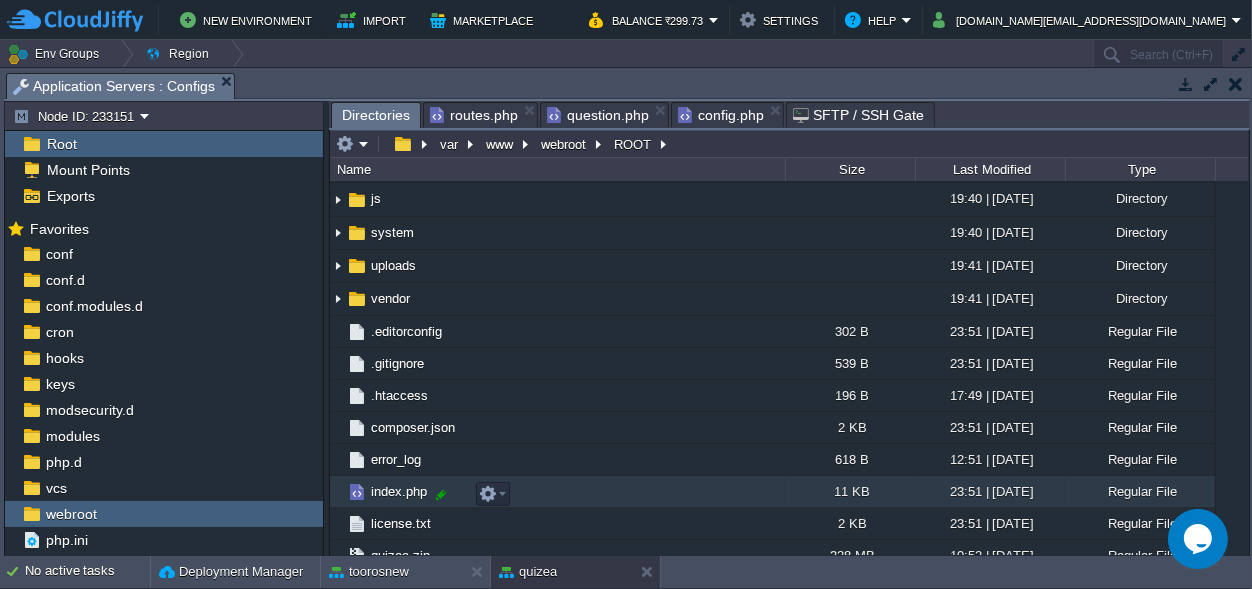 scroll, scrollTop: 344, scrollLeft: 0, axis: vertical 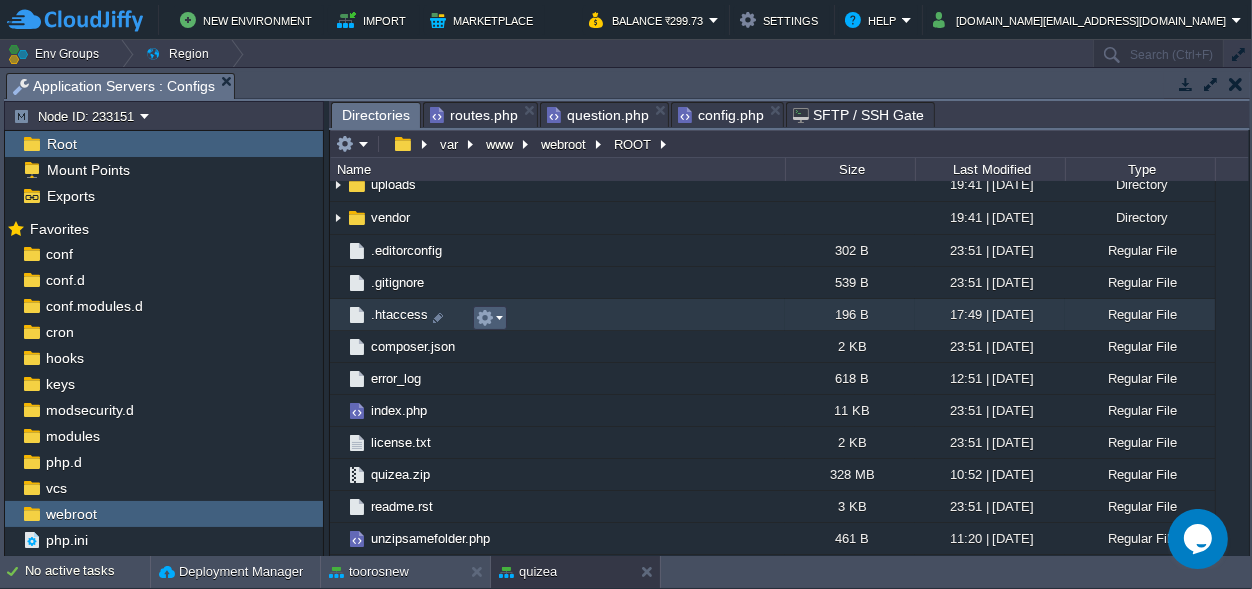 click at bounding box center [485, 318] 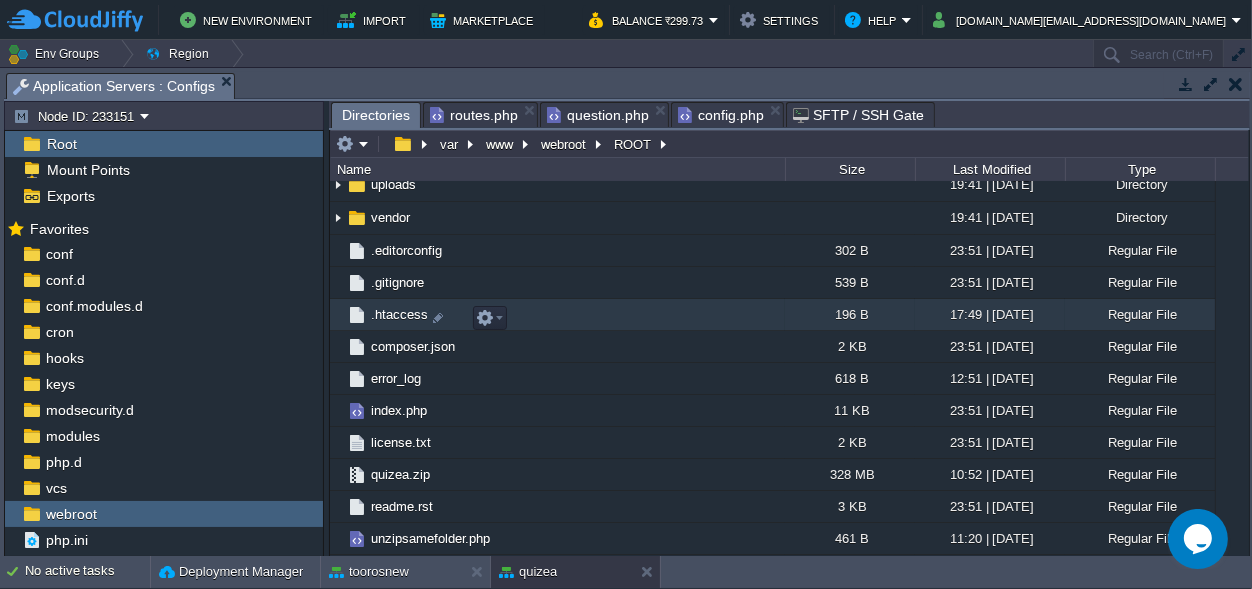 click on ".htaccess" at bounding box center (399, 314) 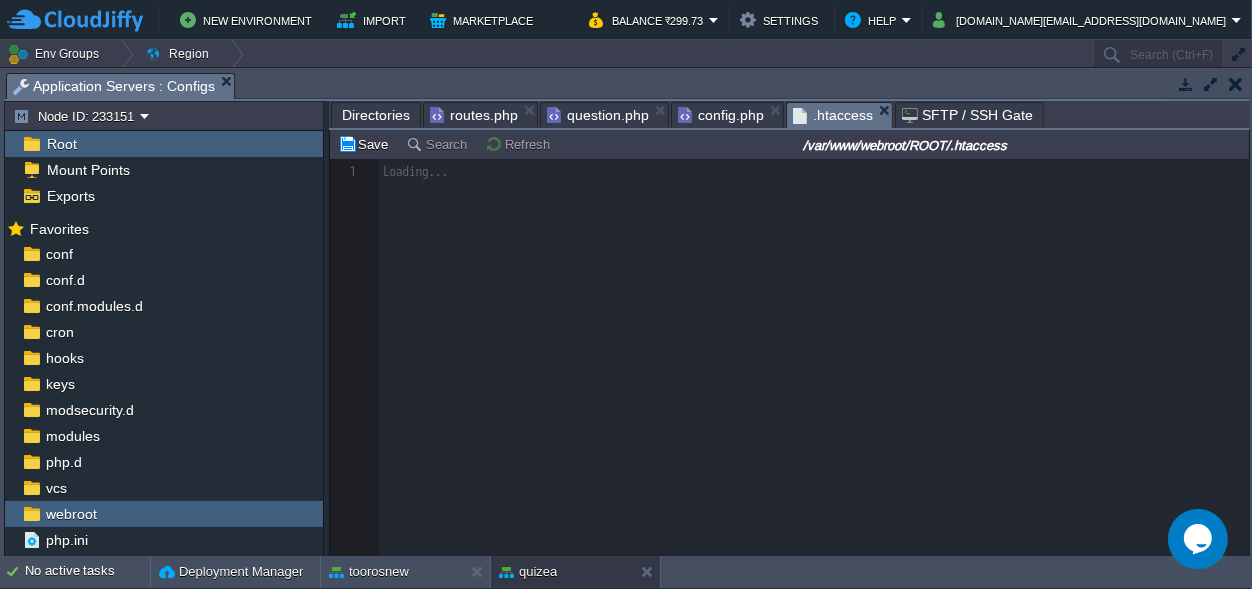 click at bounding box center [789, 357] 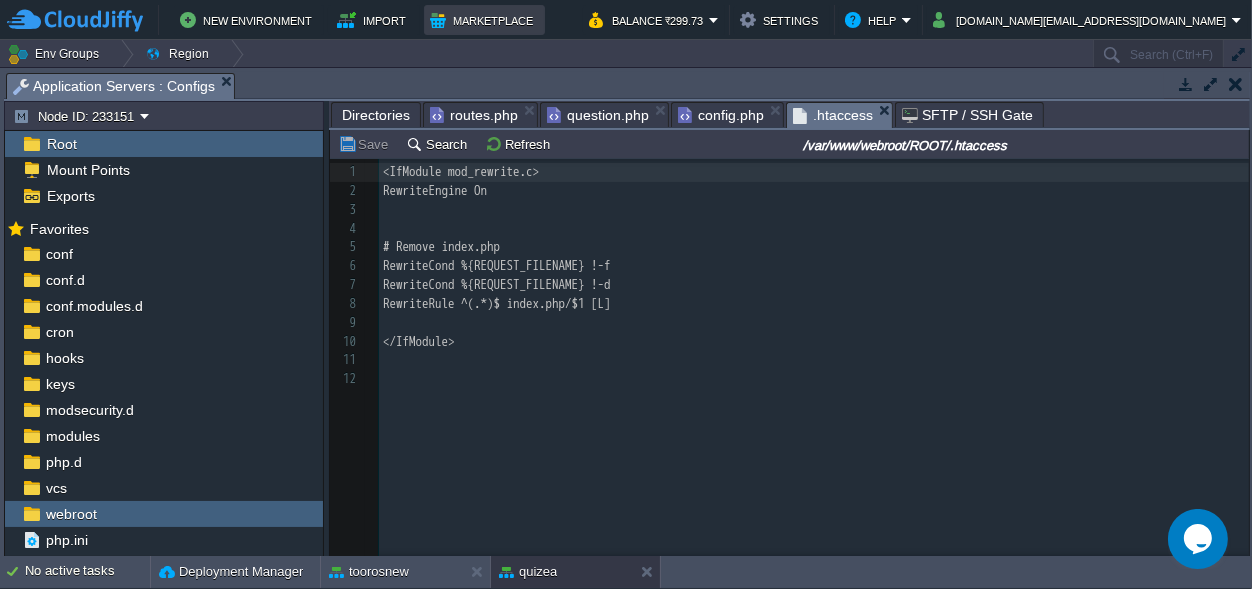 scroll, scrollTop: 7, scrollLeft: 0, axis: vertical 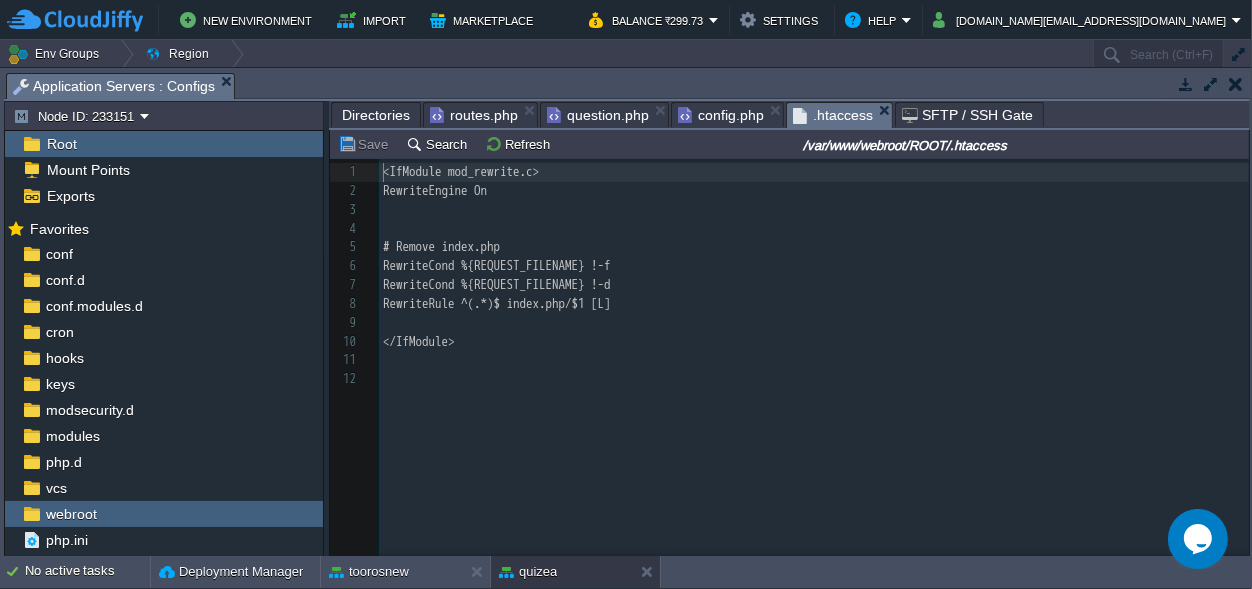 click on "Directories" at bounding box center (376, 115) 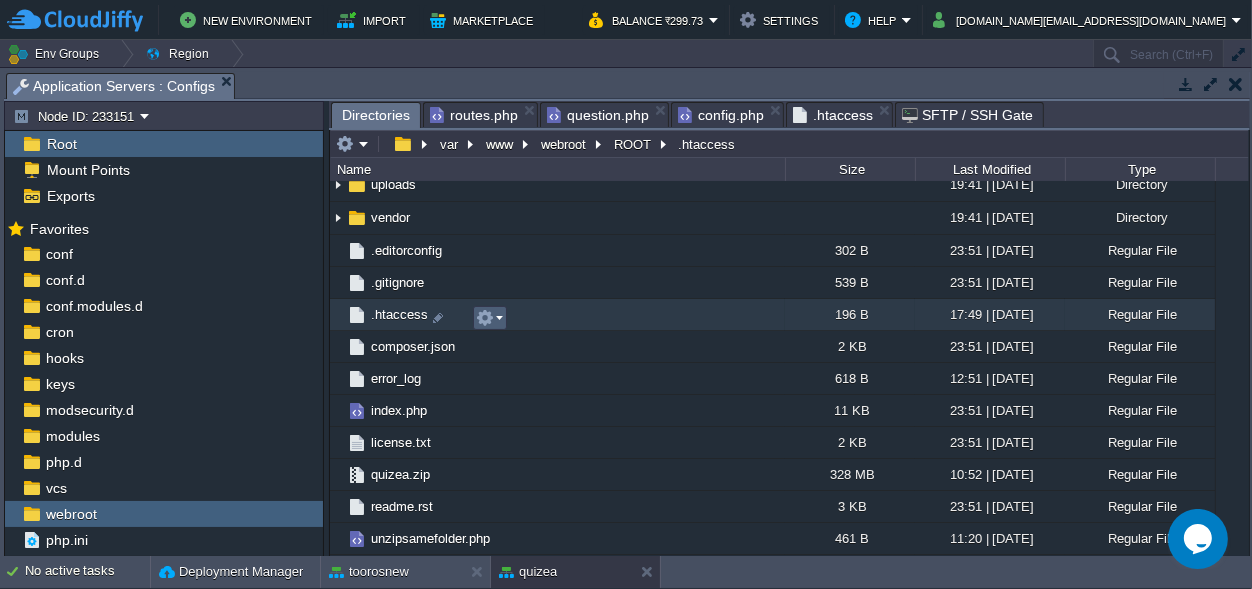 click at bounding box center (489, 318) 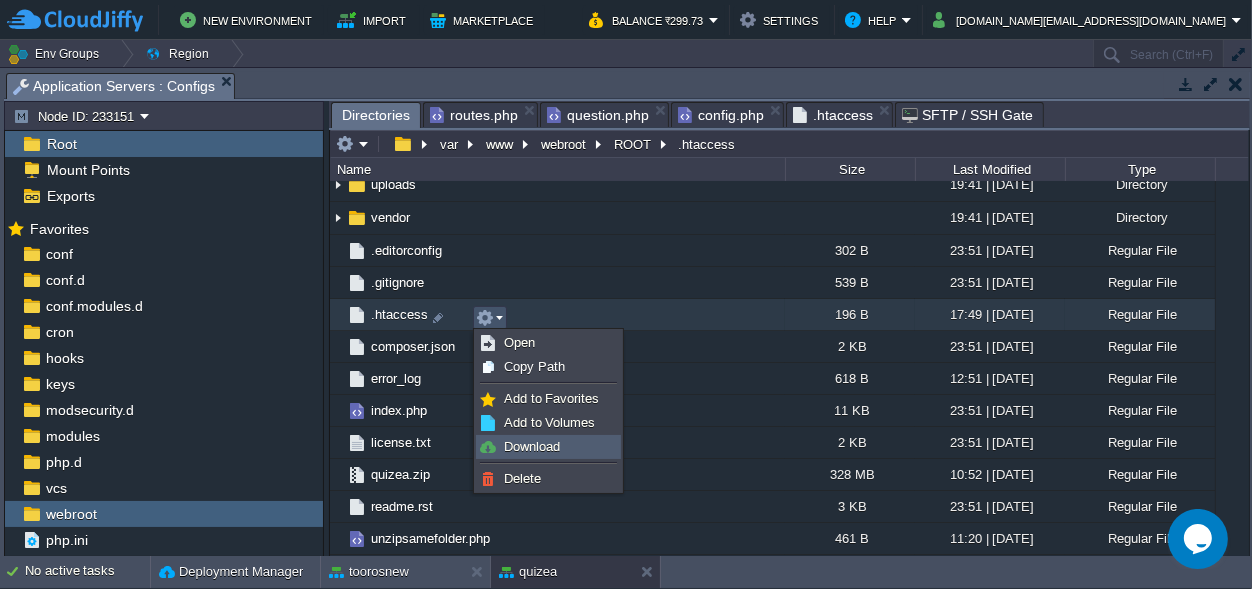 click on "Download" at bounding box center (532, 446) 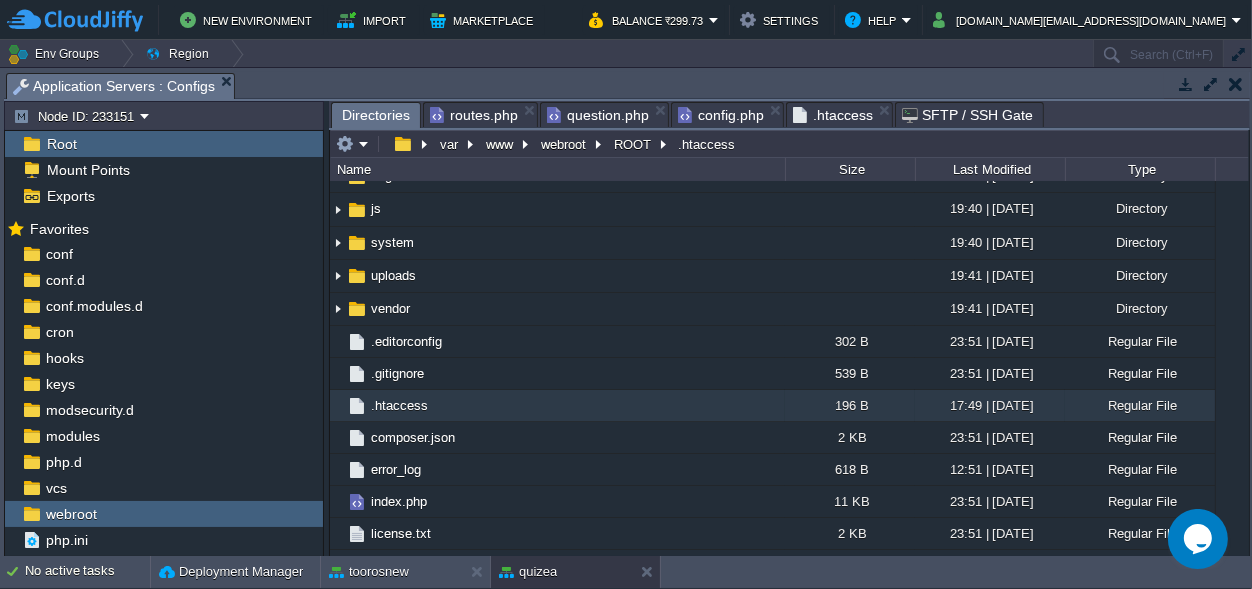 scroll, scrollTop: 0, scrollLeft: 0, axis: both 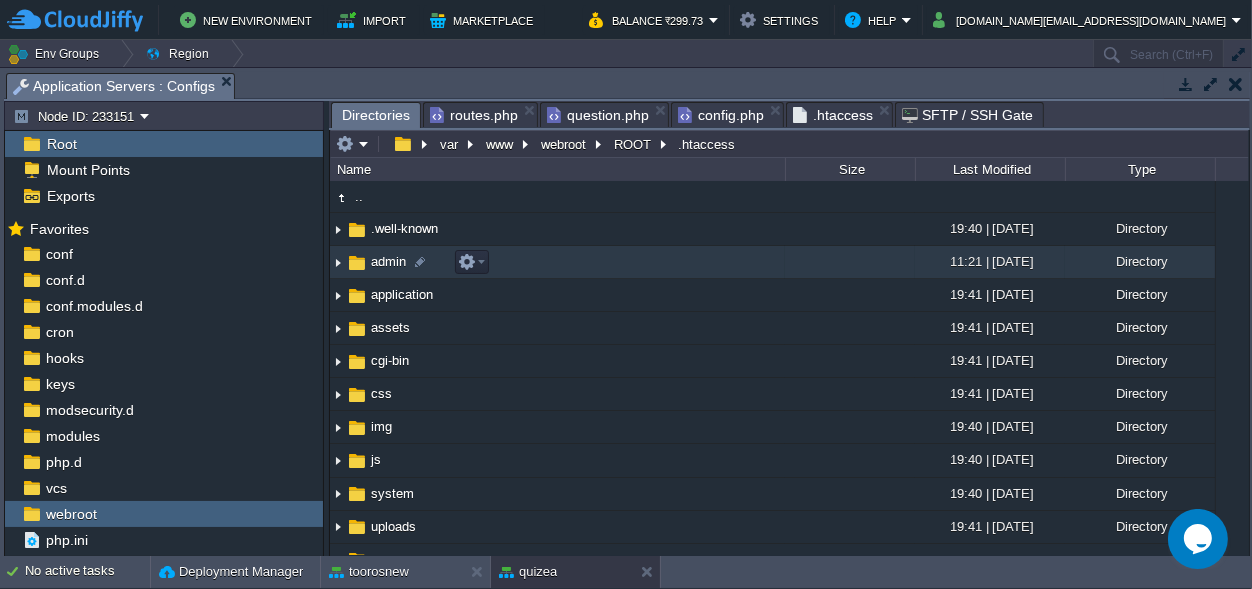 click on "admin" at bounding box center (388, 261) 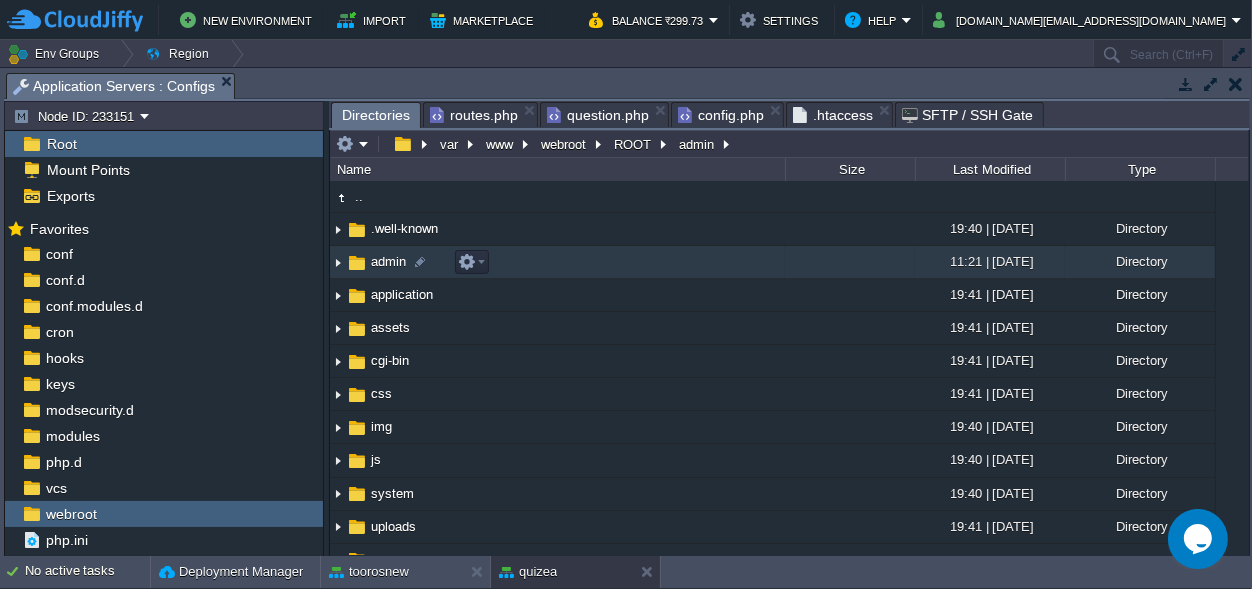 click on "admin" at bounding box center (388, 261) 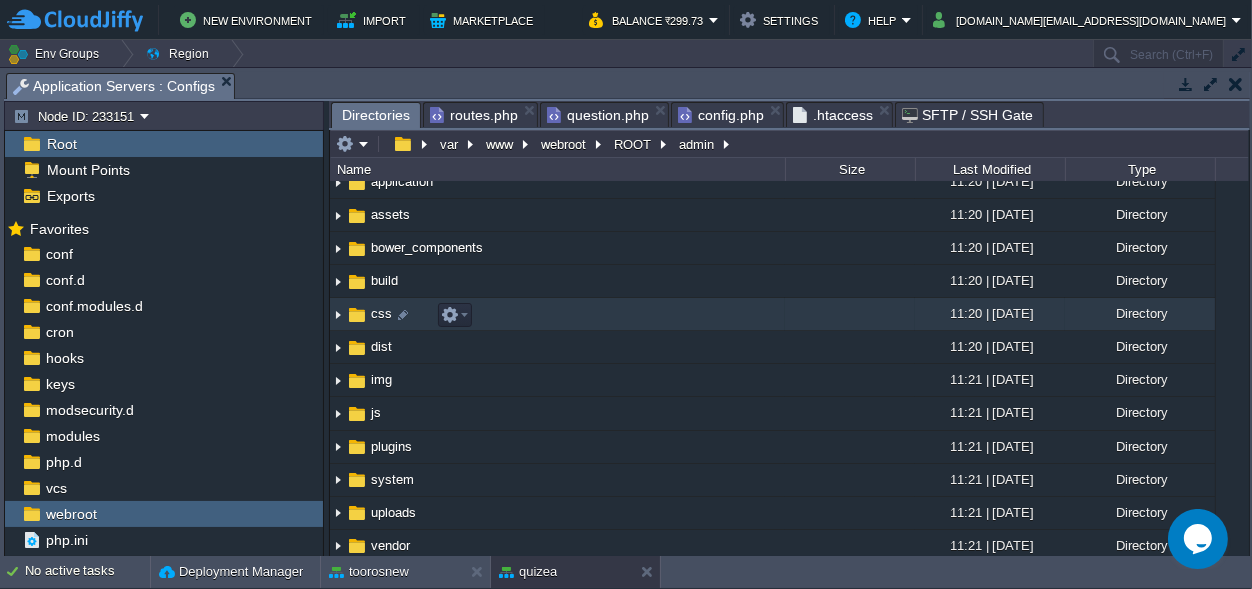 scroll, scrollTop: 0, scrollLeft: 0, axis: both 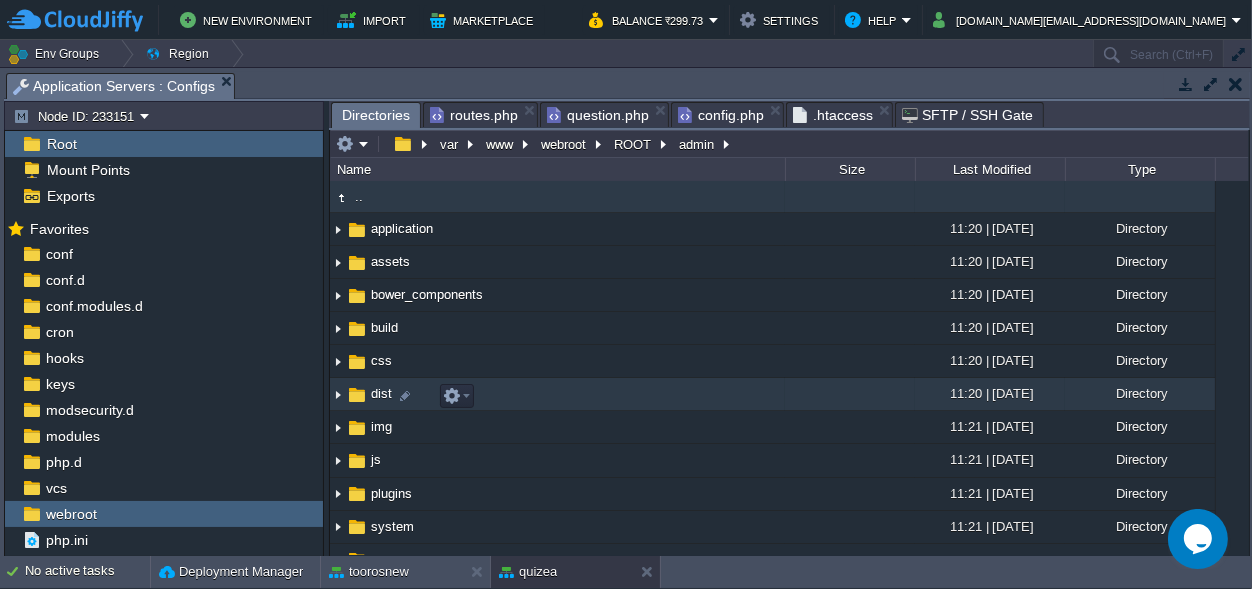 click on "dist" at bounding box center (557, 394) 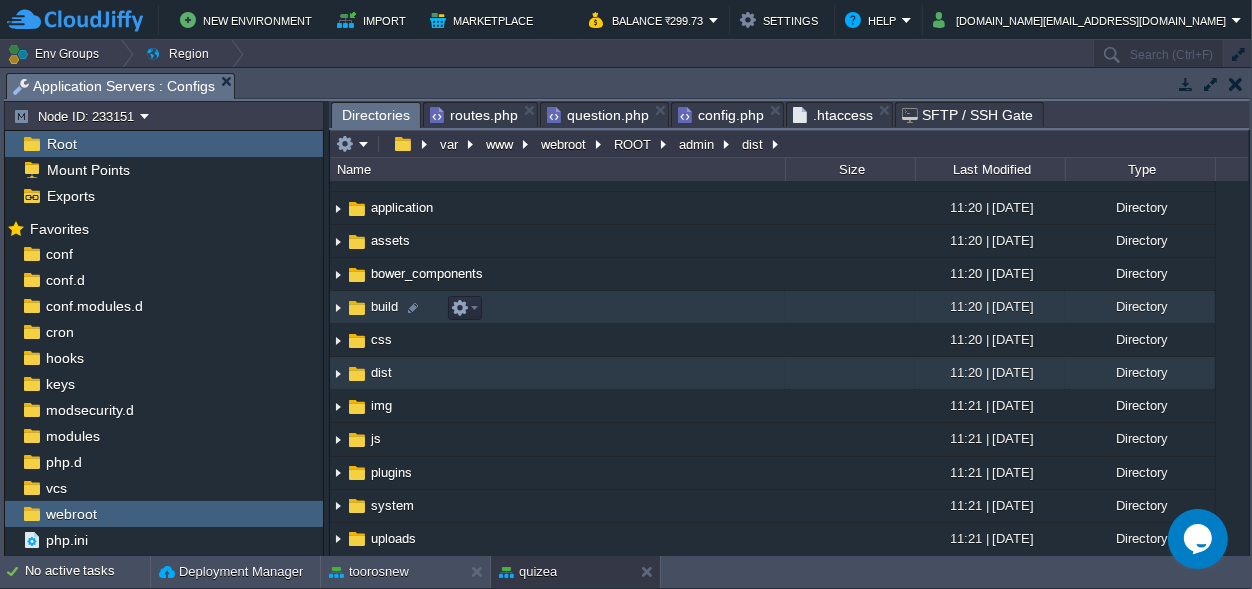 scroll, scrollTop: 0, scrollLeft: 0, axis: both 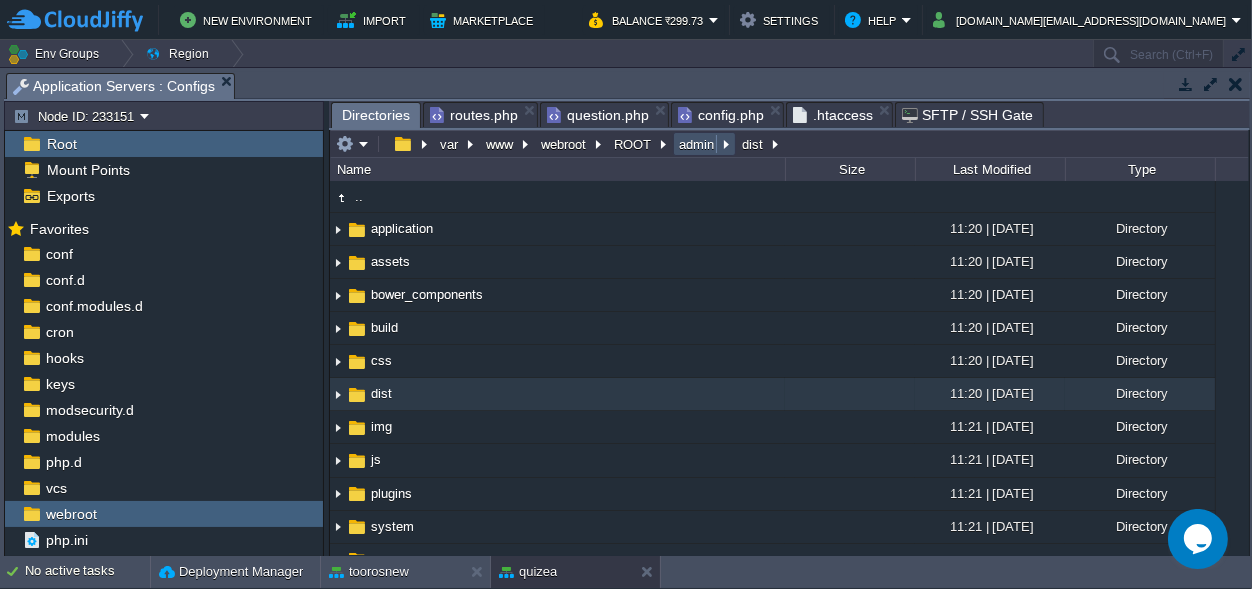click on "admin" at bounding box center (697, 144) 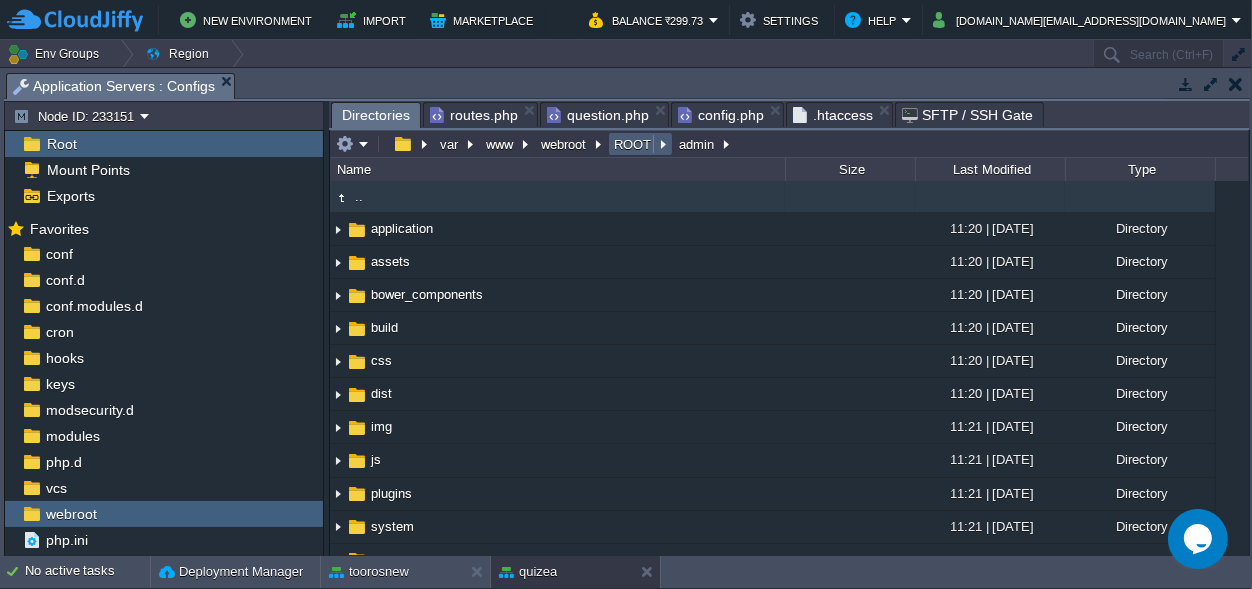 click on "ROOT" at bounding box center (633, 144) 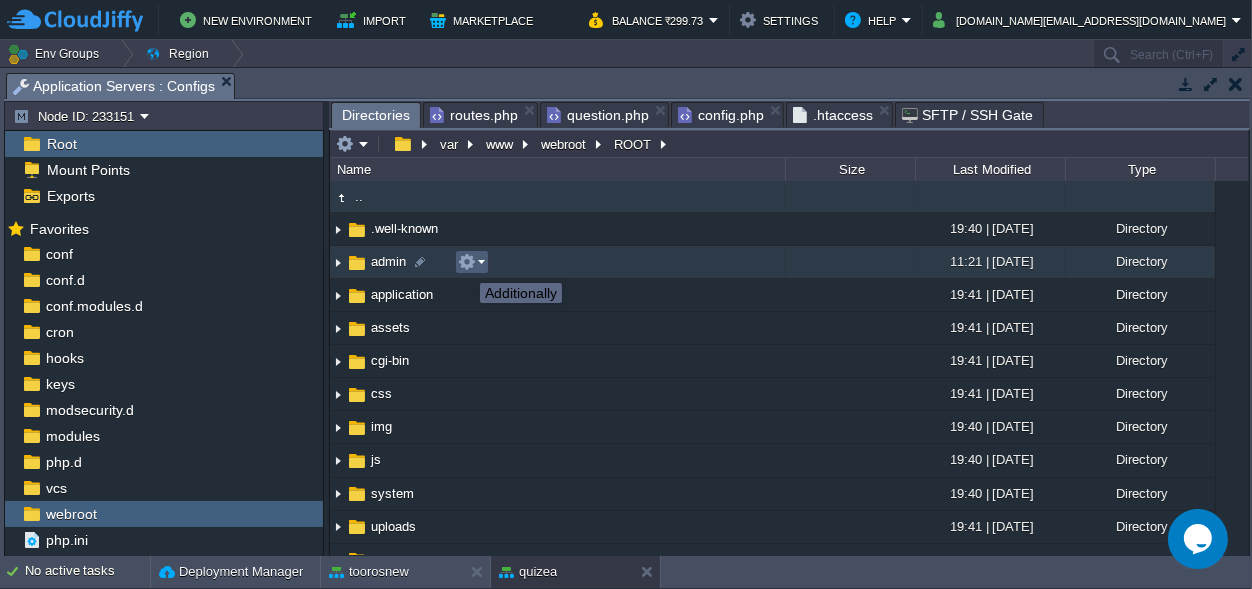 click at bounding box center (467, 262) 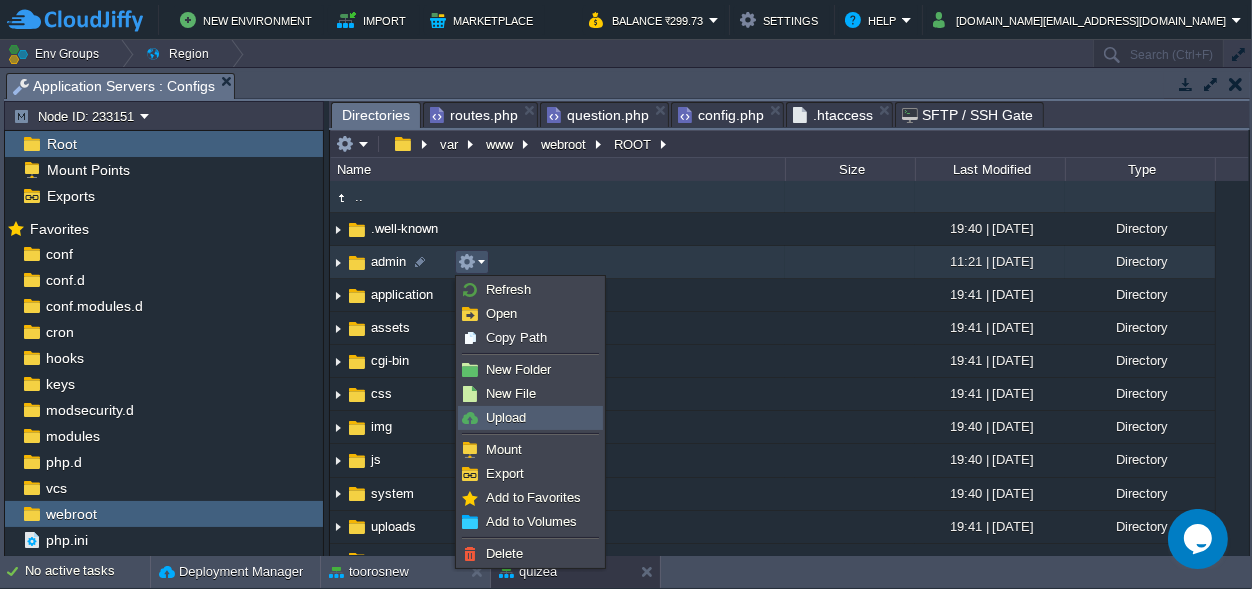 click on "Upload" at bounding box center [506, 417] 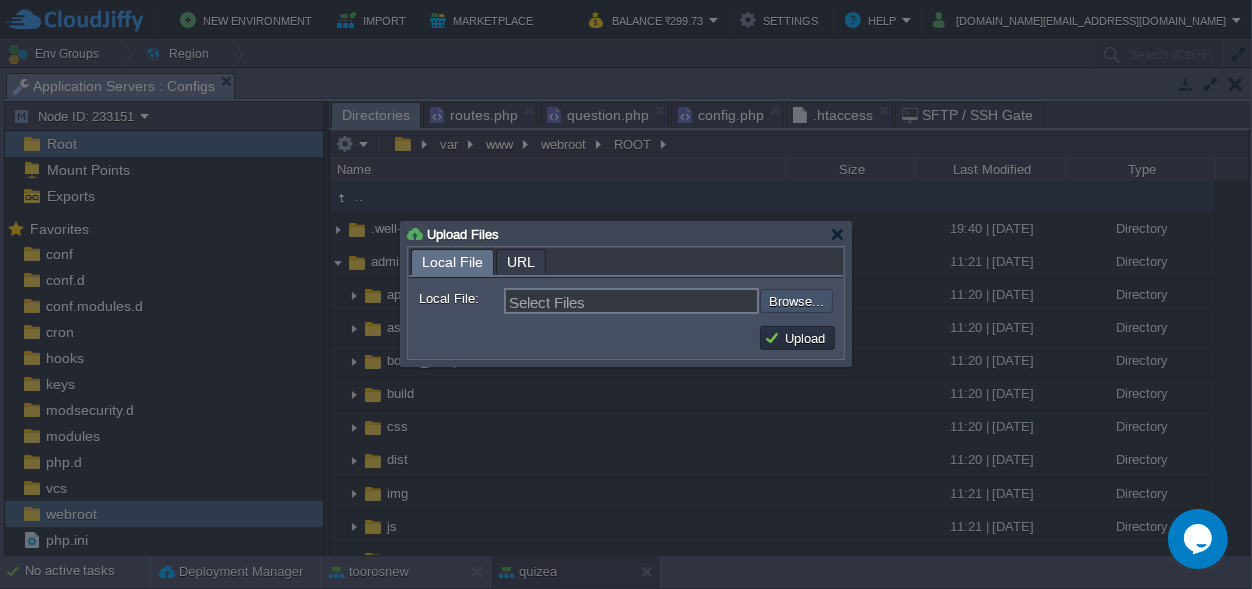 click at bounding box center (706, 301) 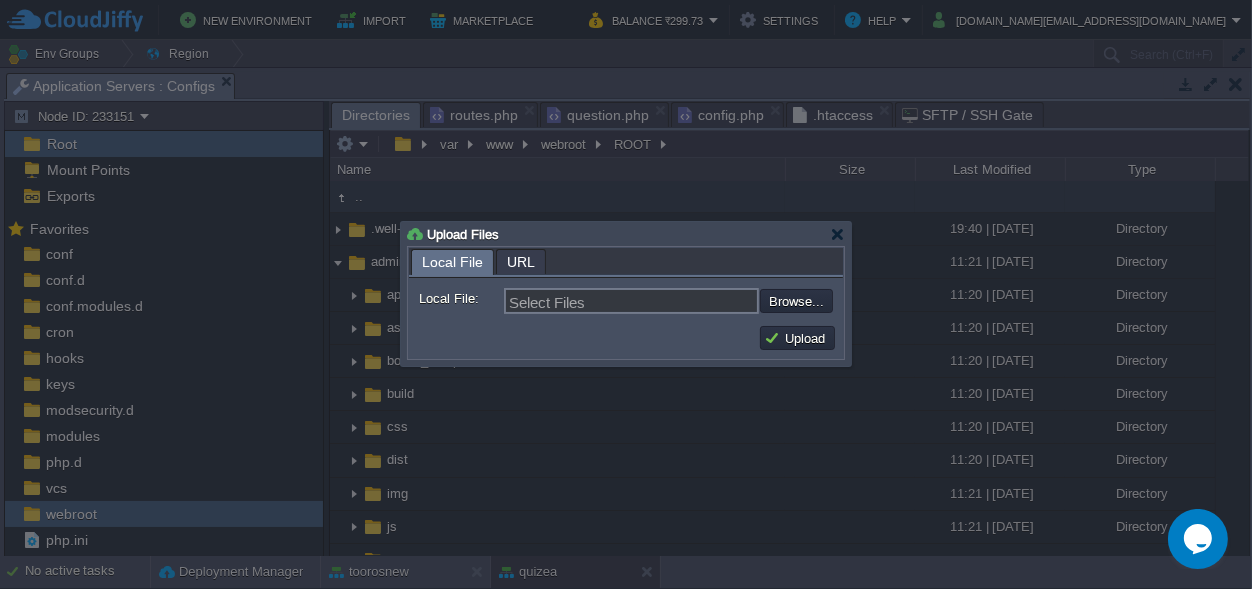 type on "C:\fakepath\htaccess" 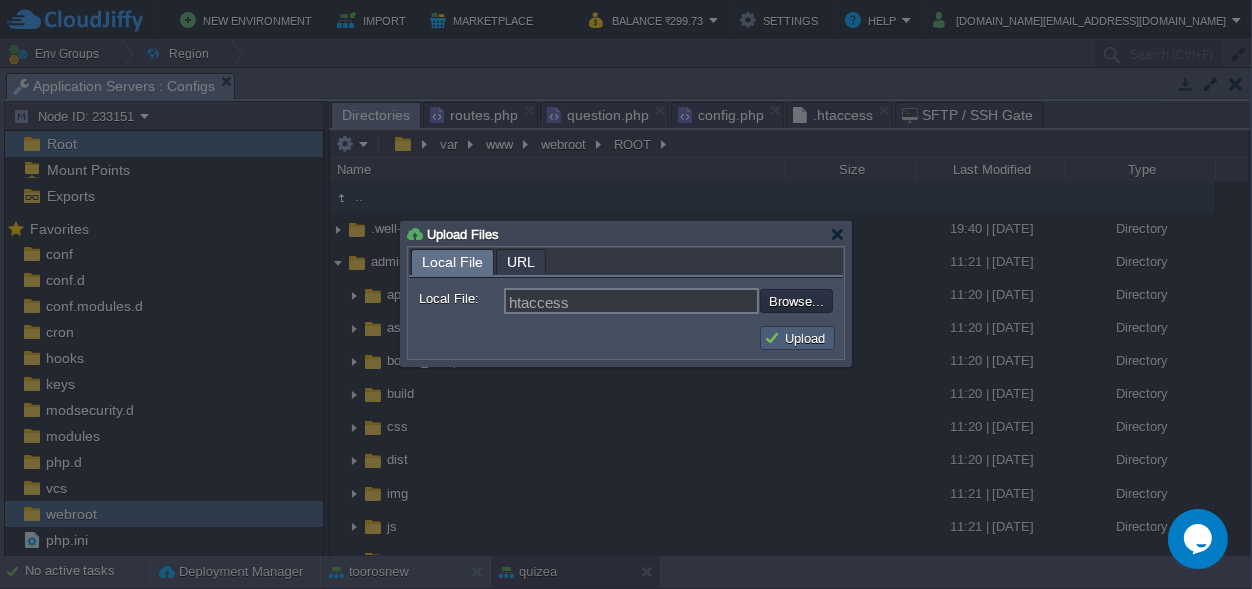 click on "Upload" at bounding box center [797, 338] 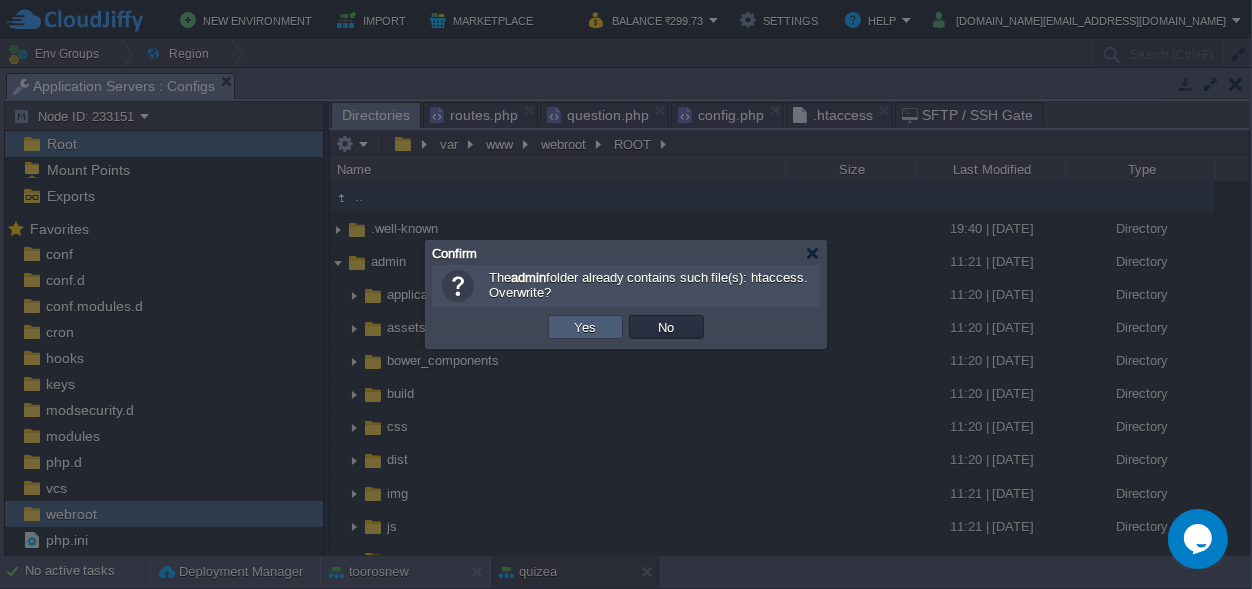 click on "Yes" at bounding box center [585, 327] 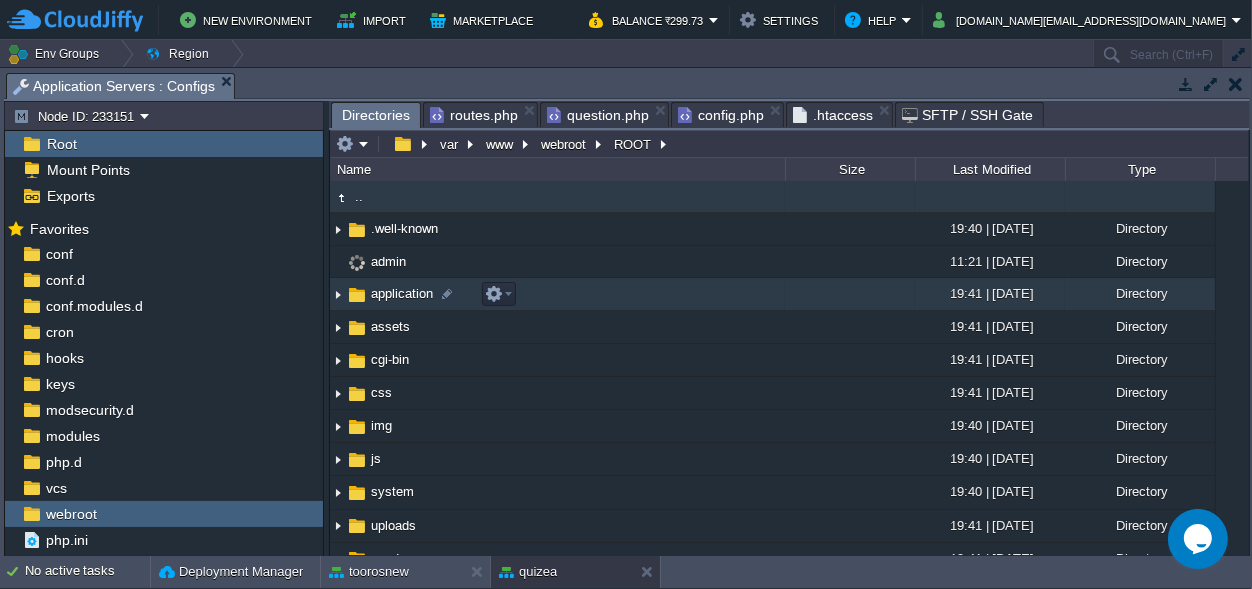 click on "application" at bounding box center [402, 293] 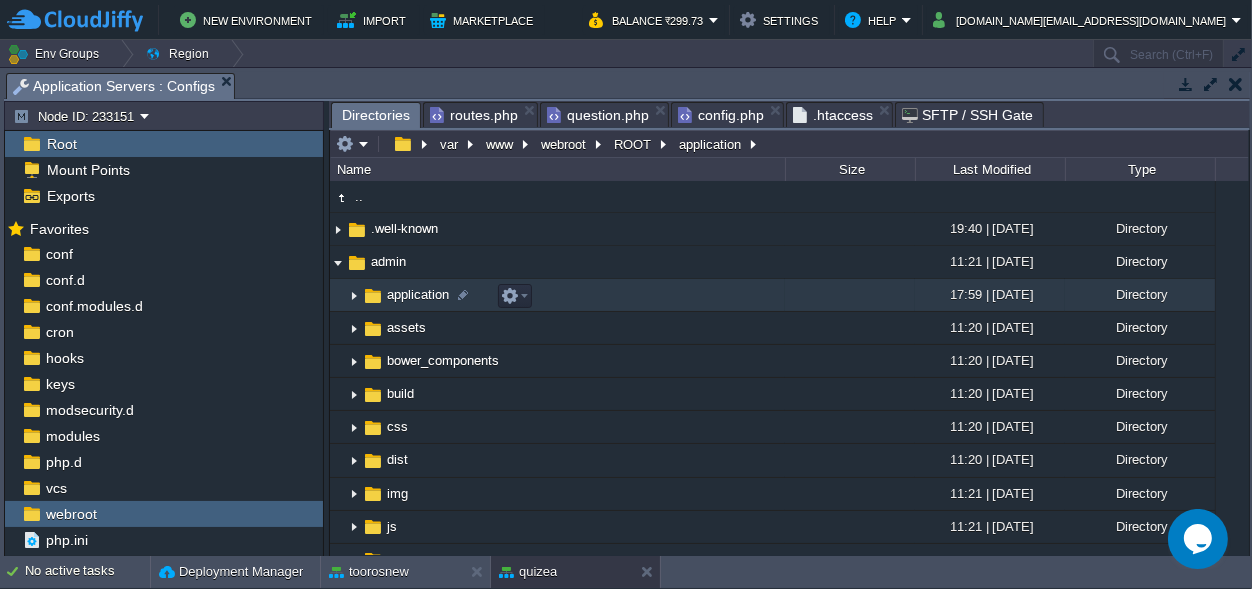 click on ".. .well-known 19:40   |   [DATE] Directory admin 11:21   |   [DATE] Directory .. application 17:59   |   [DATE] Directory assets 11:20   |   [DATE] Directory bower_components 11:20   |   [DATE] Directory build 11:20   |   [DATE] Directory css 11:20   |   [DATE] Directory dist 11:20   |   [DATE] Directory img 11:21   |   [DATE] Directory js 11:21   |   [DATE] Directory plugins 11:21   |   [DATE] Directory system 11:21   |   [DATE] Directory uploads 11:21   |   [DATE] Directory vendor 11:21   |   [DATE] Directory .htaccess 178 B 21:50   |   [DATE] Regular File composer.json 570 B 23:27   |   [DATE] Regular File composer.lock 48 KB 23:27   |   [DATE] Regular File contributing.md 7 KB 21:50   |   [DATE] Regular File error_log 33 KB 23:10   |   [DATE] Regular File htaccess 196 B 18:02   |   [DATE] Regular File index.php 11 KB 21:50   |   [DATE] Regular File license.txt 2 KB 21:50   |   [DATE] css" at bounding box center [773, 881] 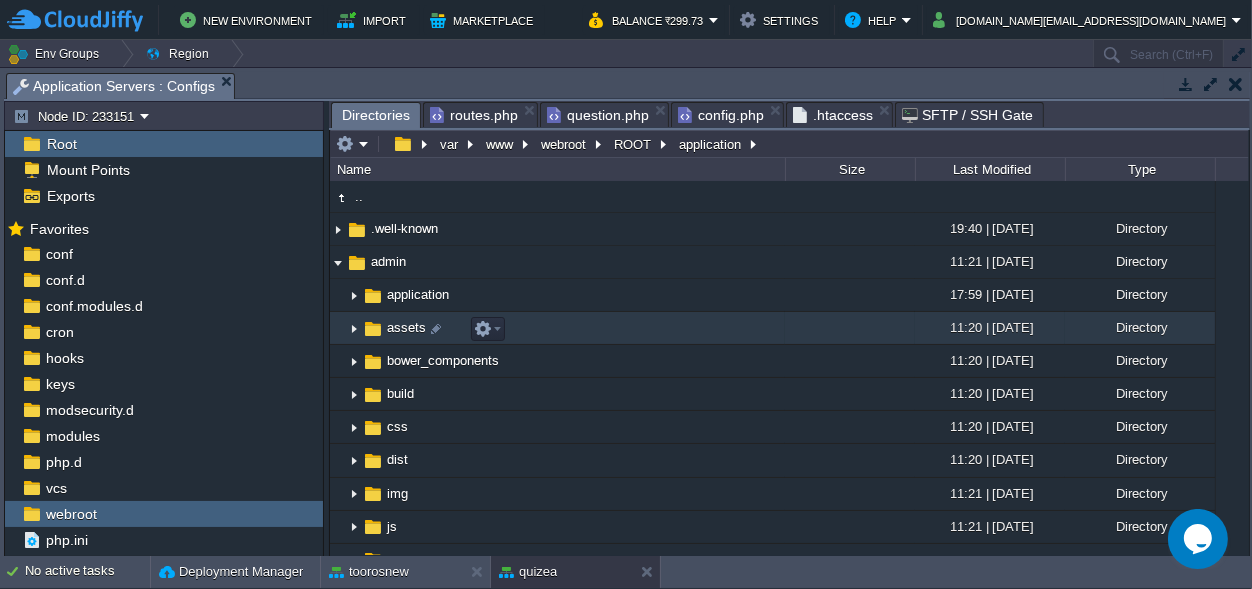 scroll, scrollTop: 93, scrollLeft: 0, axis: vertical 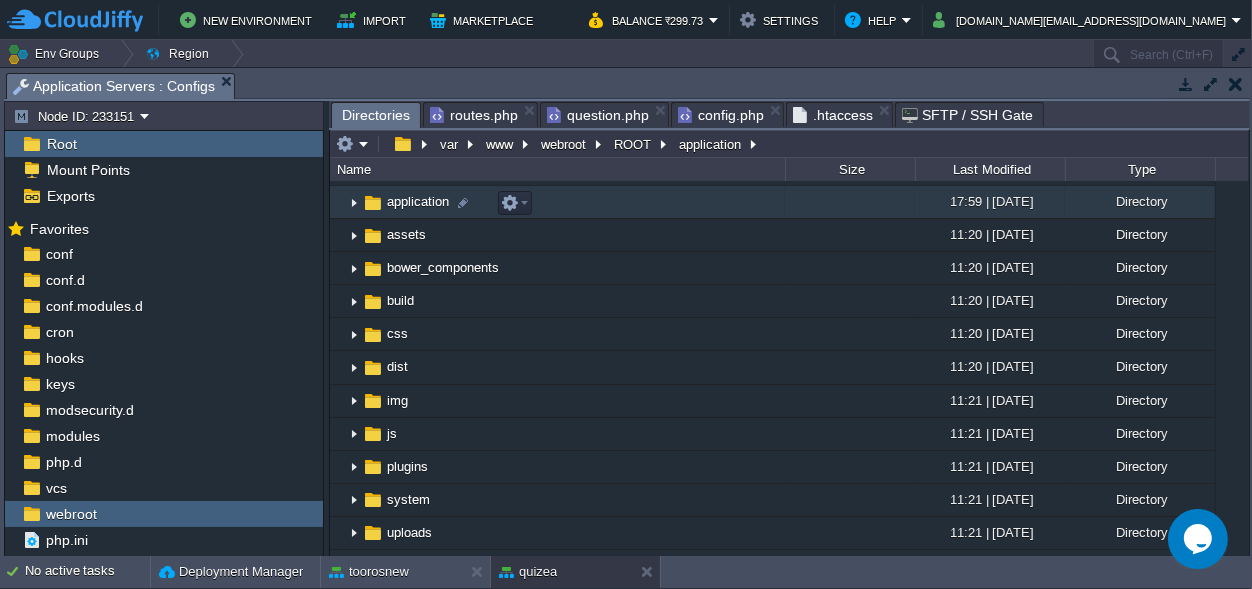 click on "application" at bounding box center (418, 201) 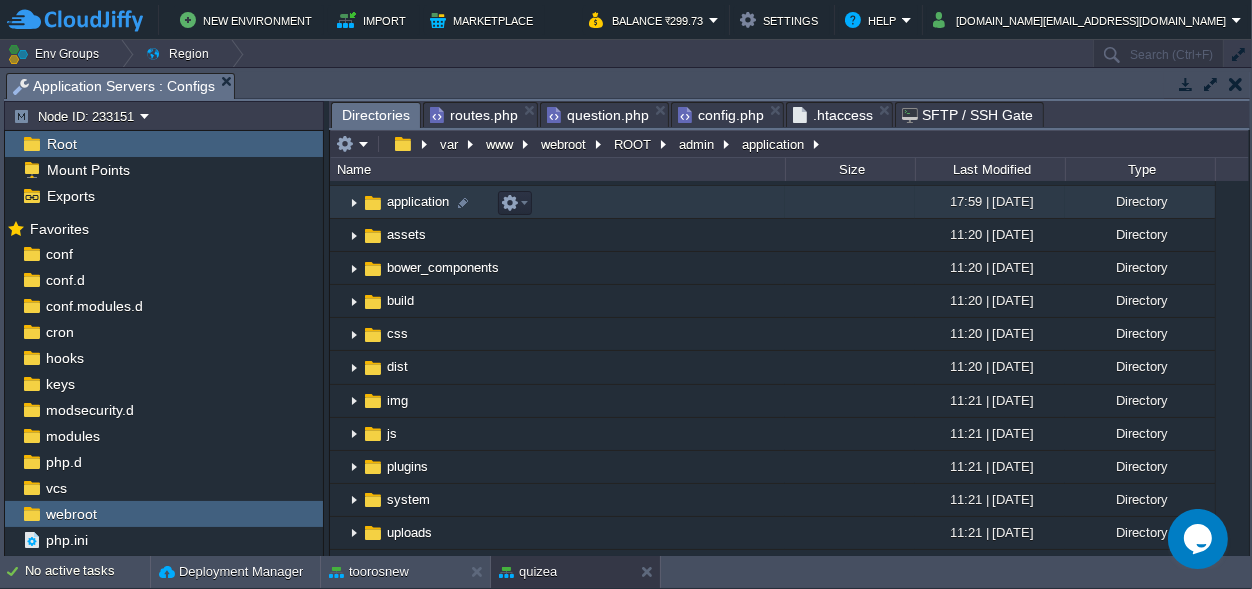 click on "application" at bounding box center [418, 201] 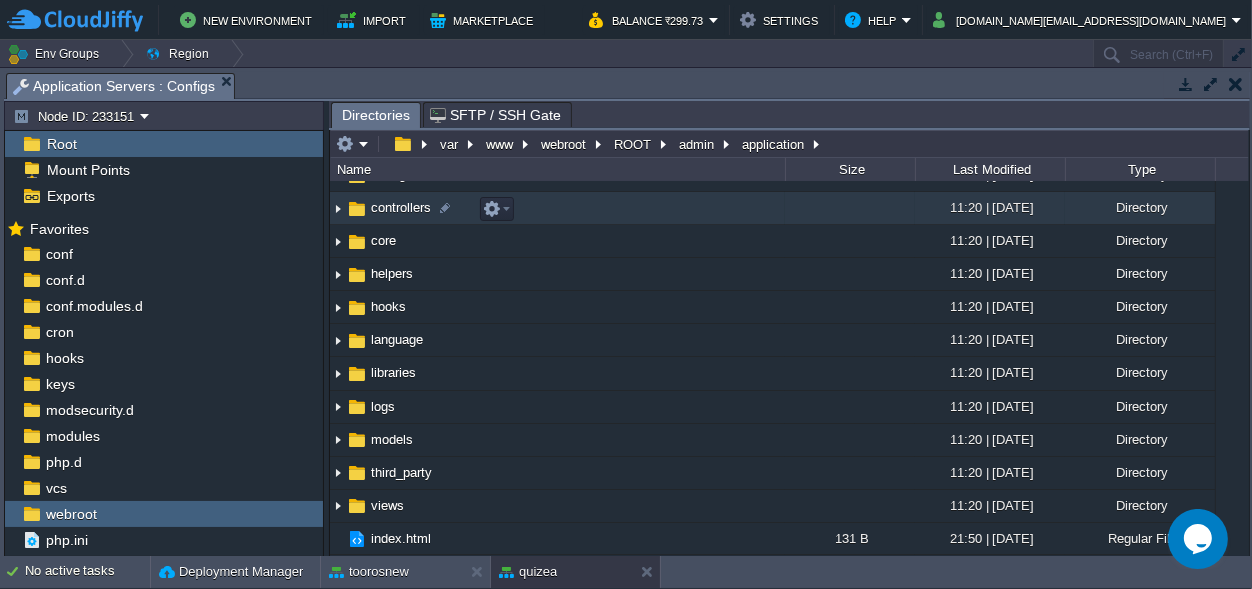 click on "controllers" at bounding box center [401, 207] 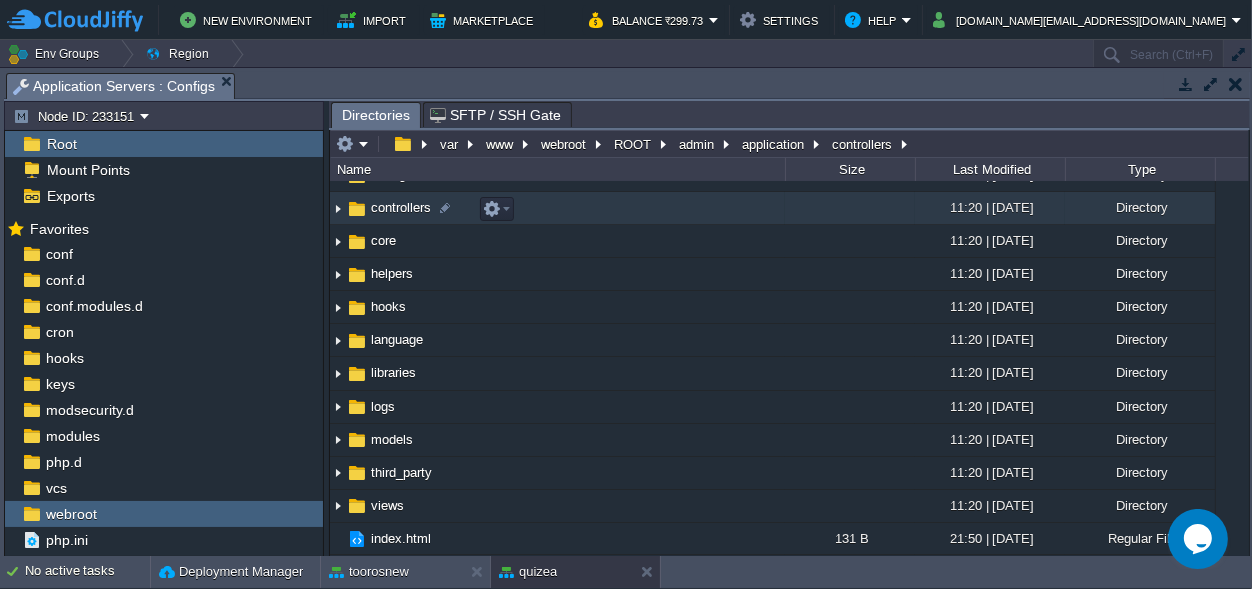 click on "controllers" at bounding box center (401, 207) 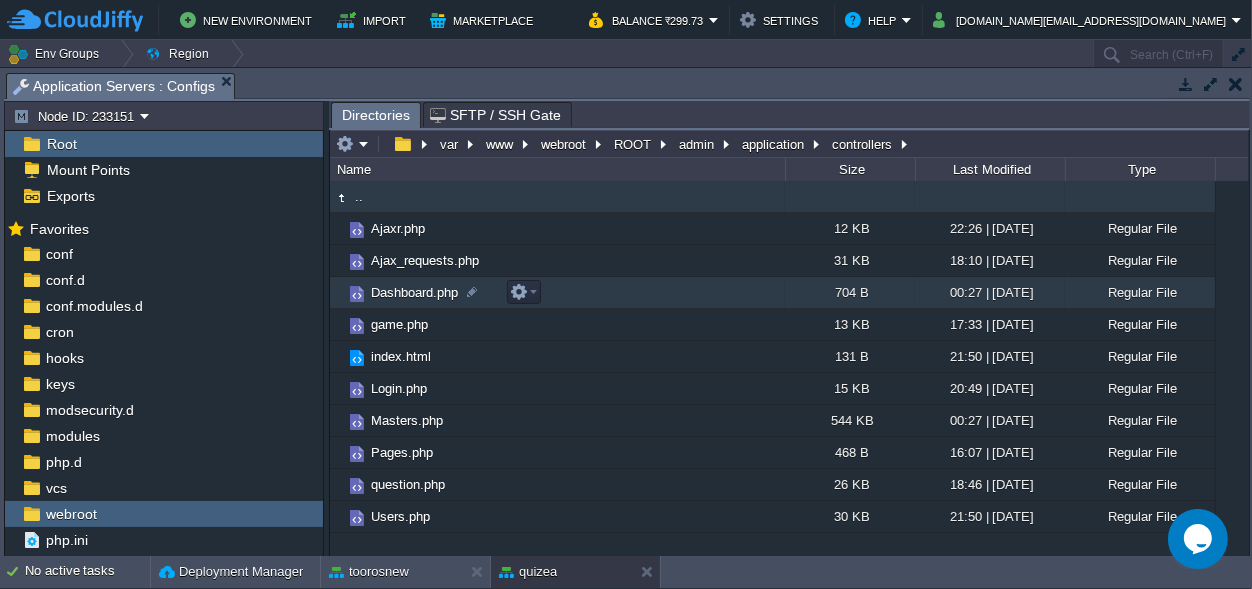 click on "Dashboard.php" at bounding box center [414, 292] 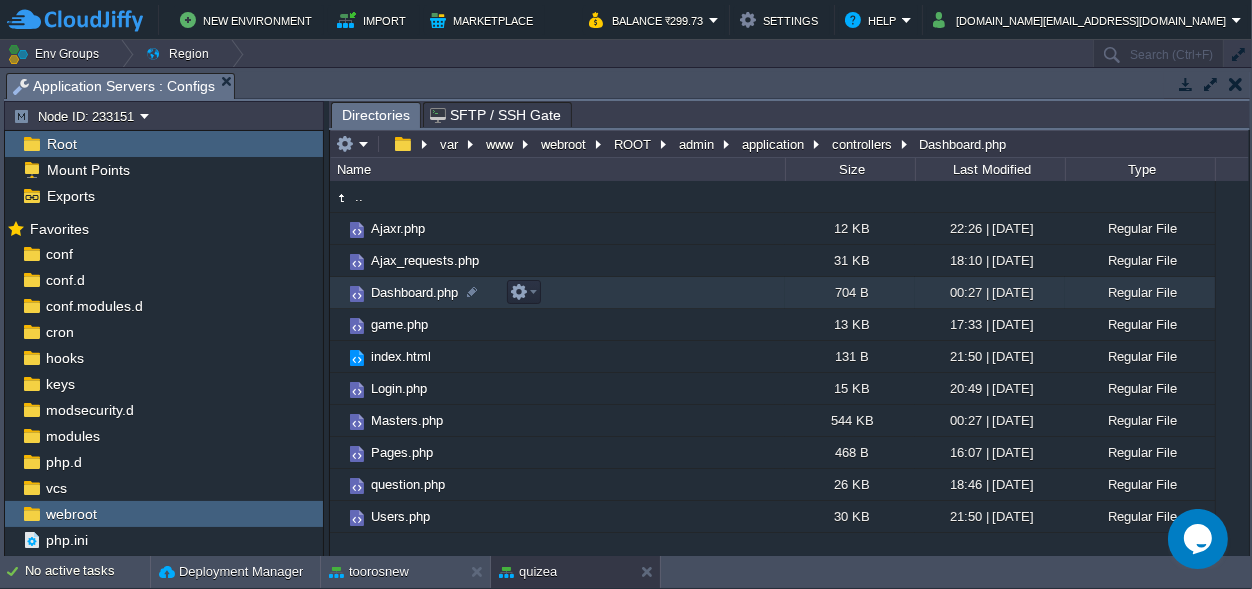 click on "Dashboard.php" at bounding box center [414, 292] 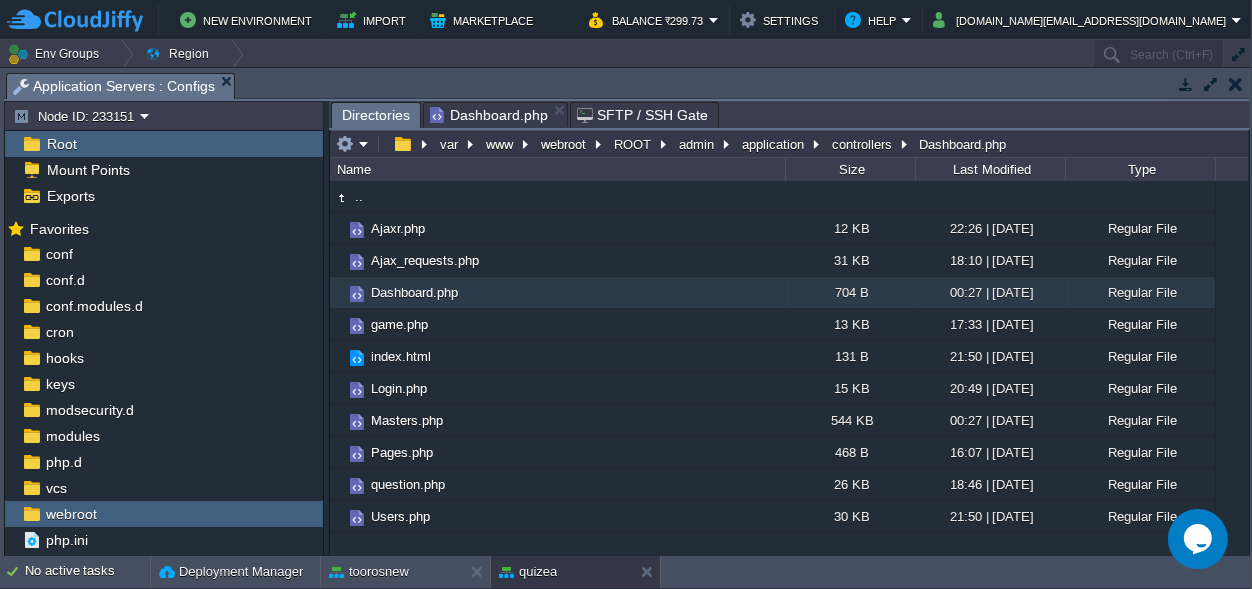 click on "Directories" at bounding box center [376, 115] 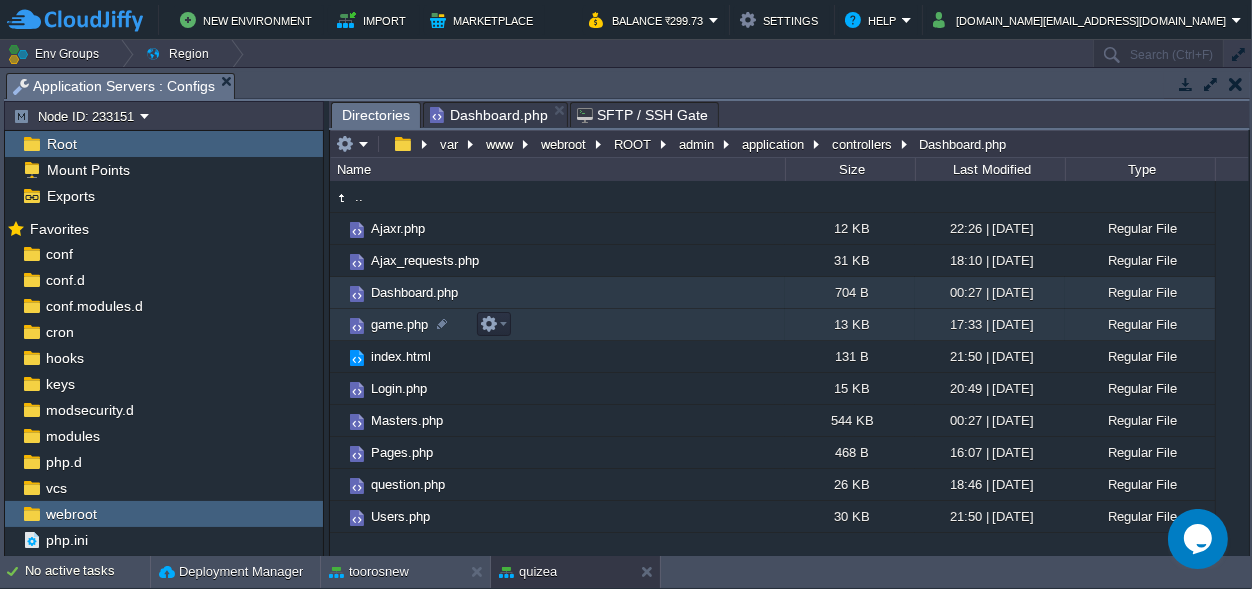 click on "game.php" at bounding box center [399, 324] 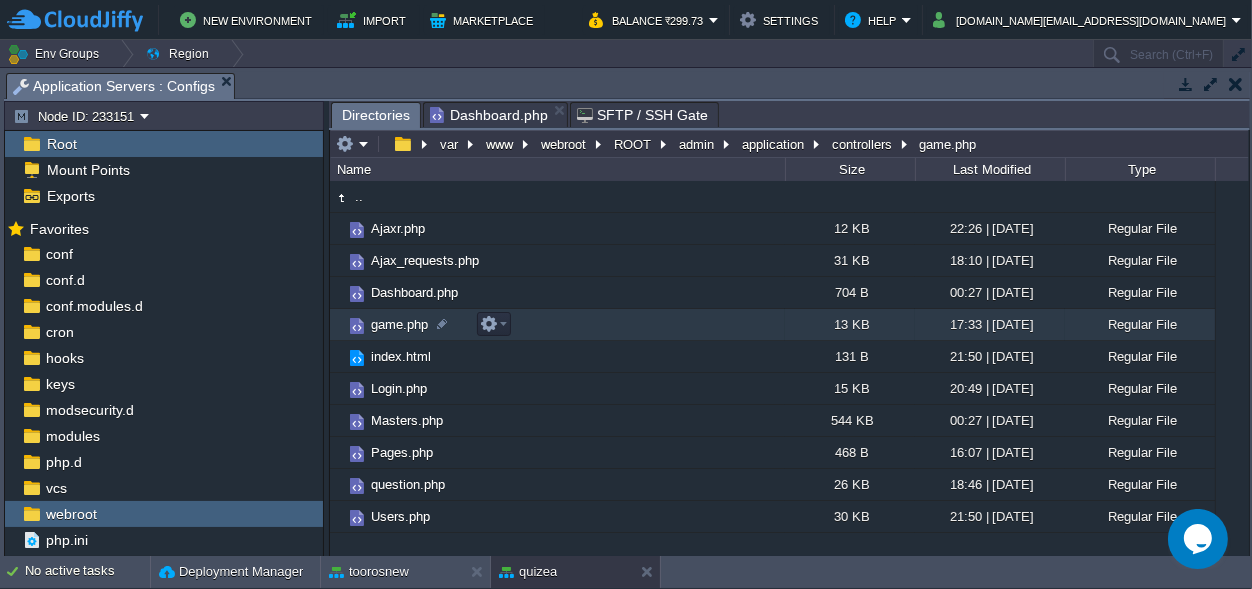 click on "game.php" at bounding box center [399, 324] 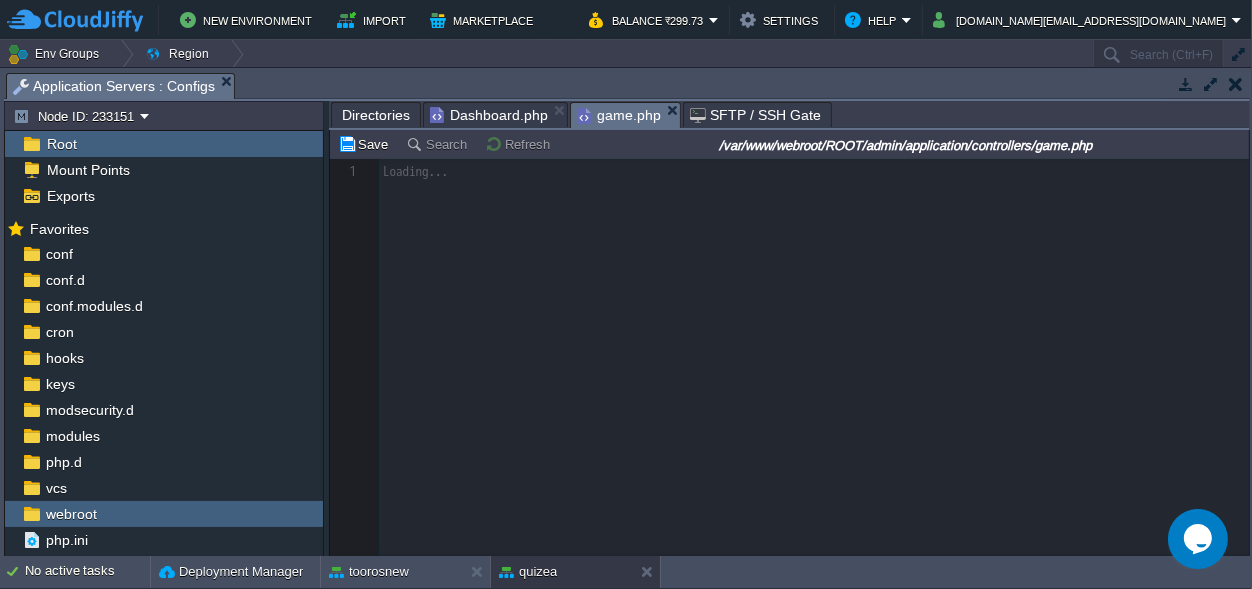 scroll, scrollTop: 7, scrollLeft: 0, axis: vertical 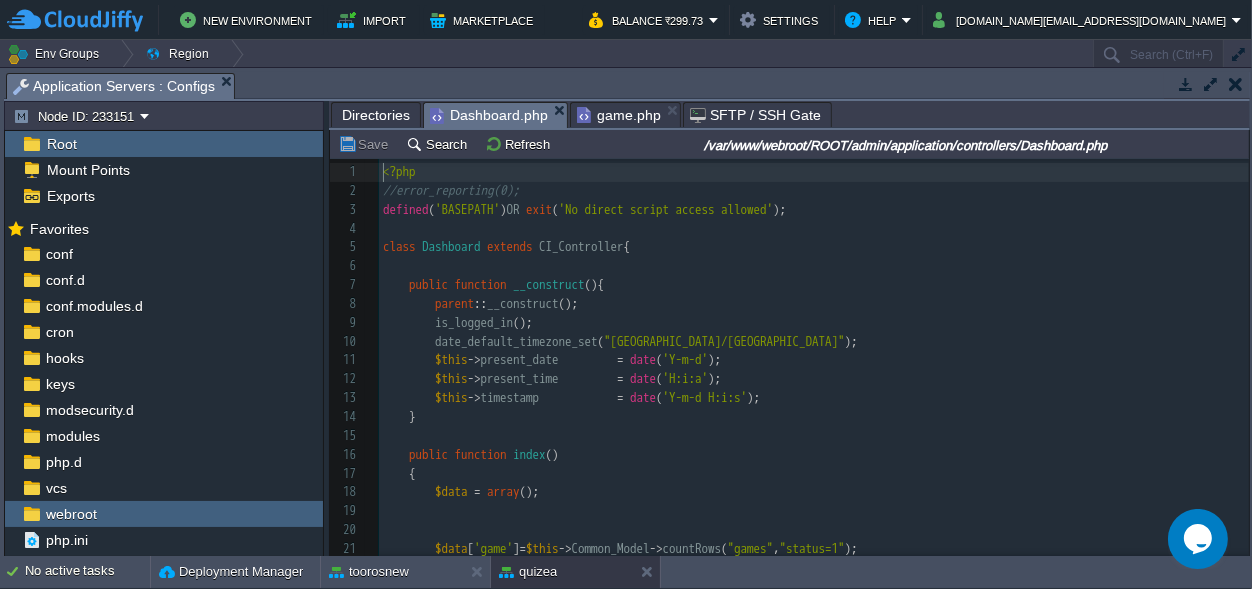 click on "Dashboard.php" at bounding box center (489, 115) 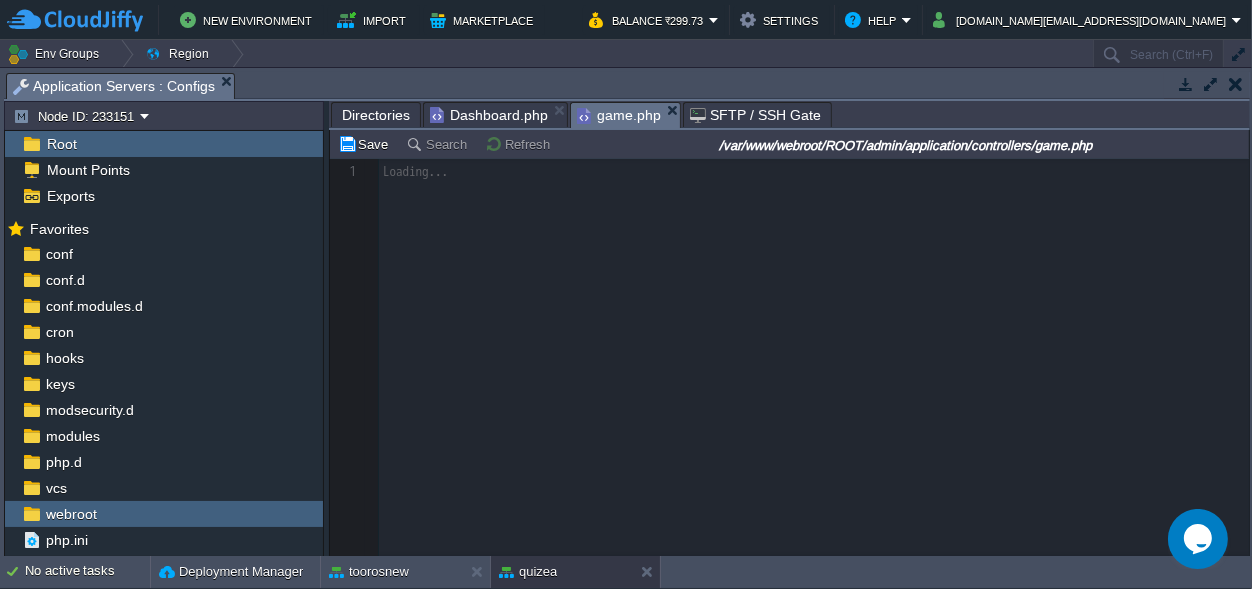 scroll, scrollTop: 7, scrollLeft: 0, axis: vertical 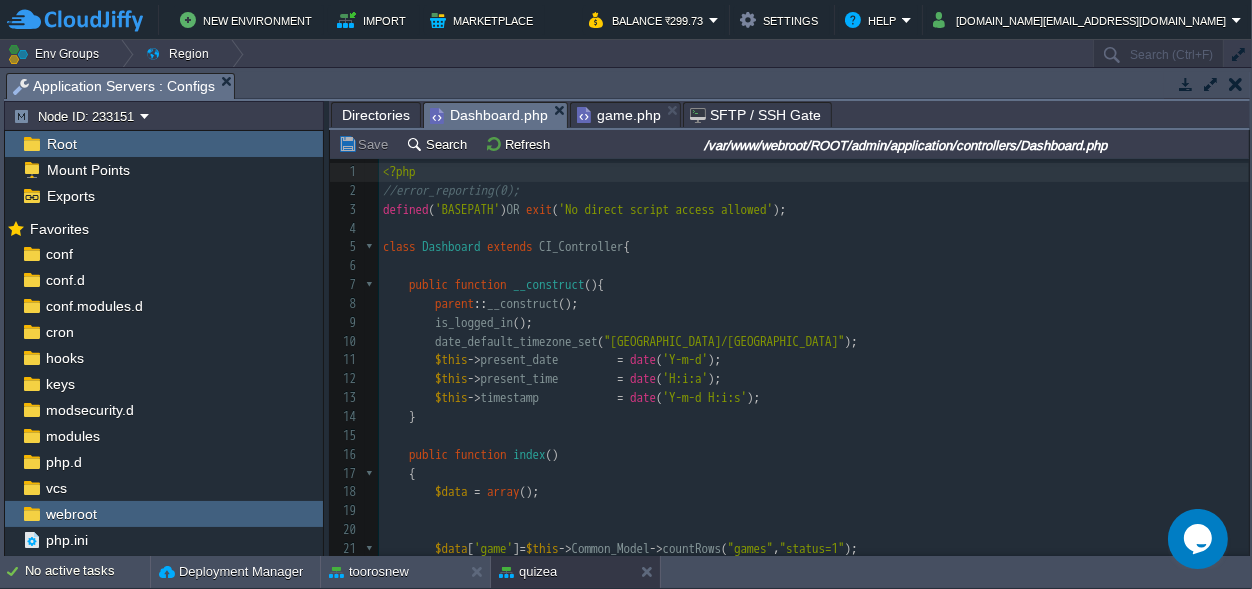 click on "Dashboard.php" at bounding box center (489, 115) 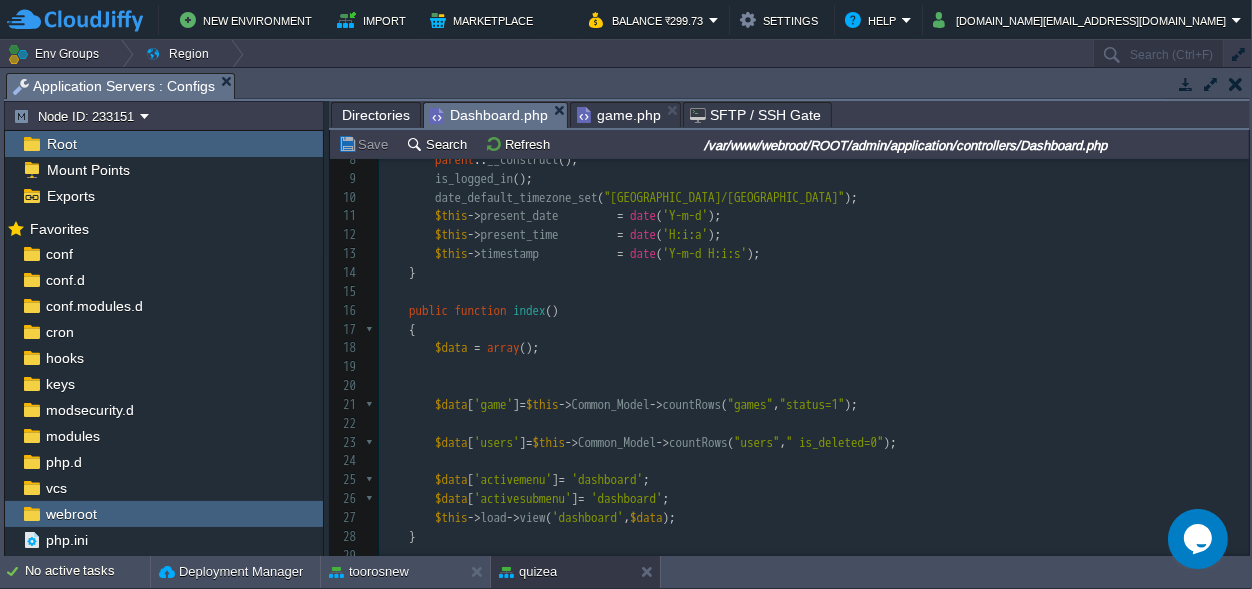 scroll, scrollTop: 187, scrollLeft: 0, axis: vertical 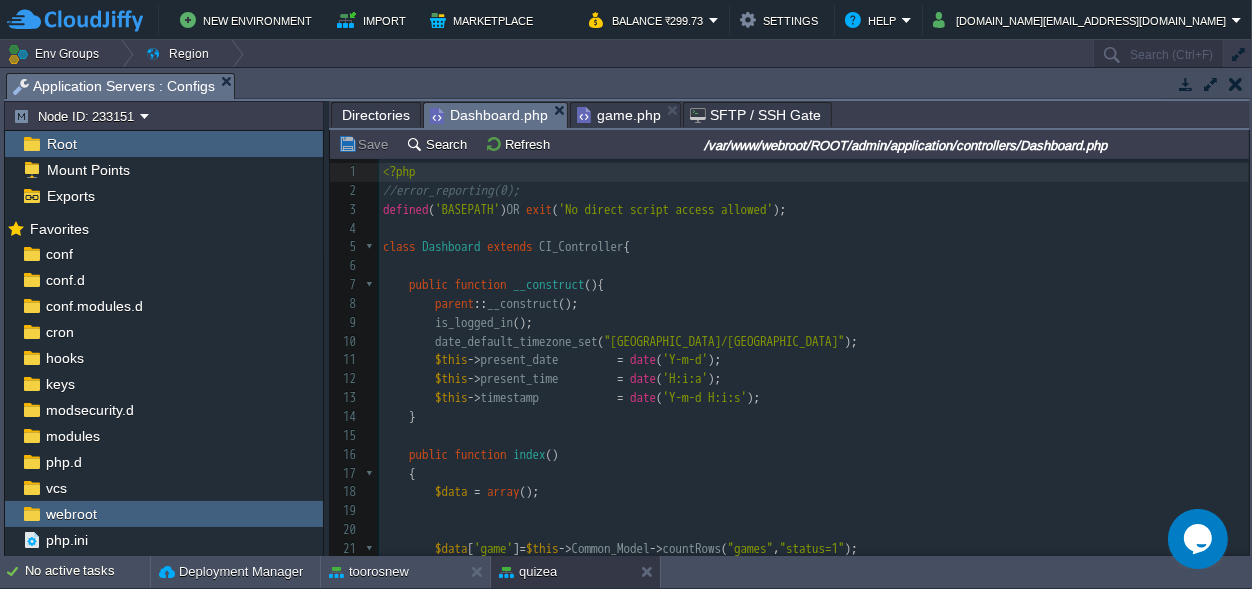 click on "game.php" at bounding box center [619, 115] 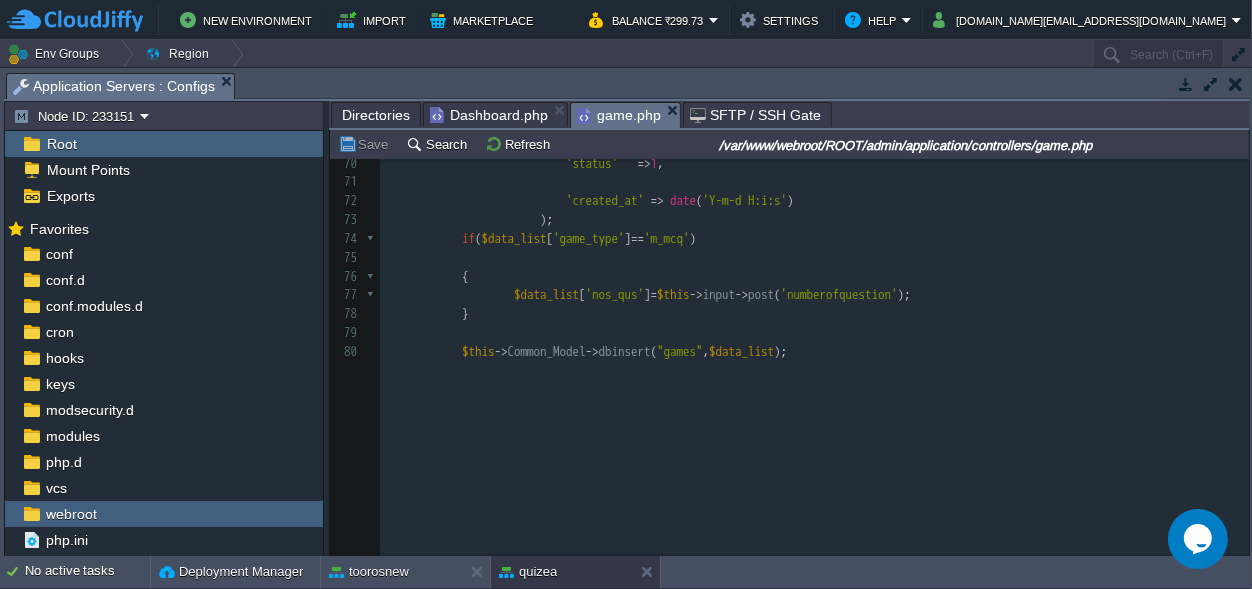 scroll, scrollTop: 935, scrollLeft: 0, axis: vertical 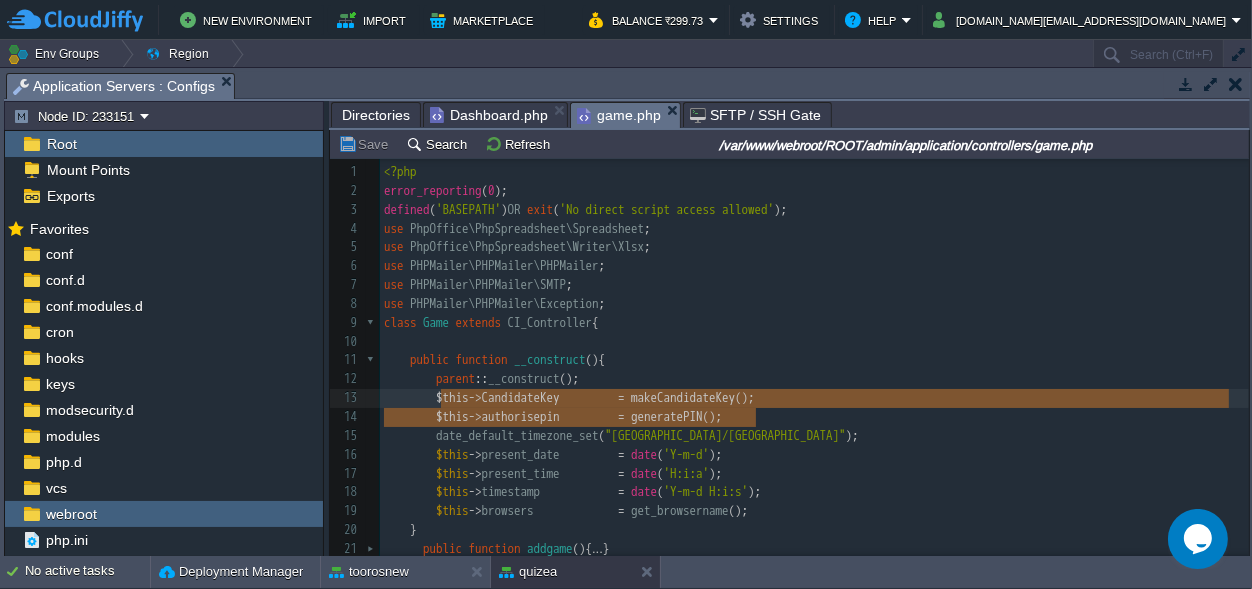 type on "$this->CandidateKey 		= makeCandidateKey();
$this->authorisepin 		= generatePIN();" 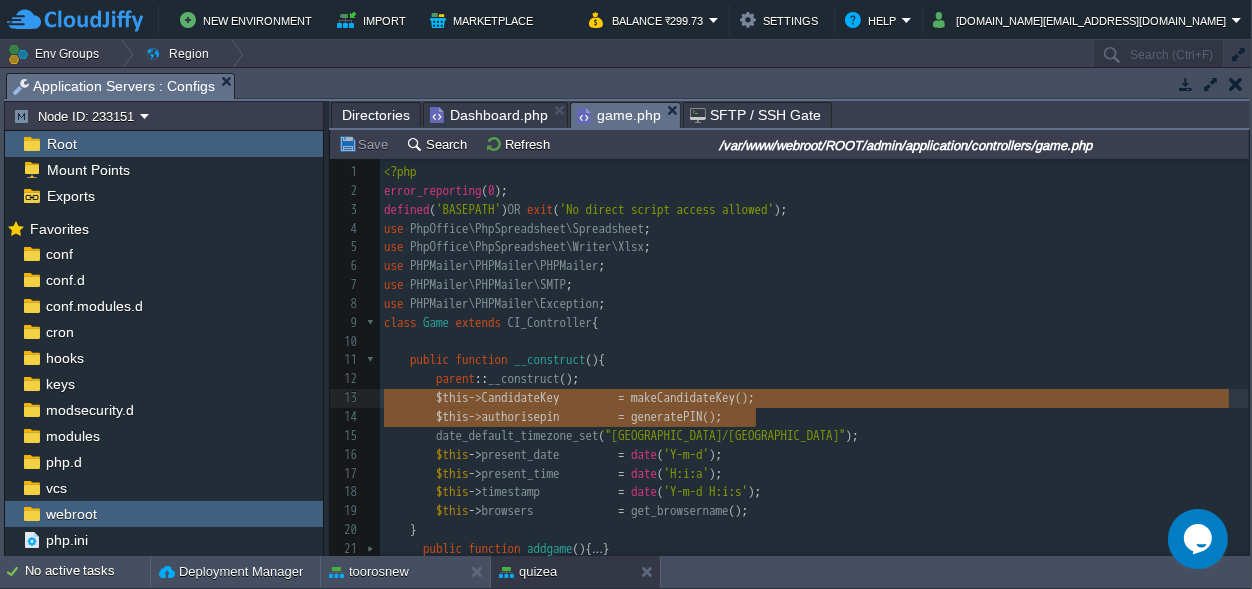 drag, startPoint x: 776, startPoint y: 417, endPoint x: 357, endPoint y: 402, distance: 419.2684 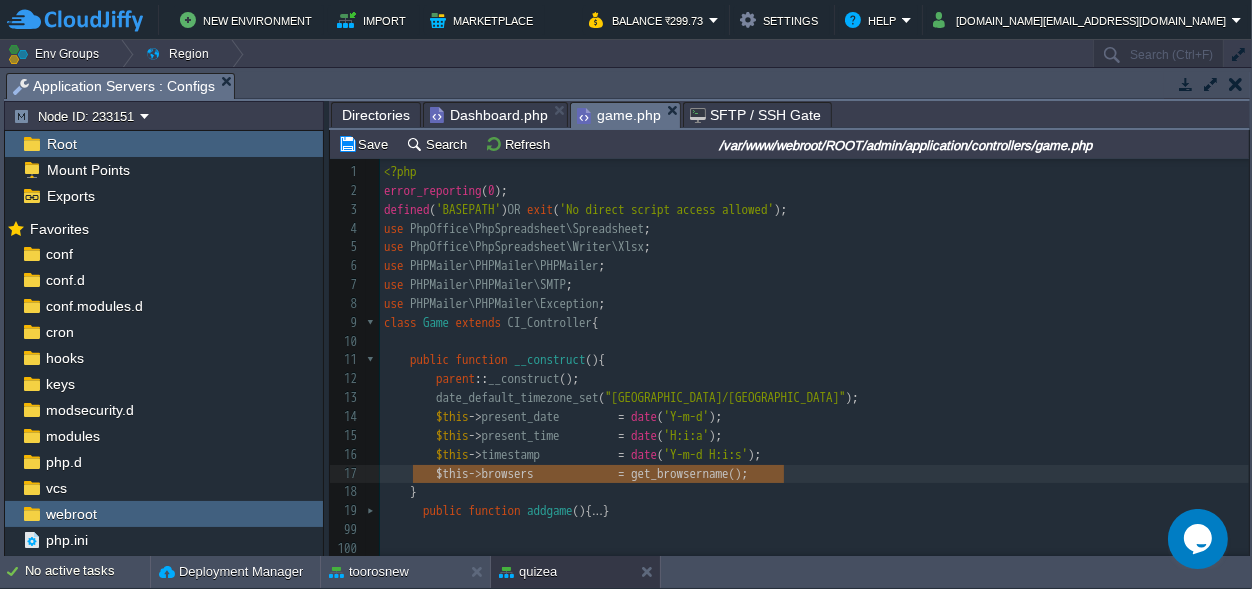 type on "$this->browsers        		= get_browsername();" 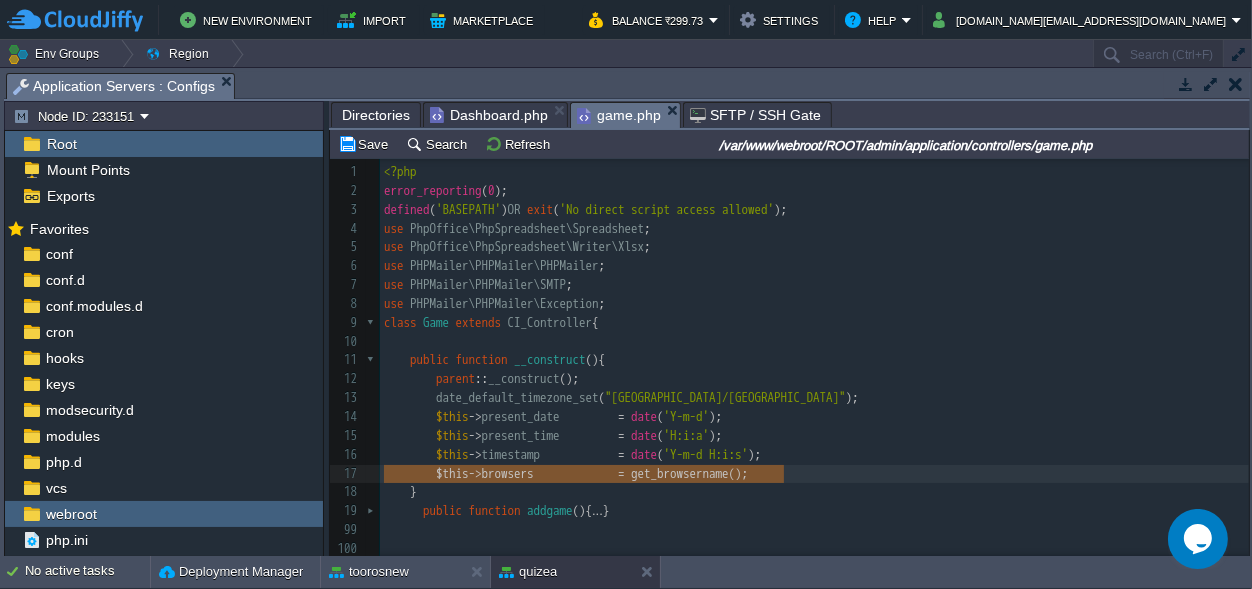 drag, startPoint x: 800, startPoint y: 478, endPoint x: 327, endPoint y: 475, distance: 473.00952 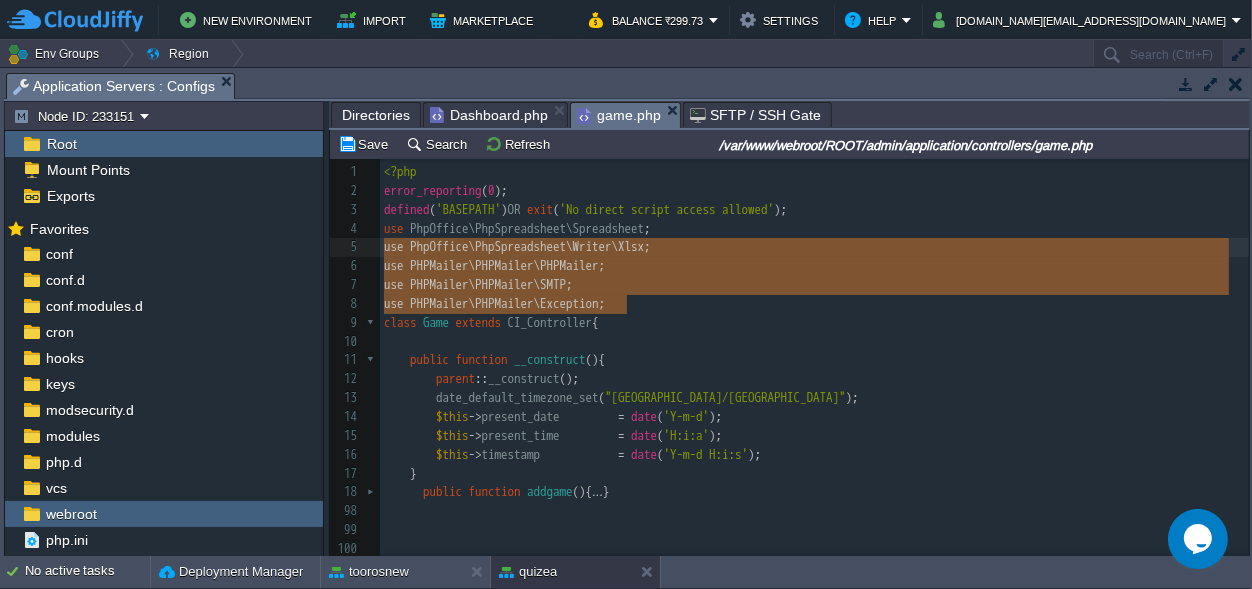 type on "use PhpOffice\PhpSpreadsheet\Spreadsheet;
use PhpOffice\PhpSpreadsheet\Writer\Xlsx;
use PHPMailer\PHPMailer\PHPMailer;
use PHPMailer\PHPMailer\SMTP;
use PHPMailer\PHPMailer\Exception;" 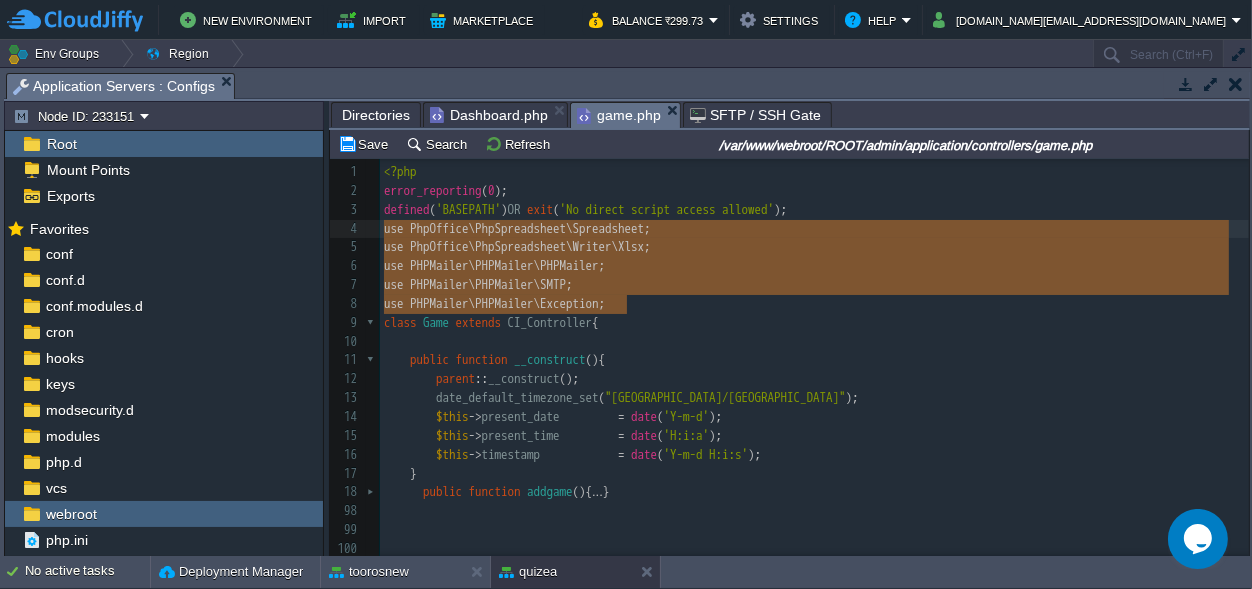 drag, startPoint x: 641, startPoint y: 303, endPoint x: 363, endPoint y: 234, distance: 286.435 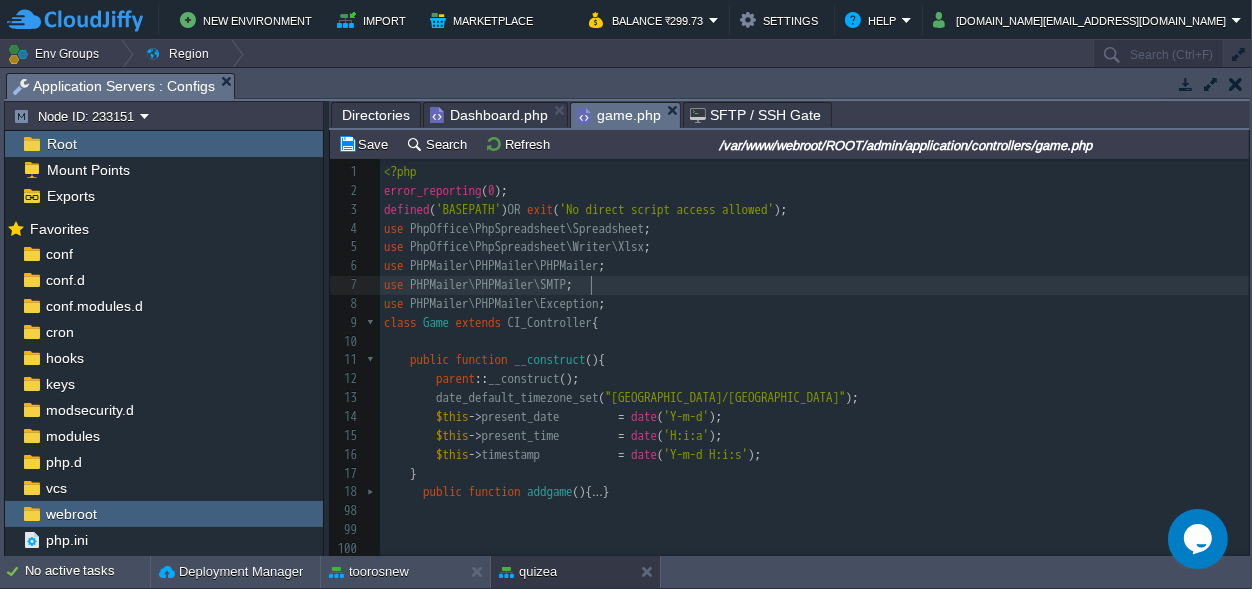 click on "xxxxxxxxxx   1 <?php 2 error_reporting ( 0 ); 3 defined ( 'BASEPATH' )  OR   exit ( 'No direct script access allowed' ); 4 use   PhpOffice\PhpSpreadsheet\Spreadsheet ; 5 use   PhpOffice\PhpSpreadsheet\Writer\Xlsx ; 6 use   PHPMailer\PHPMailer\PHPMailer ; 7 use   PHPMailer\PHPMailer\SMTP ; 8 use   PHPMailer\PHPMailer\Exception ; 9 class   Game   extends   CI_Controller  { 10 ​ 11      public   function   __construct (){ 12           parent :: __construct (); 13           date_default_timezone_set ( "[GEOGRAPHIC_DATA]/[GEOGRAPHIC_DATA]" );  14           $this -> present_date             =   date ( 'Y-m-d' ); 15           $this -> present_time             =   date ( 'H:i:a' ); 16           $this -> timestamp                 =   date ( 'Y-m-d H:i:s' ); 17      } 18         public   function   addgame (){ ... } 98 ​ 99 ​ 100 ​ 101 ​ 102      public   function   activegame (){ ... }" at bounding box center (814, 379) 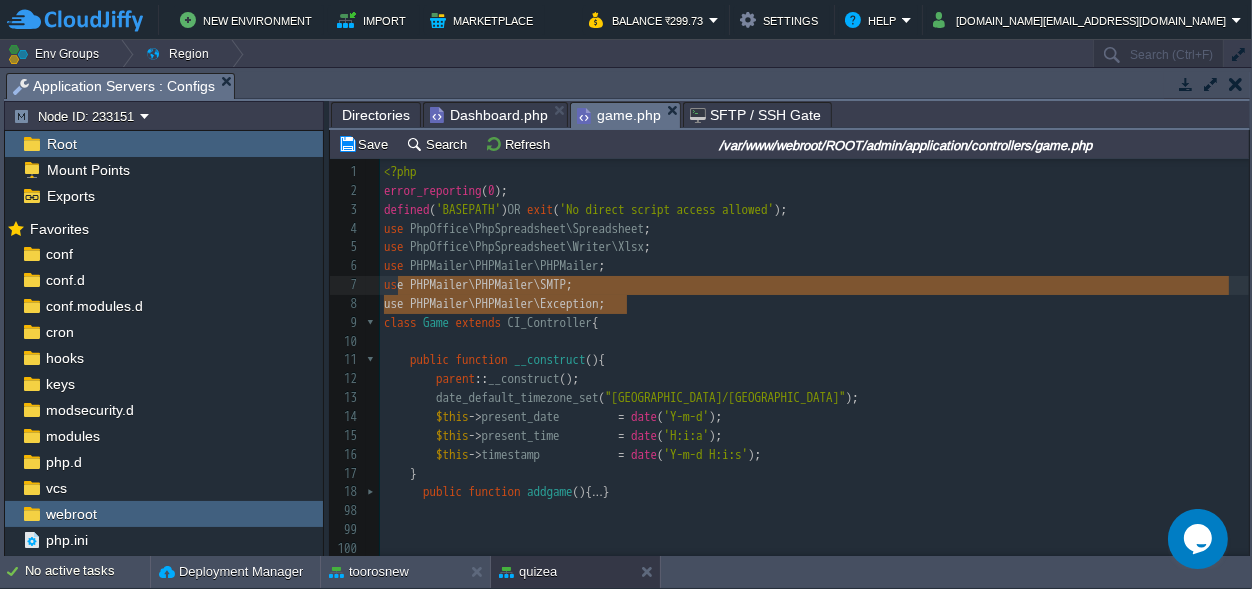 type on "use PHPMailer\PHPMailer\PHPMailer;
use PHPMailer\PHPMailer\SMTP;
use PHPMailer\PHPMailer\Exception;" 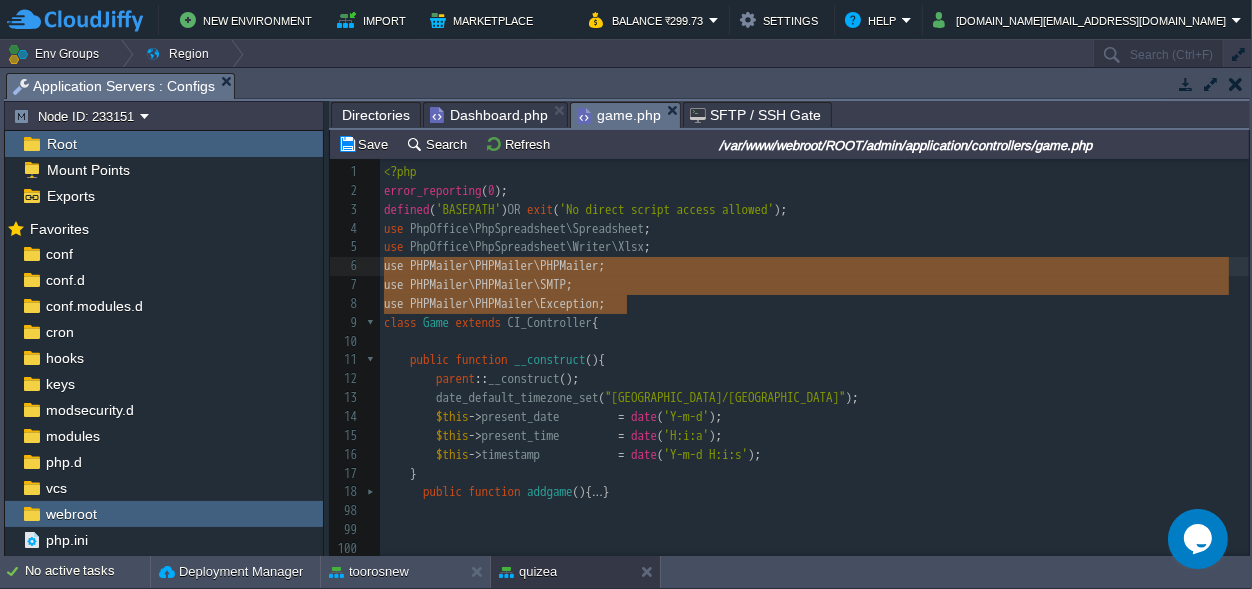 drag, startPoint x: 635, startPoint y: 304, endPoint x: 376, endPoint y: 272, distance: 260.96936 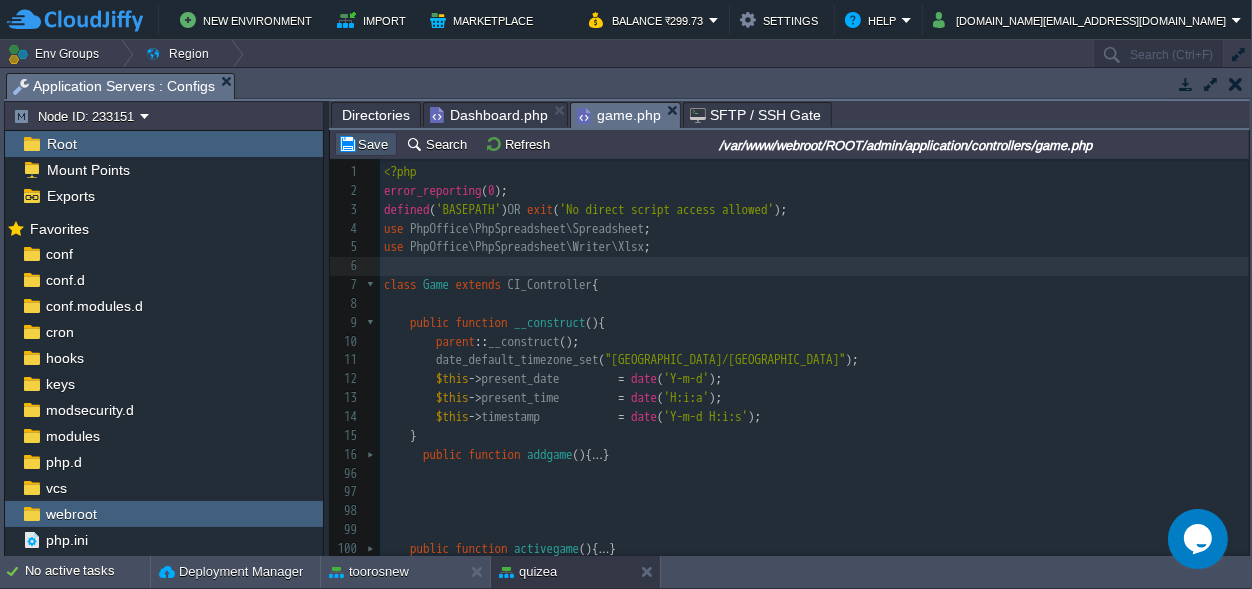 click on "Save" at bounding box center (366, 144) 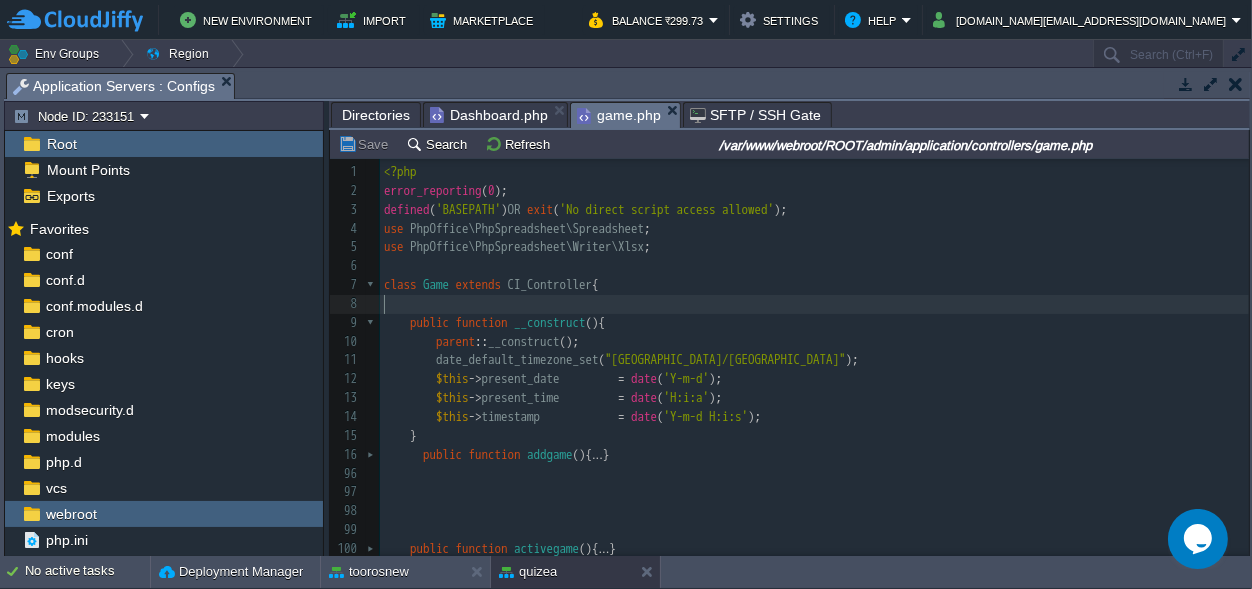 click on "​" at bounding box center [814, 304] 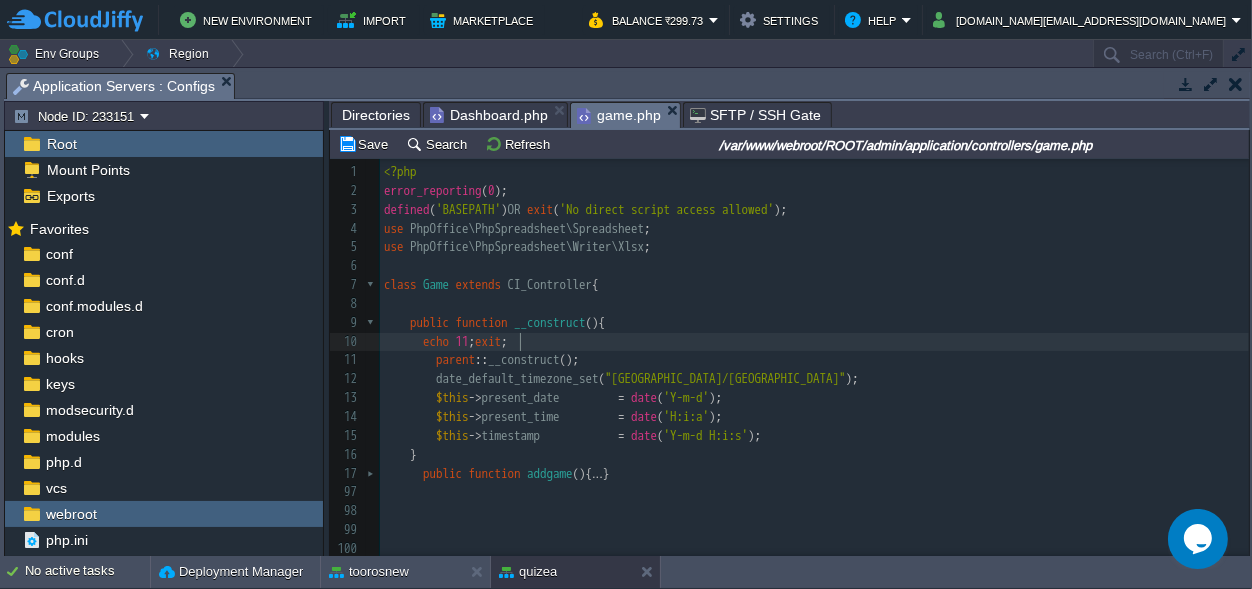 scroll, scrollTop: 0, scrollLeft: 92, axis: horizontal 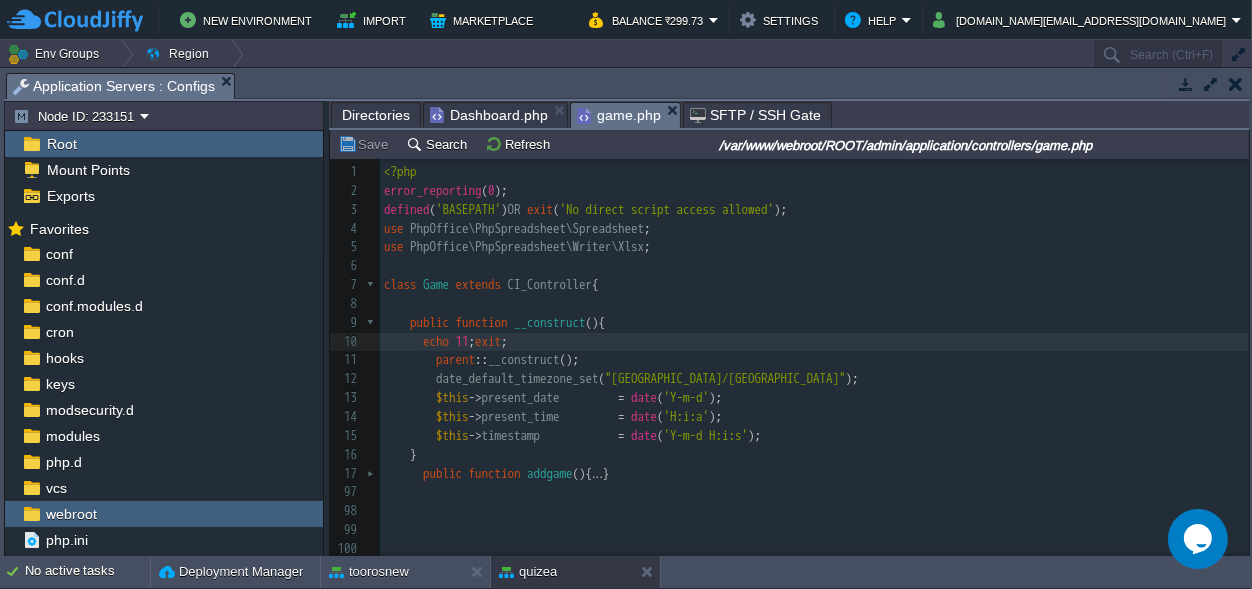 type on "echo 11;exit;" 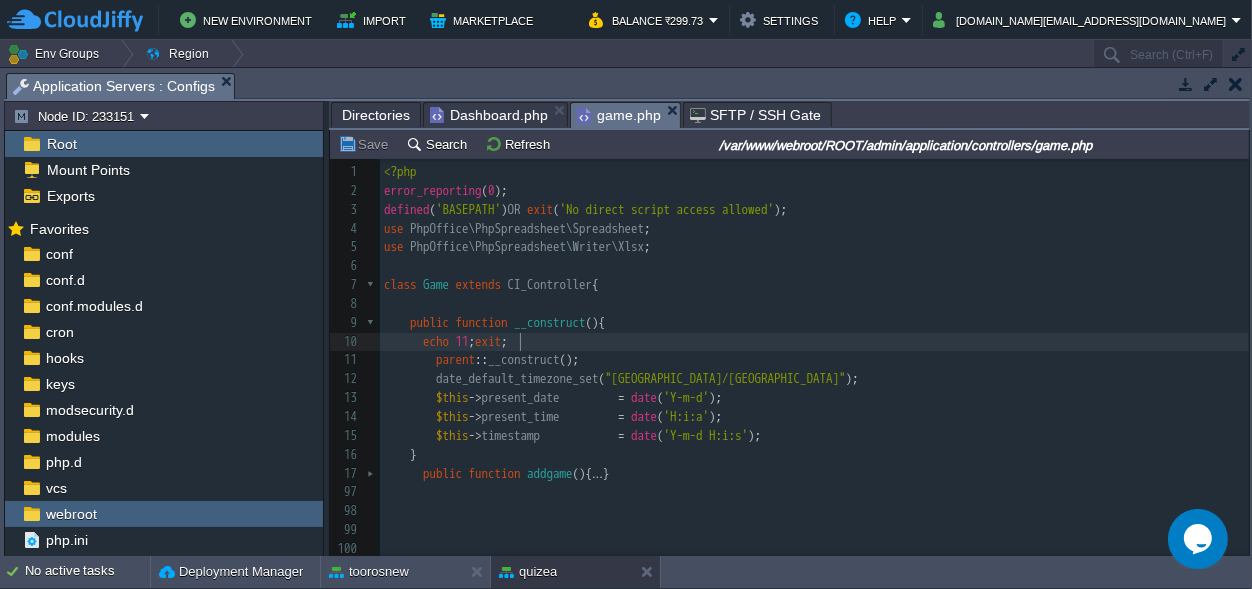 scroll, scrollTop: 0, scrollLeft: 0, axis: both 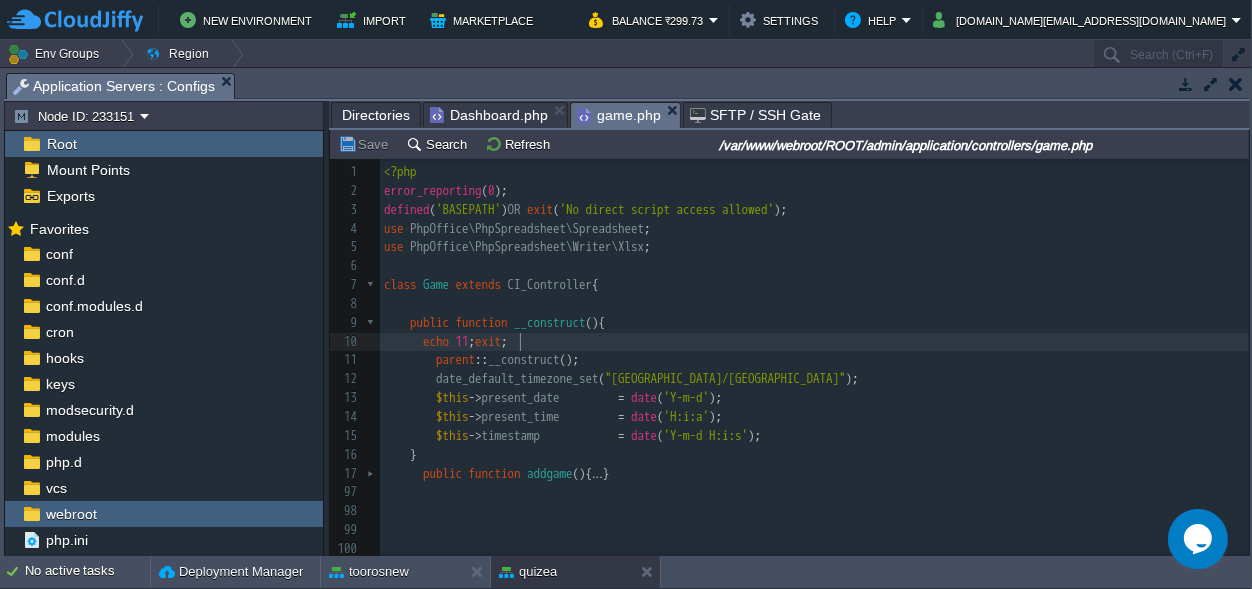 click on "xxxxxxxxxx   1 <?php 2 error_reporting ( 0 ); 3 defined ( 'BASEPATH' )  OR   exit ( 'No direct script access allowed' ); 4 use   PhpOffice\PhpSpreadsheet\Spreadsheet ; 5 use   PhpOffice\PhpSpreadsheet\Writer\Xlsx ; 6 ​ 7 class   Game   extends   CI_Controller  { 8 ​ 9      public   function   __construct (){ 10        echo   11 ; exit ; 11           parent :: __construct (); 12           date_default_timezone_set ( "[GEOGRAPHIC_DATA]/[GEOGRAPHIC_DATA]" );  13           $this -> present_date             =   date ( 'Y-m-d' ); 14           $this -> present_time             =   date ( 'H:i:a' ); 15           $this -> timestamp                 =   date ( 'Y-m-d H:i:s' ); 16      } 17         public   function   addgame (){ ... } 97 ​ 98 ​ 99 ​ 100 ​ 101      public   function   activegame (){ ... }" at bounding box center [814, 370] 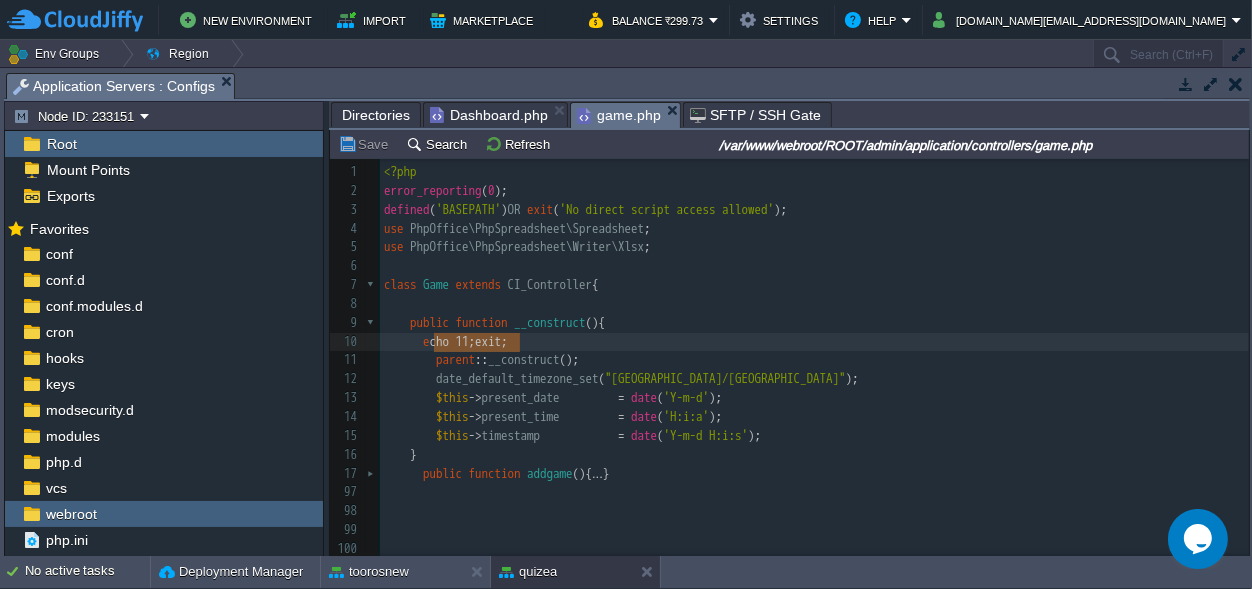 type on "echo 11;exit;" 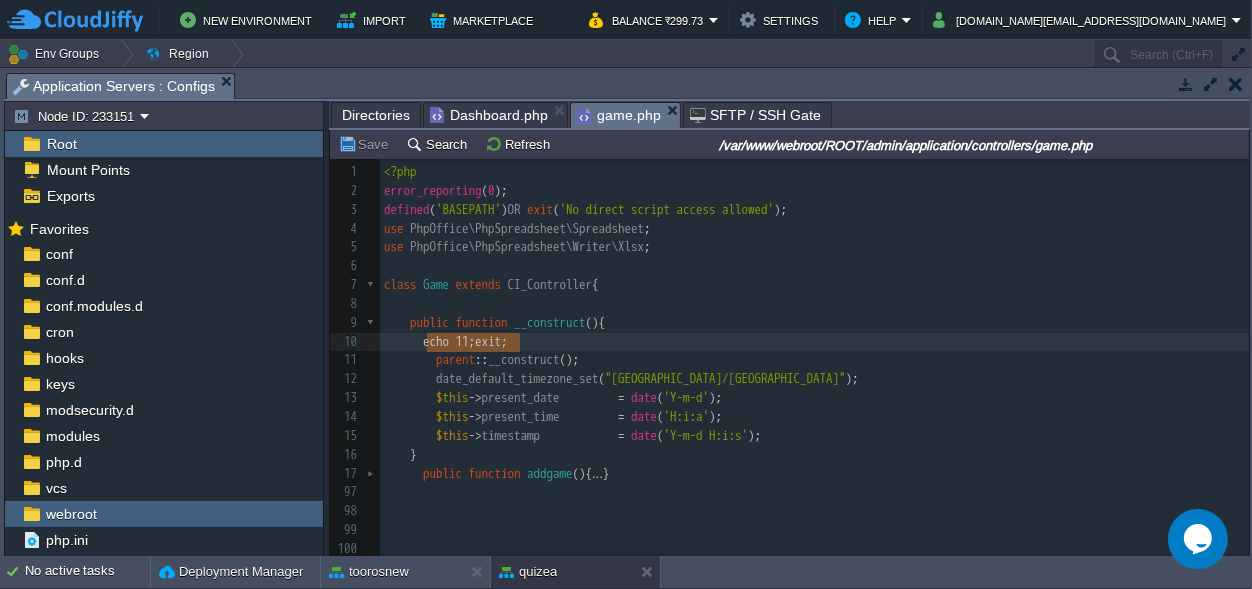 drag, startPoint x: 529, startPoint y: 343, endPoint x: 429, endPoint y: 347, distance: 100.07997 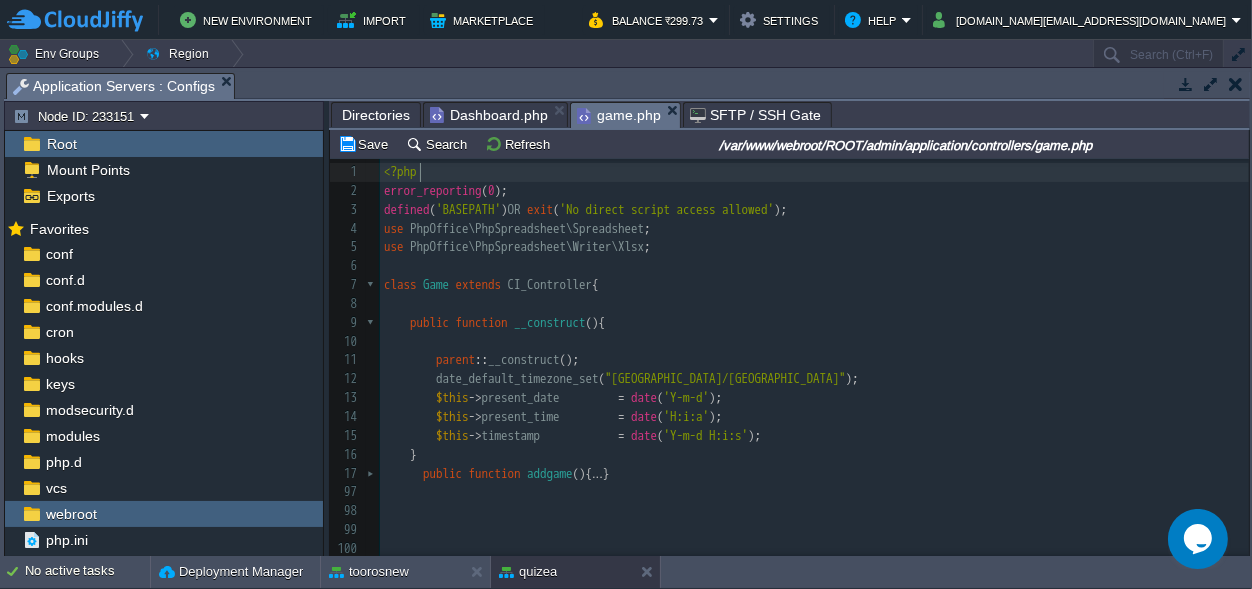 click on "<?php" at bounding box center (814, 172) 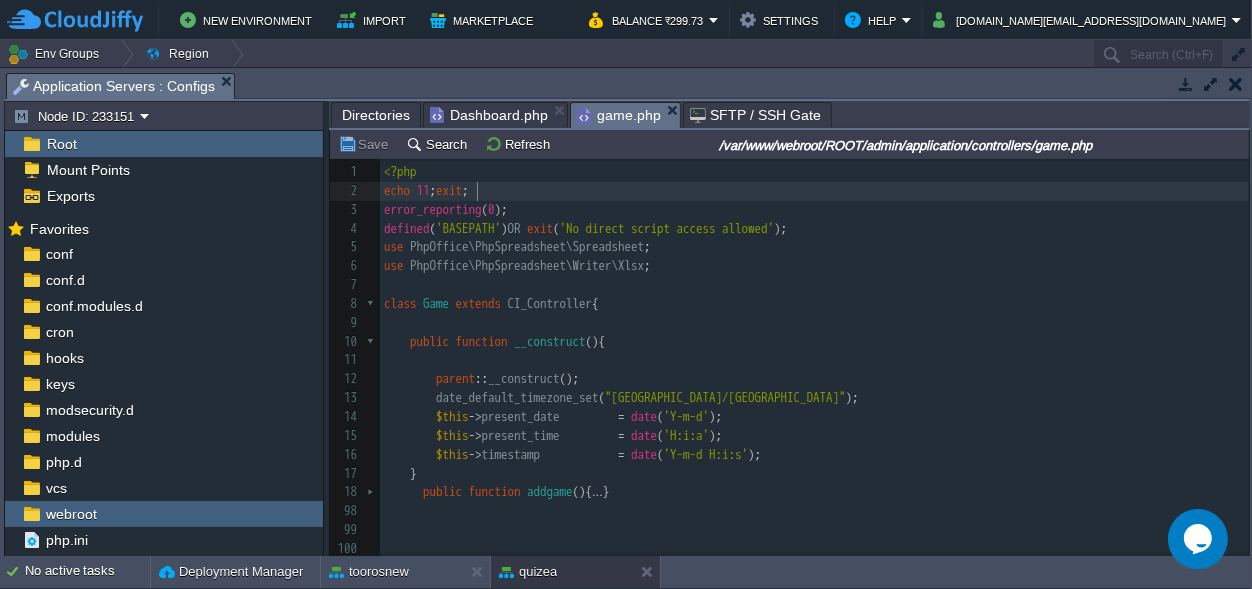 type 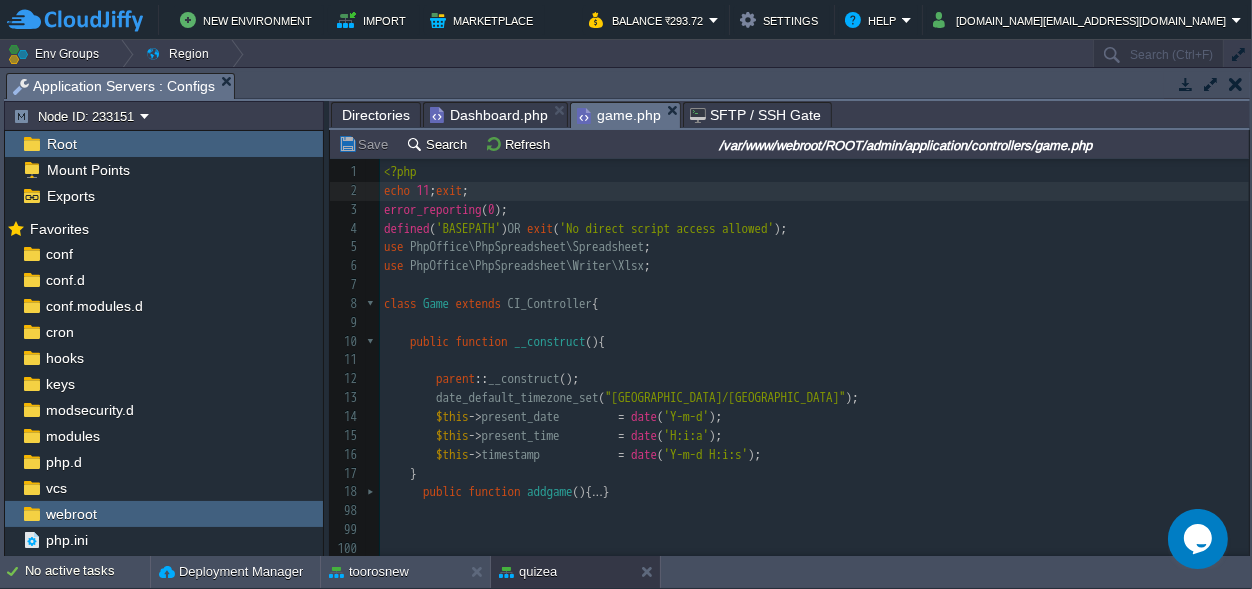 click on "Directories" at bounding box center [376, 115] 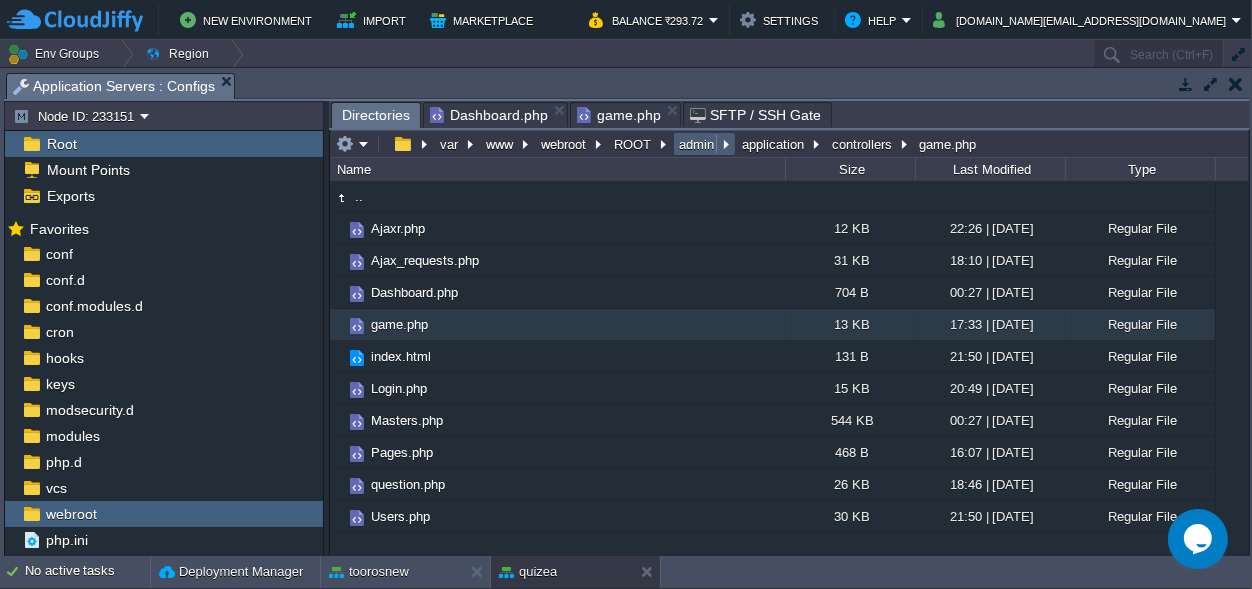 click on "admin" at bounding box center [697, 144] 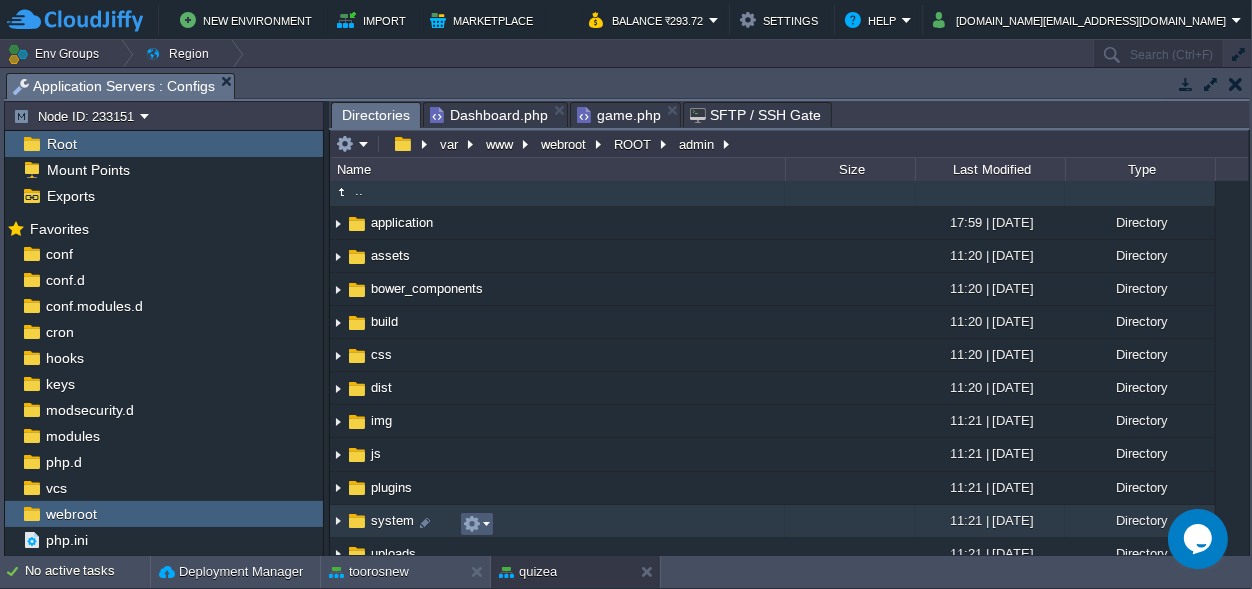 scroll, scrollTop: 0, scrollLeft: 0, axis: both 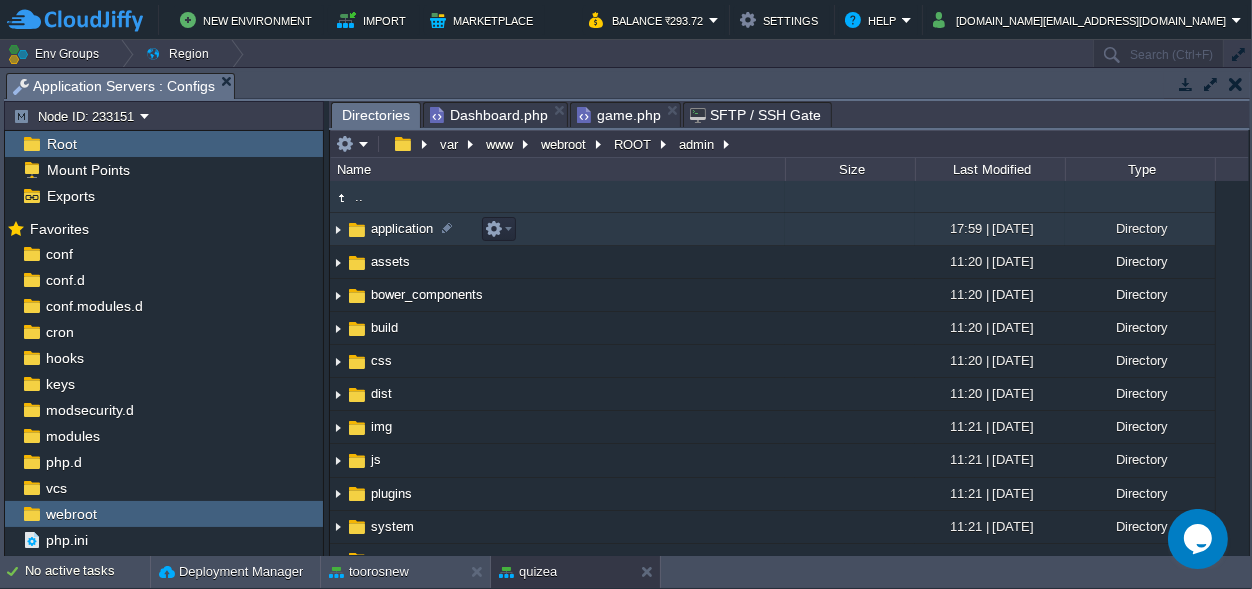 click on "application" at bounding box center [402, 228] 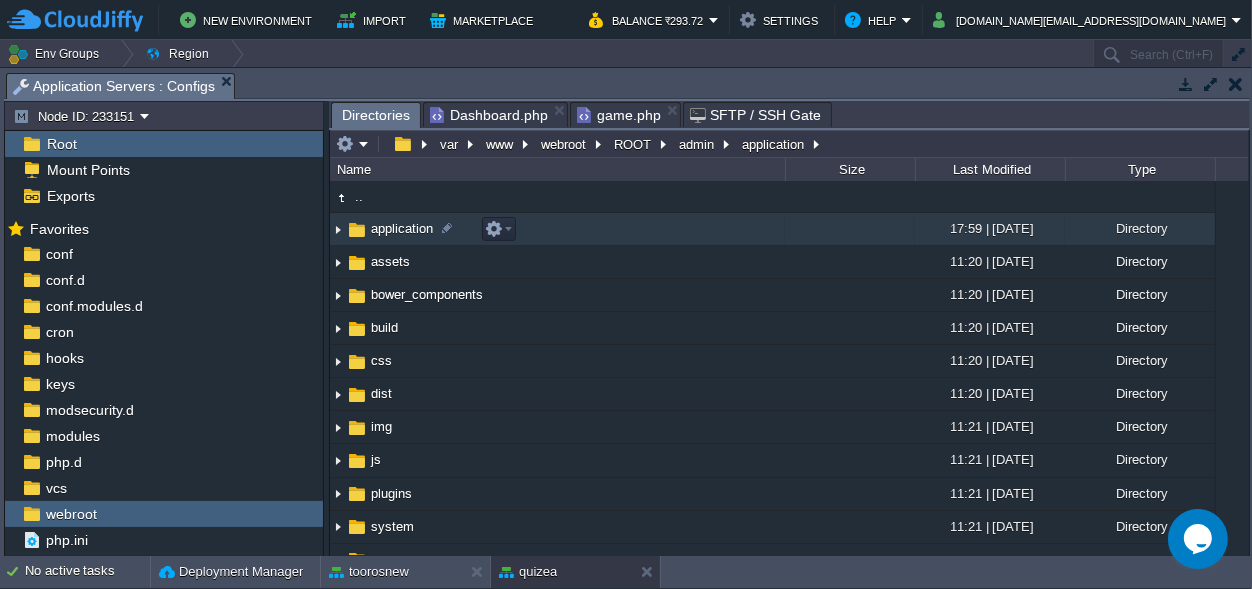 click on "application" at bounding box center [402, 228] 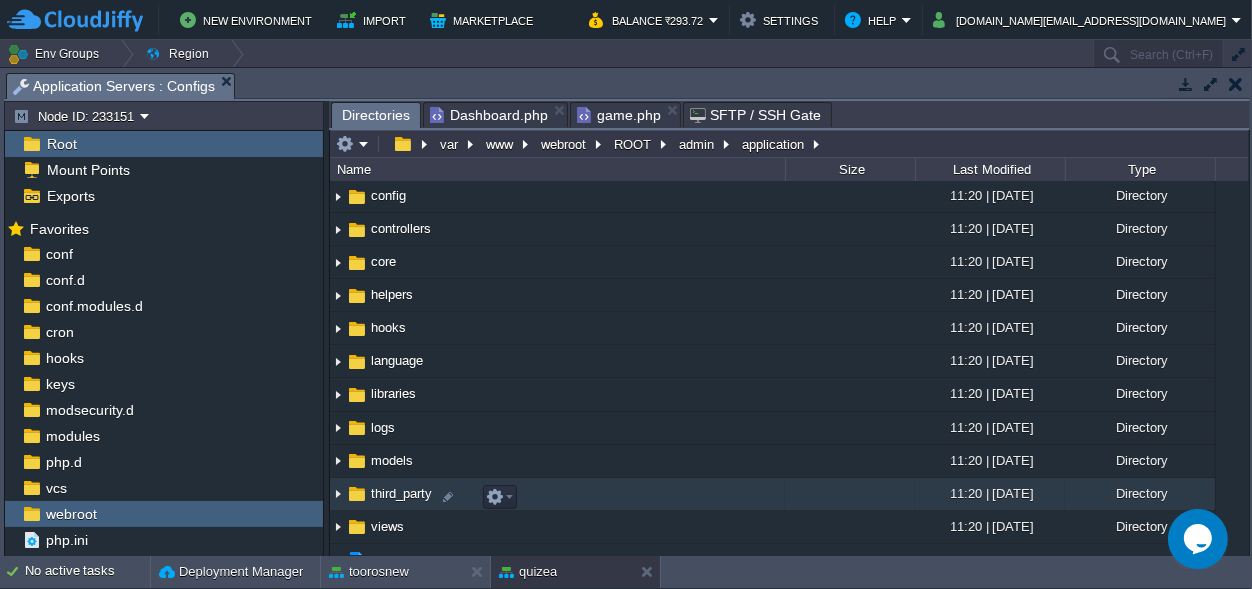 scroll, scrollTop: 90, scrollLeft: 0, axis: vertical 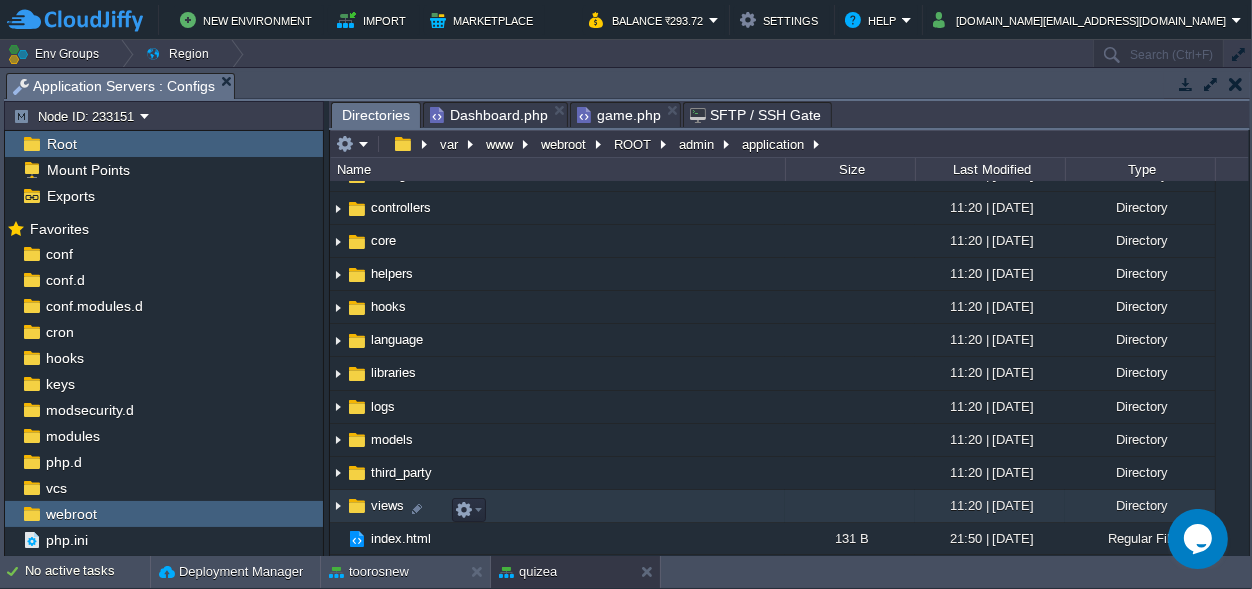 click on "views" at bounding box center [387, 505] 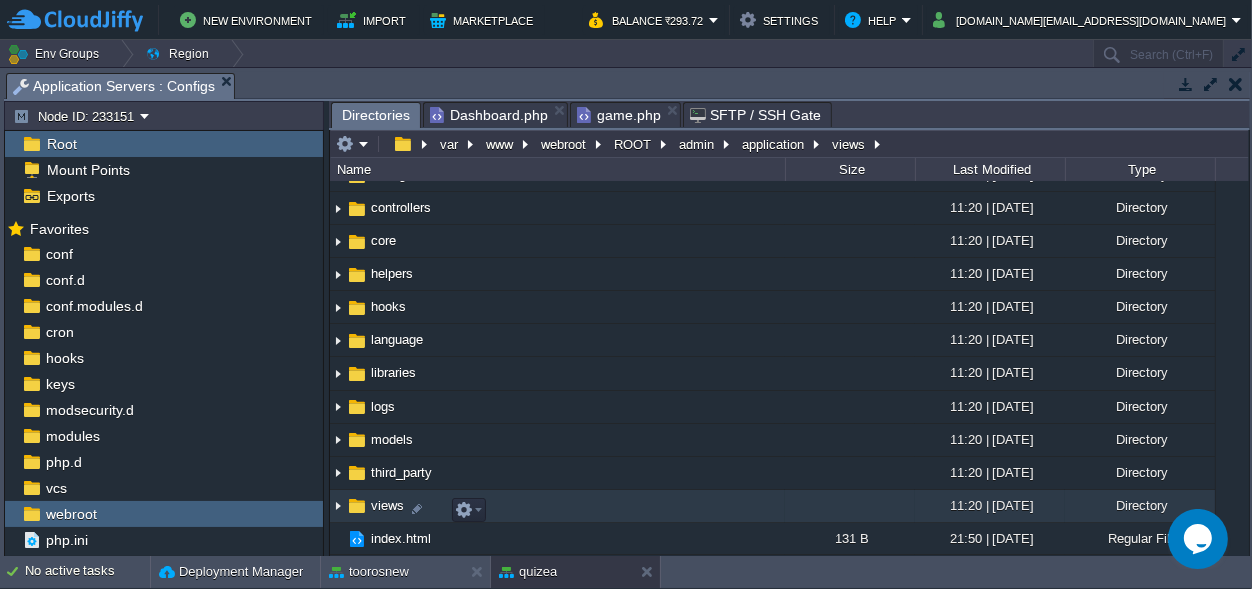 click on "views" at bounding box center (387, 505) 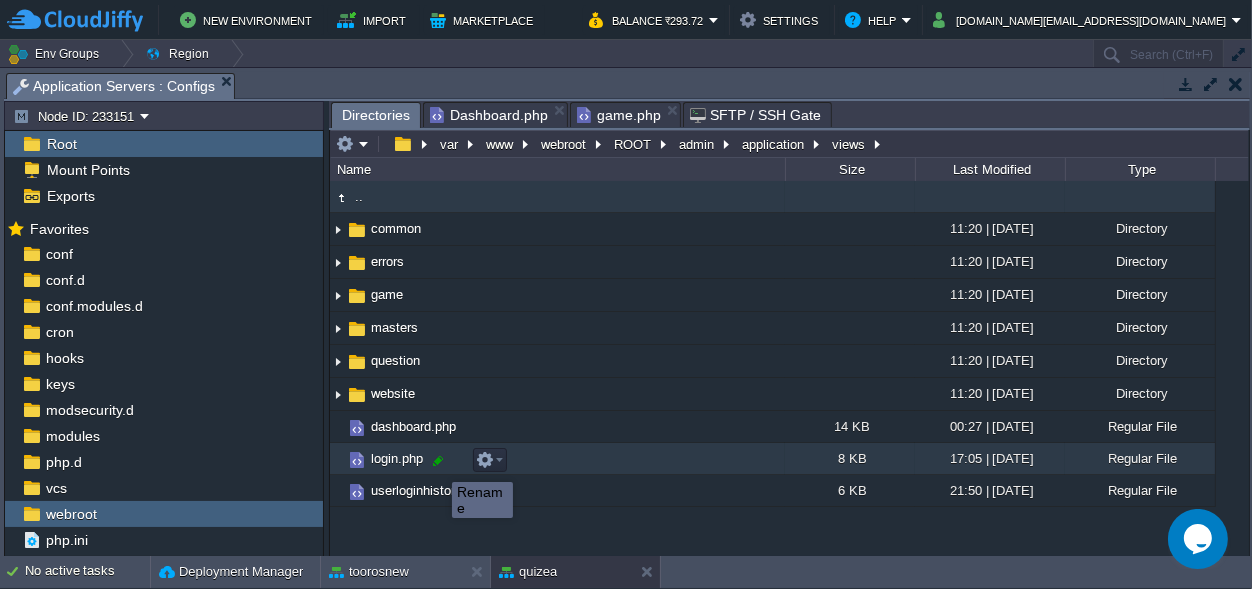 click at bounding box center (438, 461) 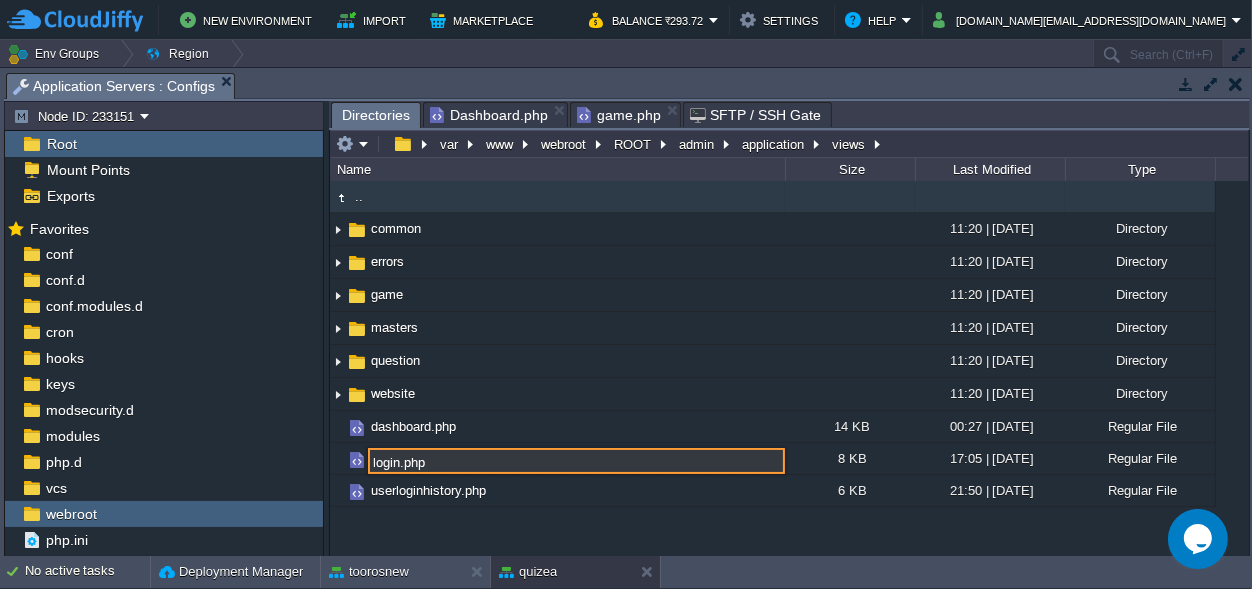 click on ".. common 11:20   |   [DATE] Directory errors 11:20   |   [DATE] Directory game 11:20   |   [DATE] Directory masters 11:20   |   [DATE] Directory question 11:20   |   [DATE] Directory website 11:20   |   [DATE] Directory dashboard.php 14 KB 00:27   |   [DATE] Regular File login.php 8 KB 17:05   |   [DATE] Regular File userloginhistory.php 6 KB 21:50   |   [DATE] Regular File   login.php" at bounding box center [789, 368] 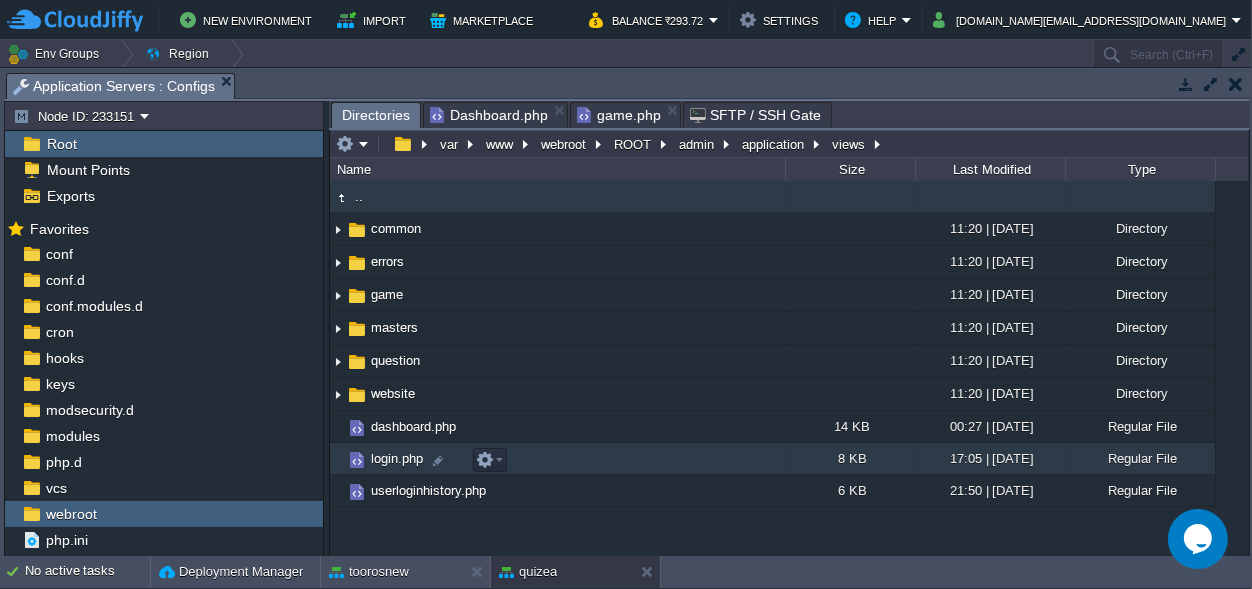 click on "login.php" at bounding box center (397, 458) 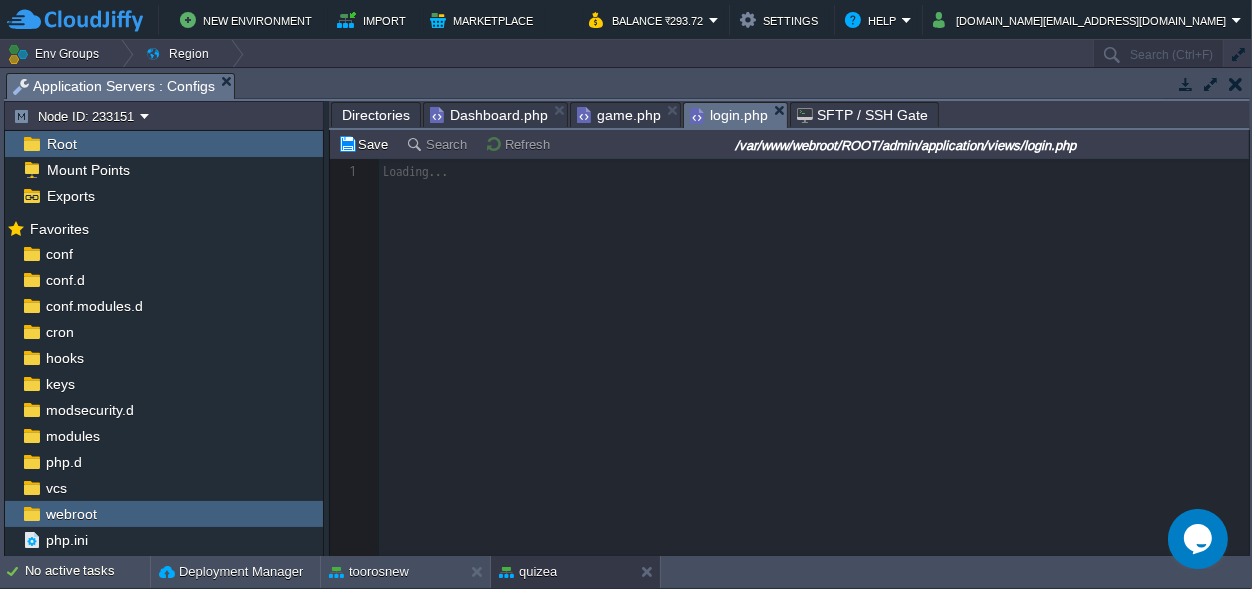 scroll, scrollTop: 7, scrollLeft: 0, axis: vertical 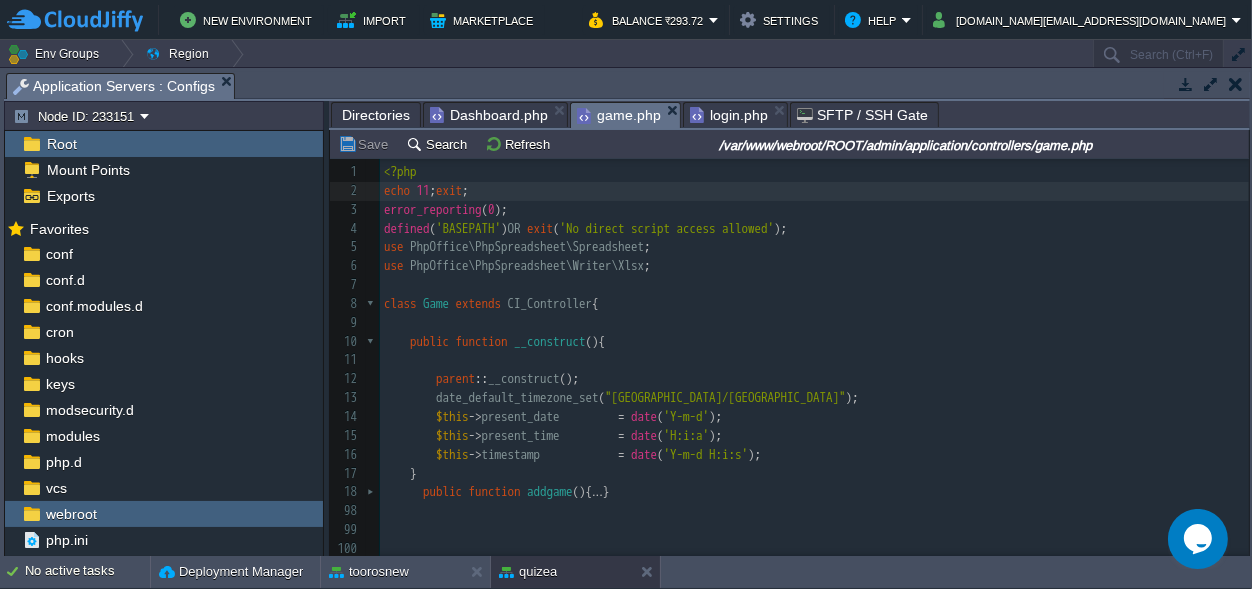 click on "game.php" at bounding box center (619, 115) 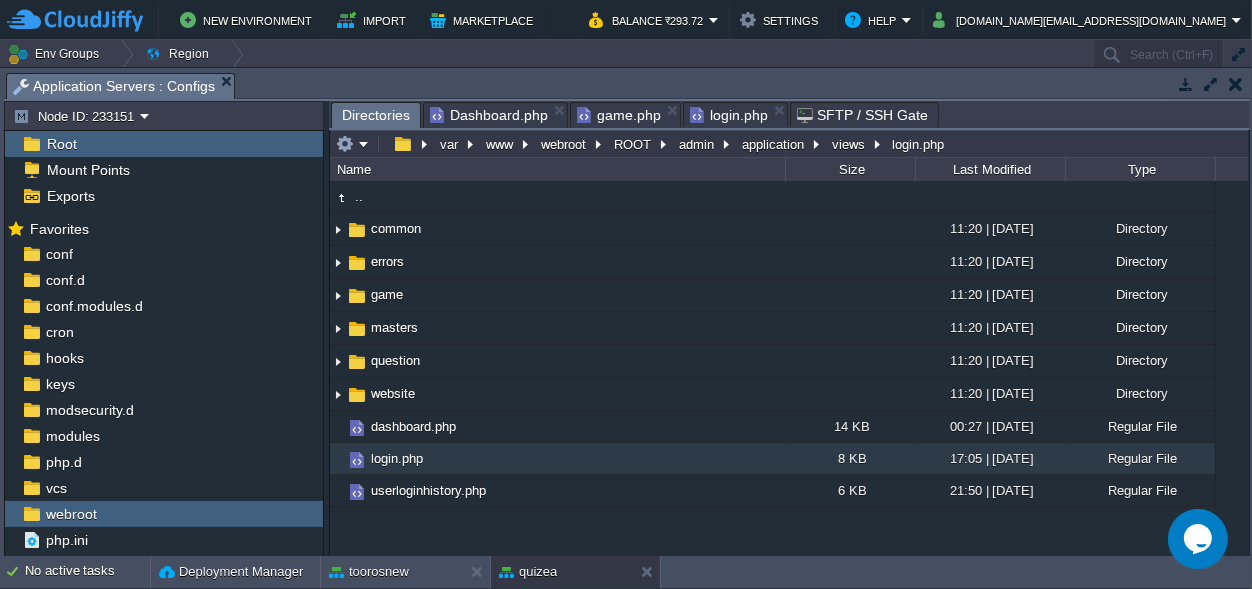 click on "Directories" at bounding box center (376, 115) 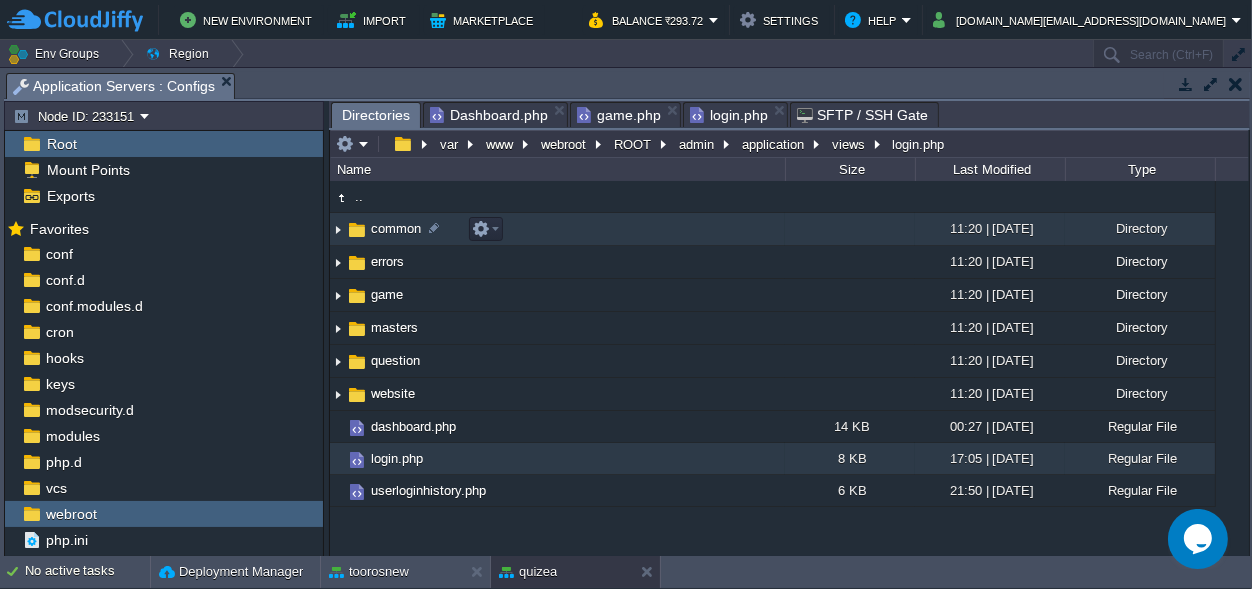 click at bounding box center (338, 229) 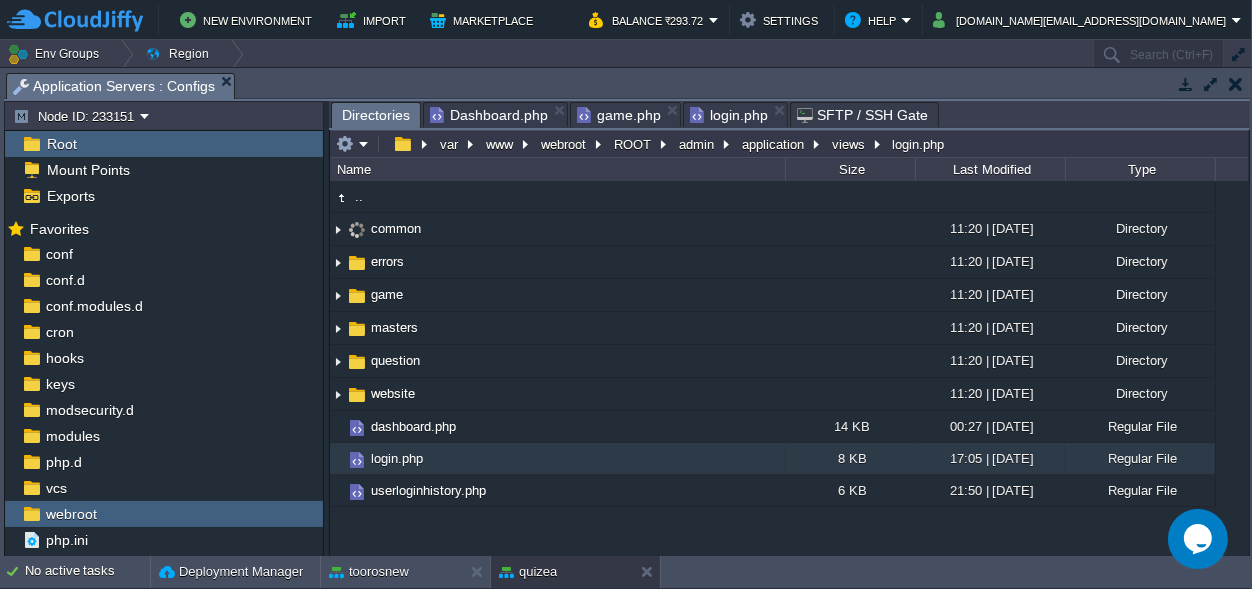 click on "login.php" at bounding box center [729, 115] 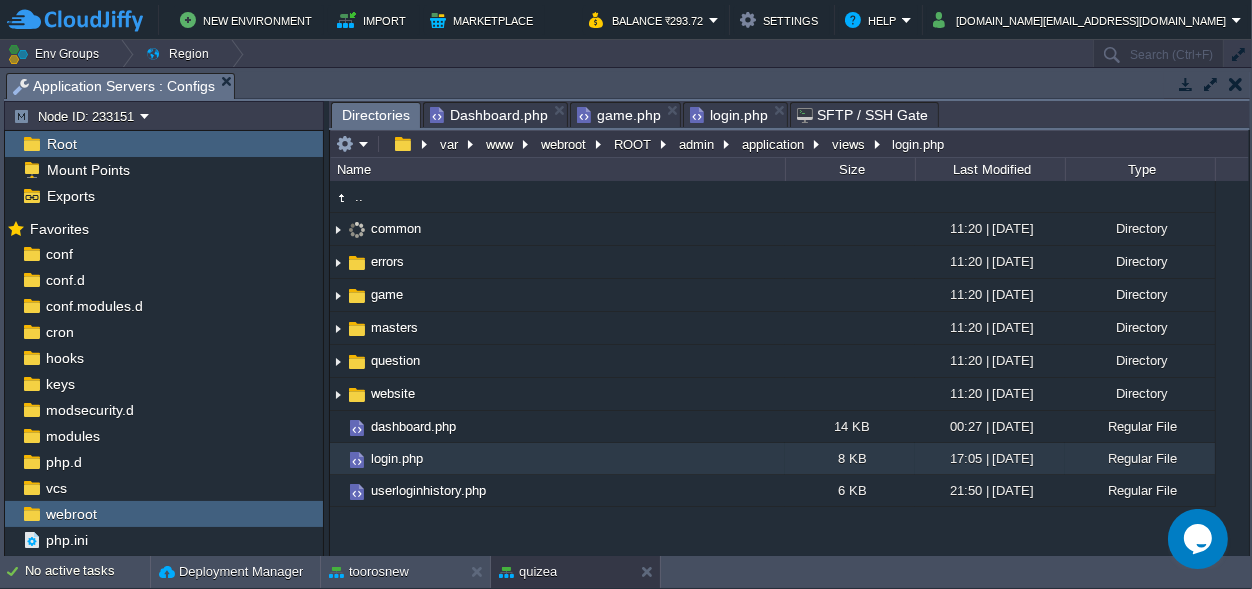 scroll, scrollTop: 7, scrollLeft: 0, axis: vertical 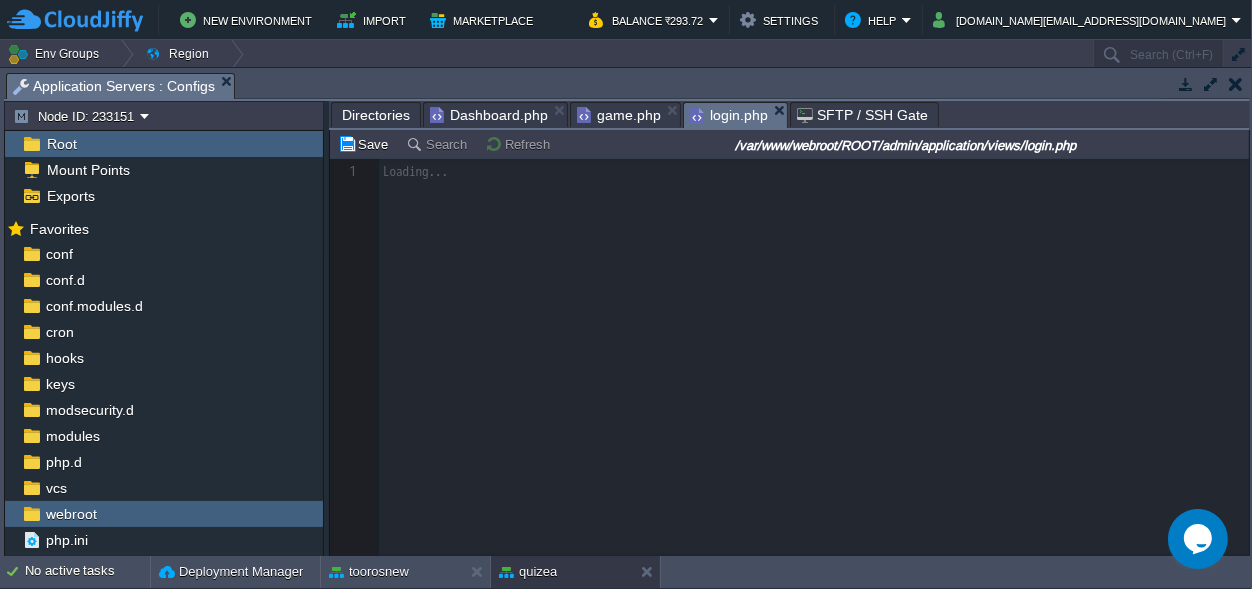 click on "Dashboard.php" at bounding box center (489, 115) 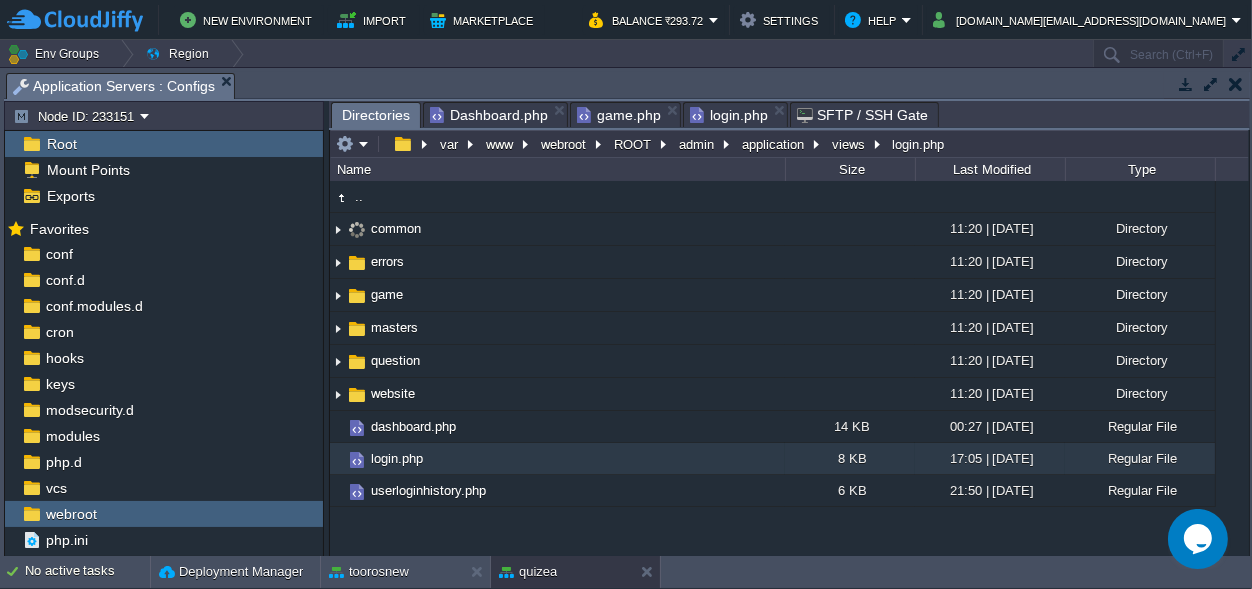 click on "Directories" at bounding box center [376, 115] 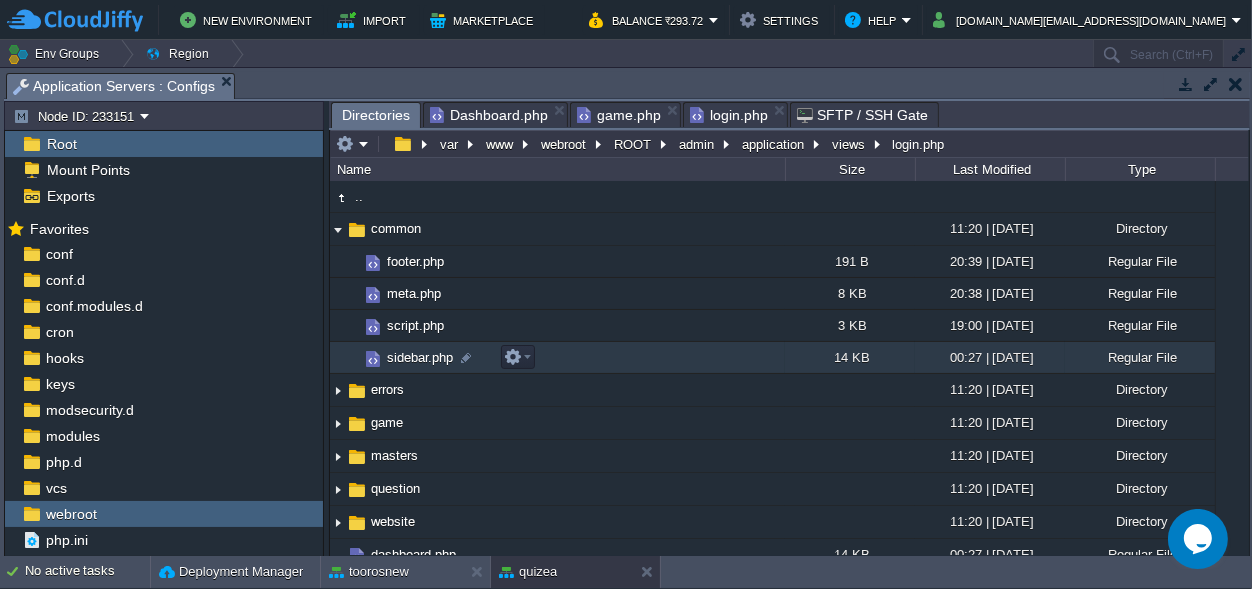 click on "sidebar.php" at bounding box center (420, 357) 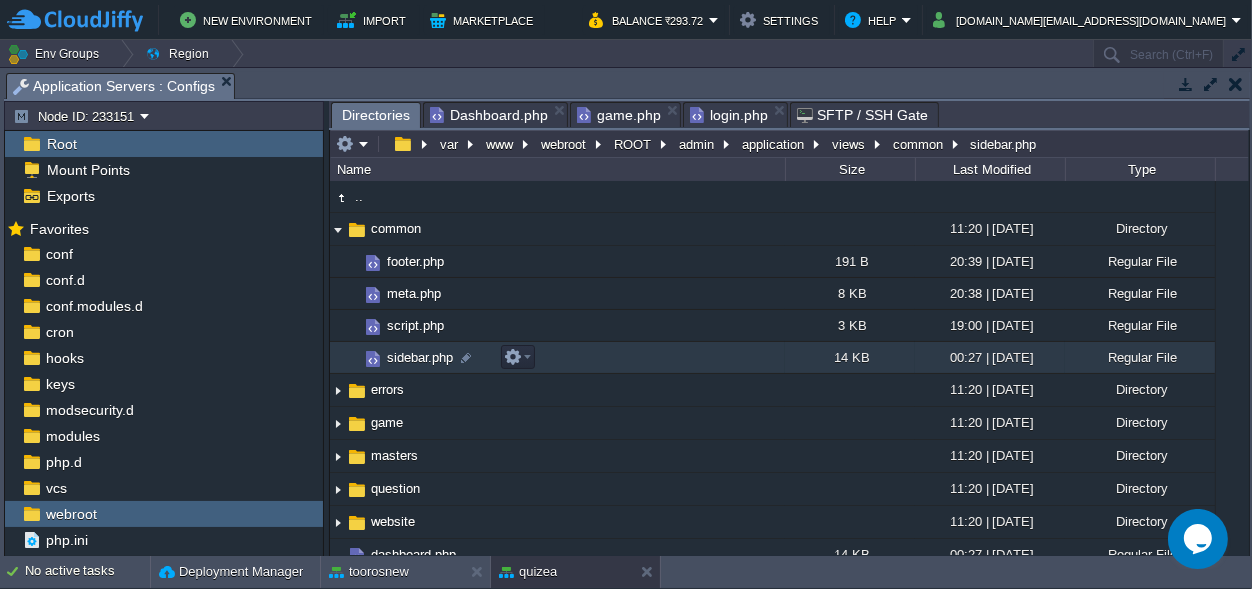 click on "sidebar.php" at bounding box center [420, 357] 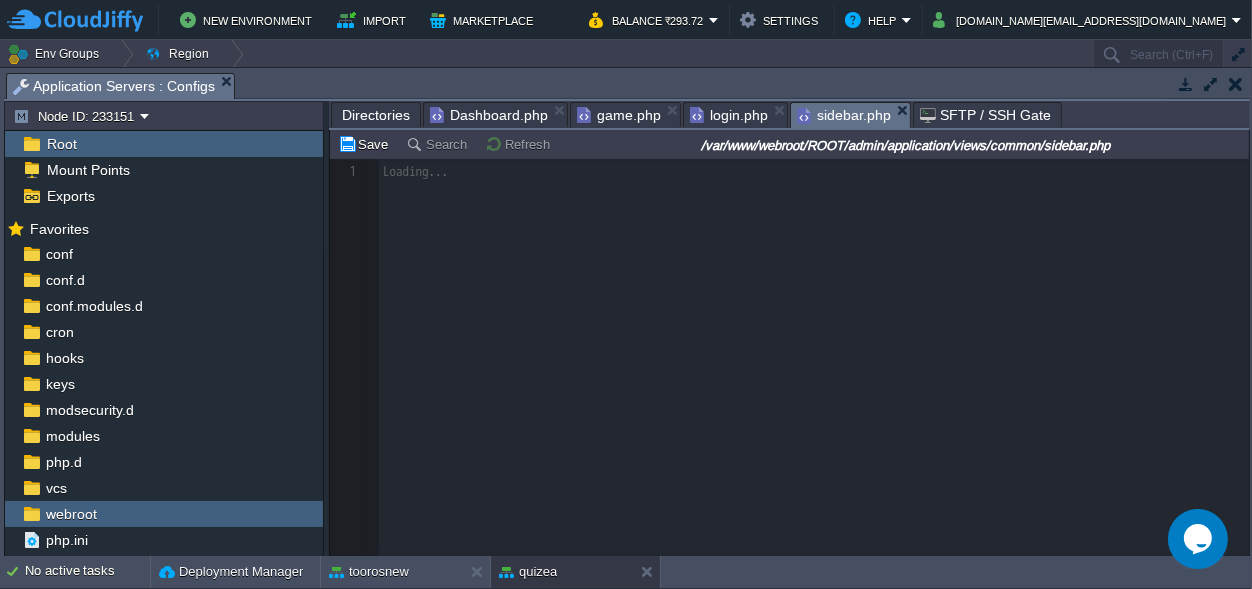 scroll, scrollTop: 7, scrollLeft: 0, axis: vertical 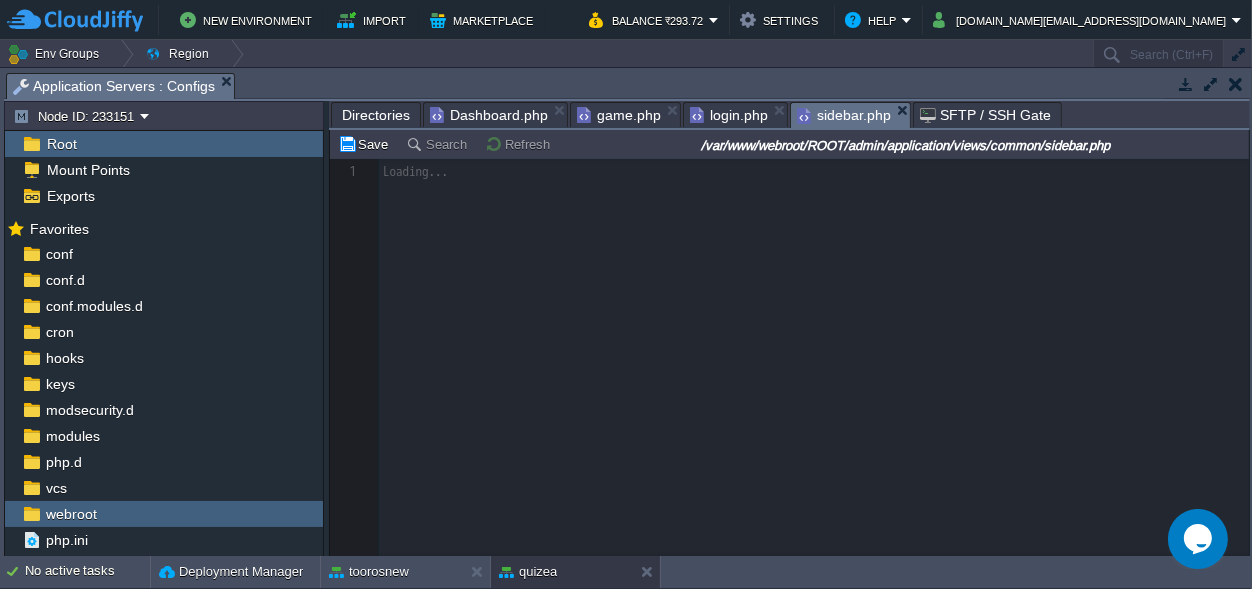 click on "login.php" at bounding box center [729, 115] 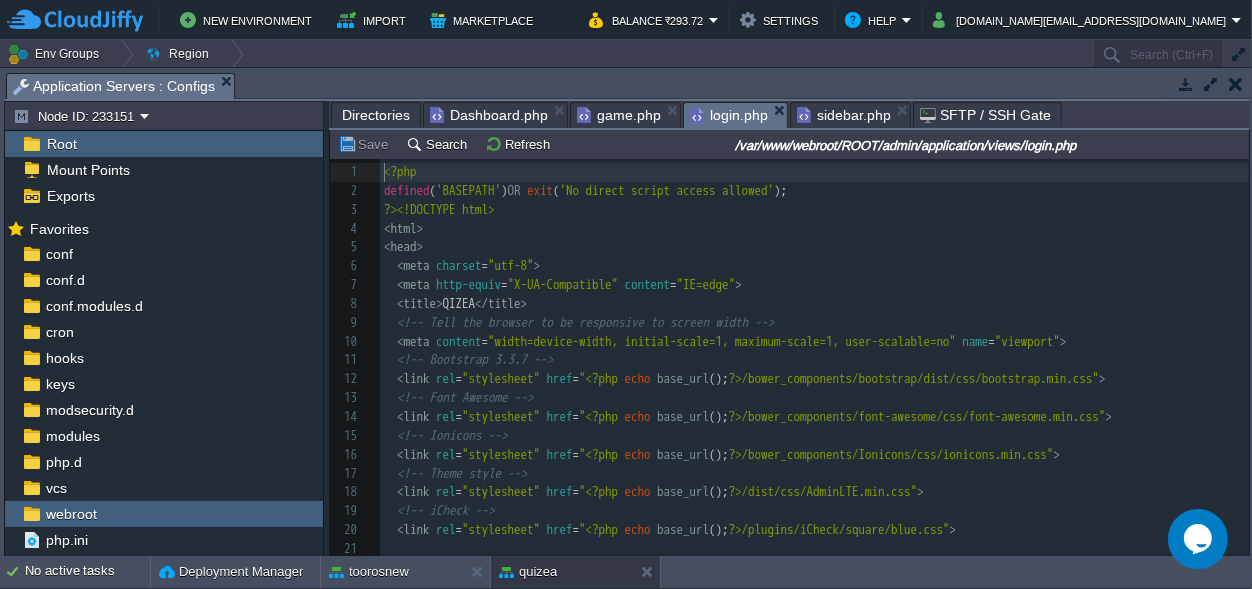 scroll, scrollTop: 7, scrollLeft: 0, axis: vertical 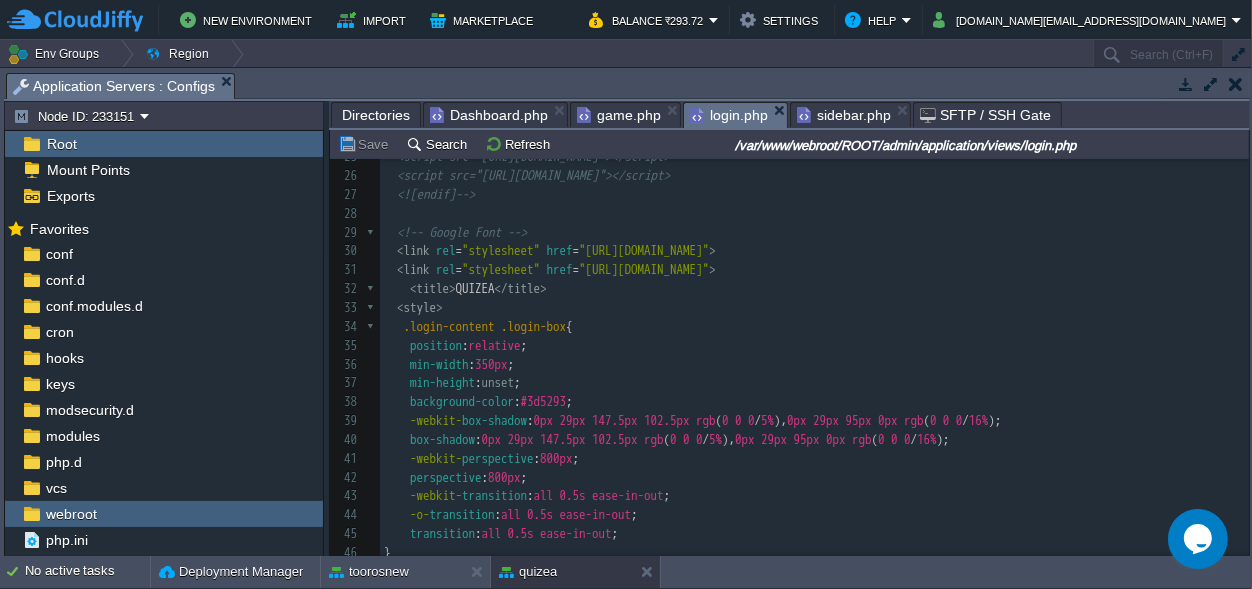 click on "sidebar.php" at bounding box center [844, 115] 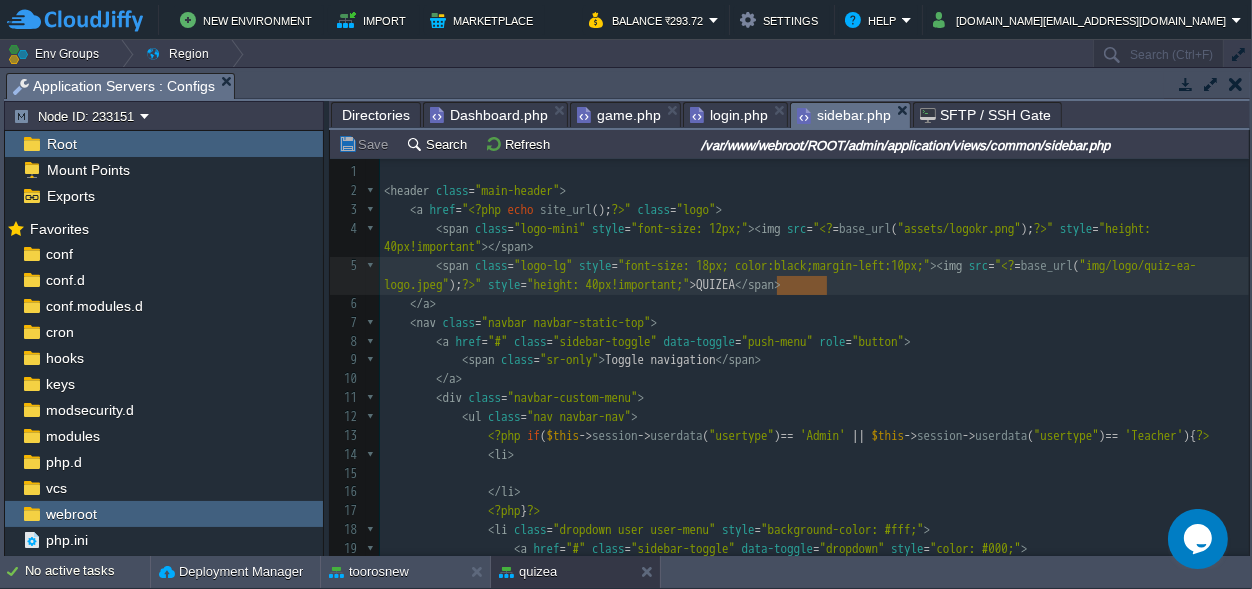 type on "QUIZEA" 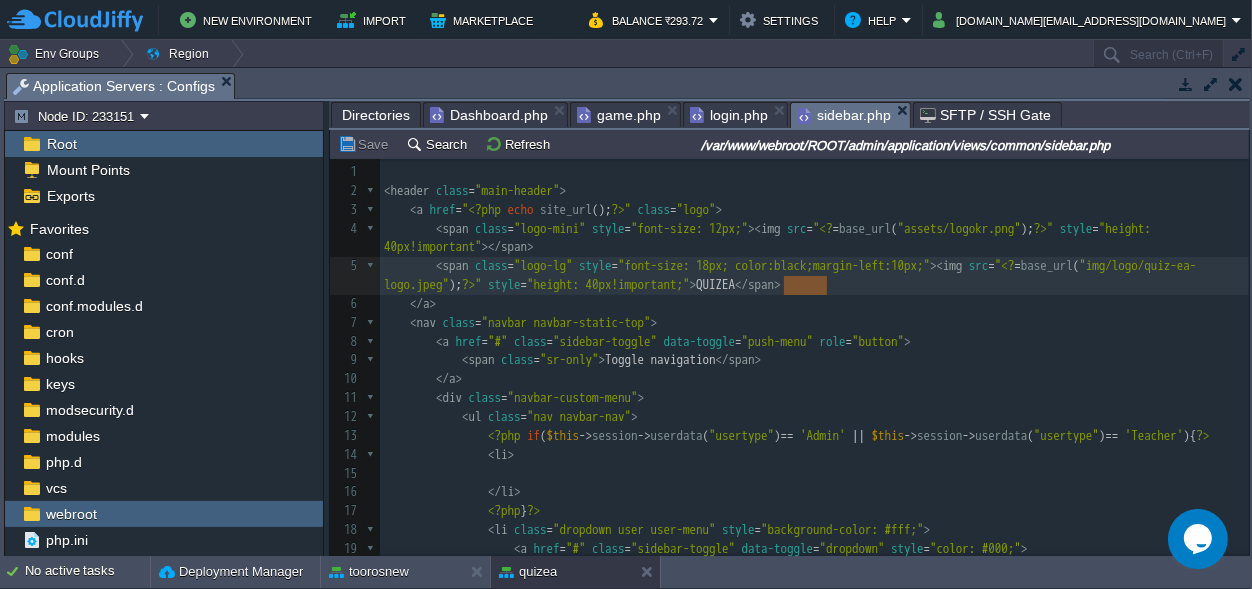 drag, startPoint x: 828, startPoint y: 286, endPoint x: 781, endPoint y: 280, distance: 47.38143 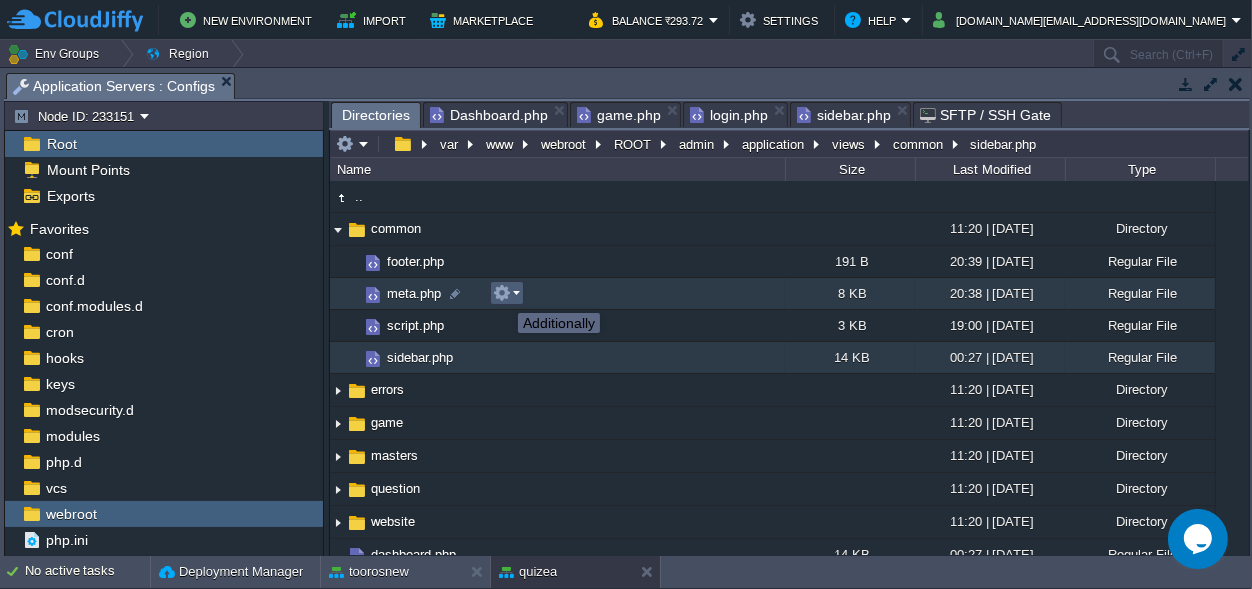 click at bounding box center (502, 293) 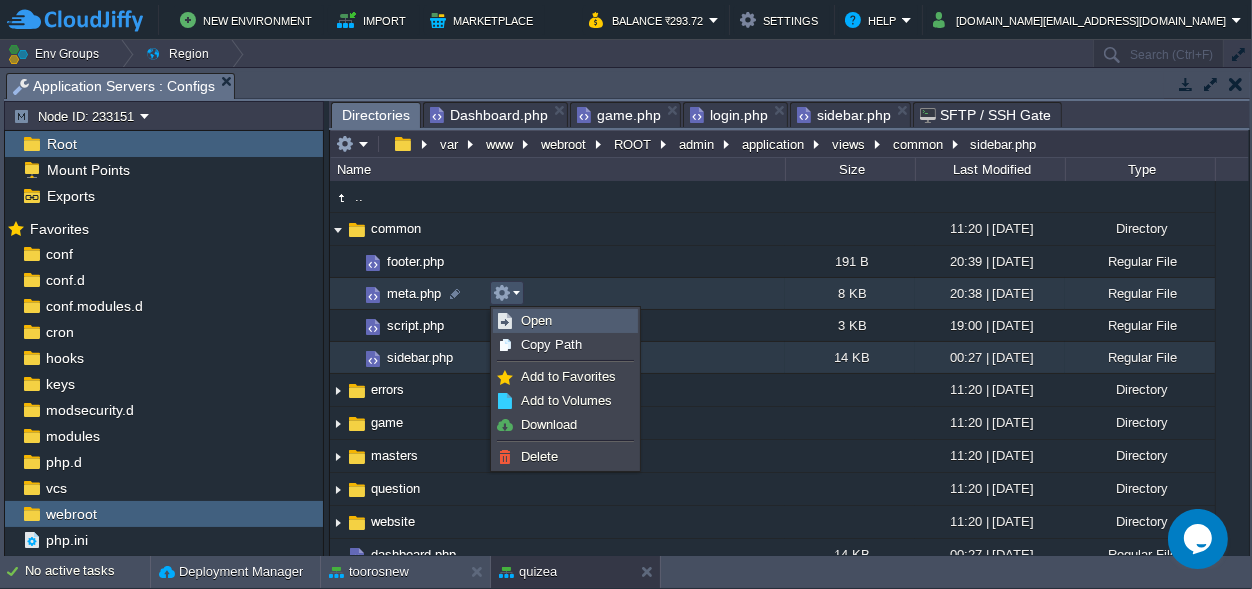 click on "Open" at bounding box center (536, 320) 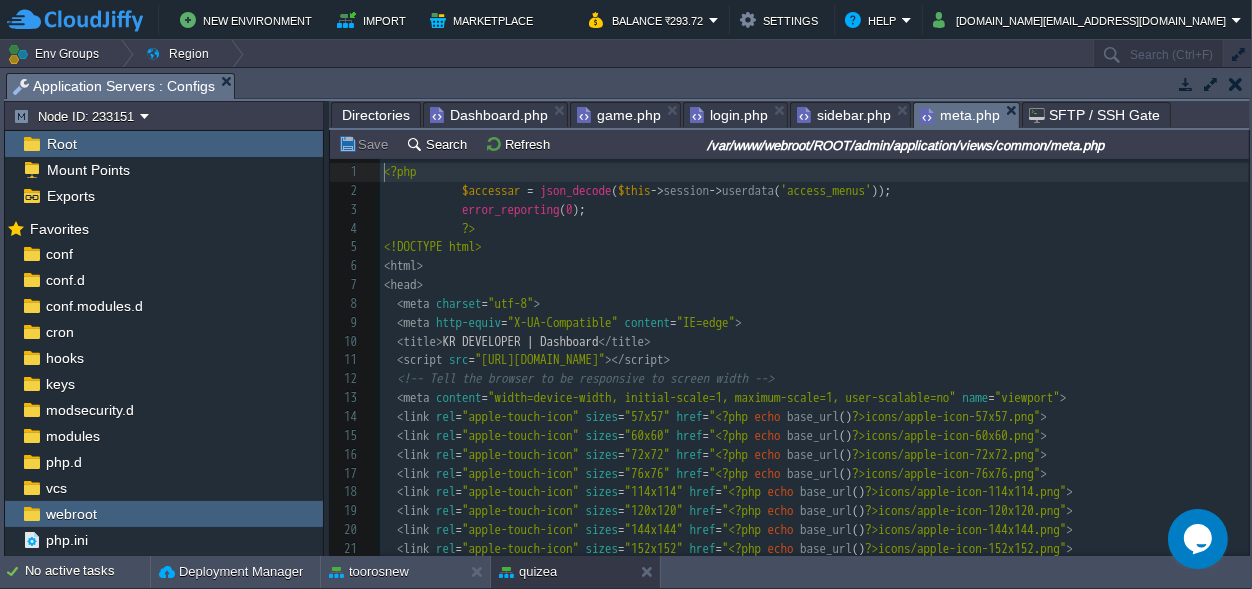 scroll, scrollTop: 7, scrollLeft: 0, axis: vertical 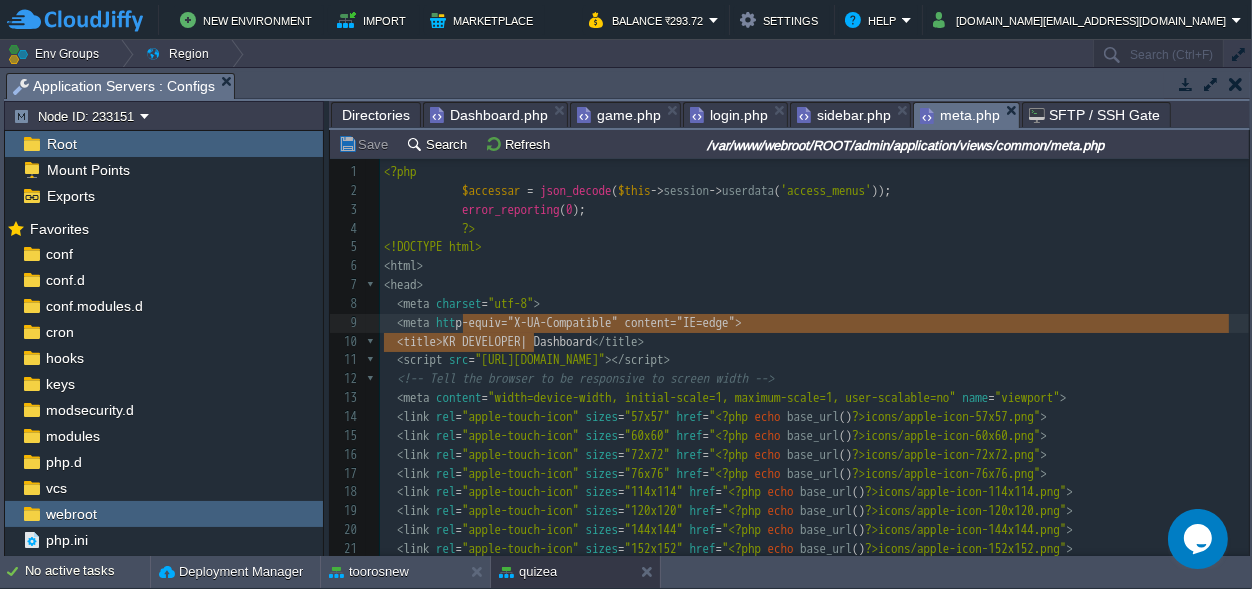 type on "KR DEVELOPER" 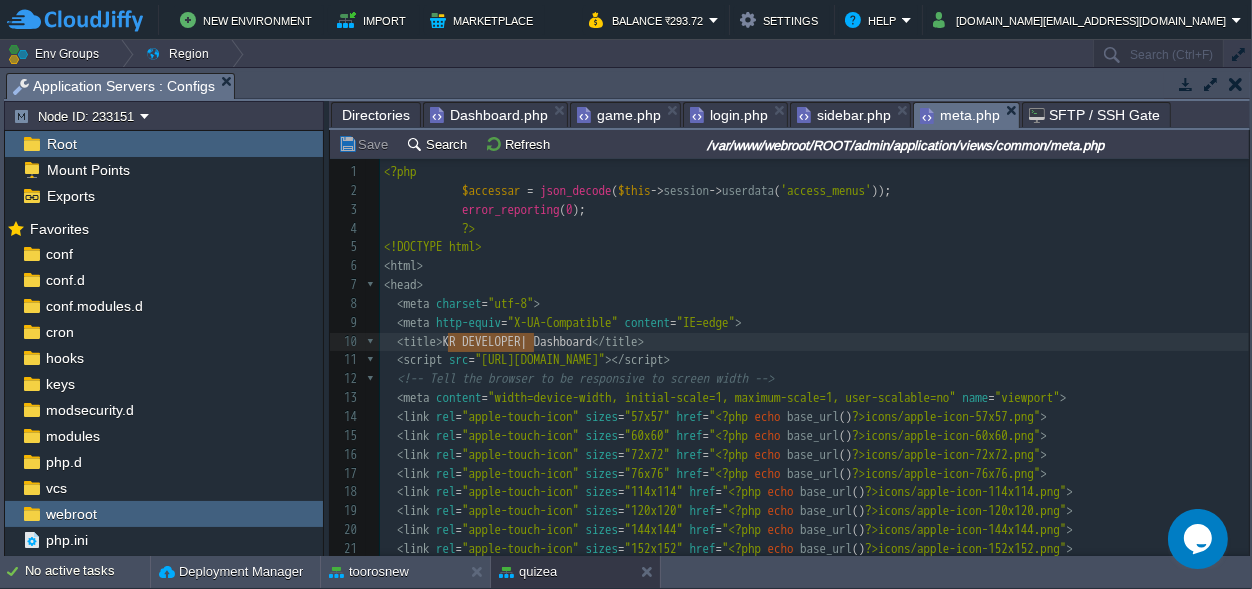 scroll, scrollTop: 6, scrollLeft: 85, axis: both 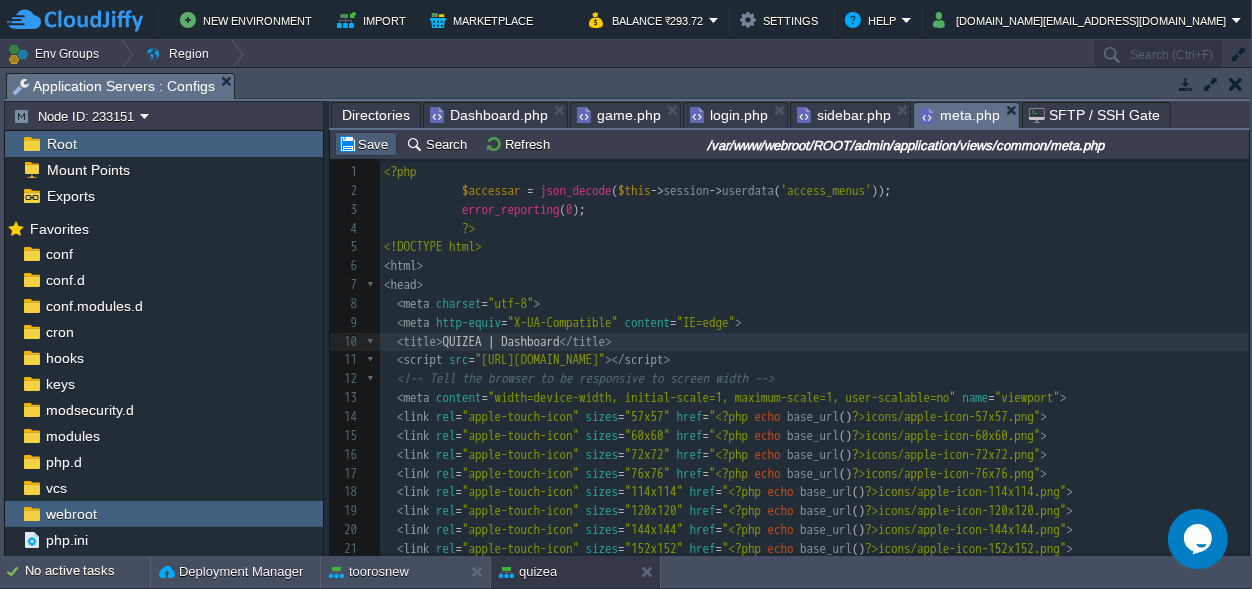 click on "Save" at bounding box center [366, 144] 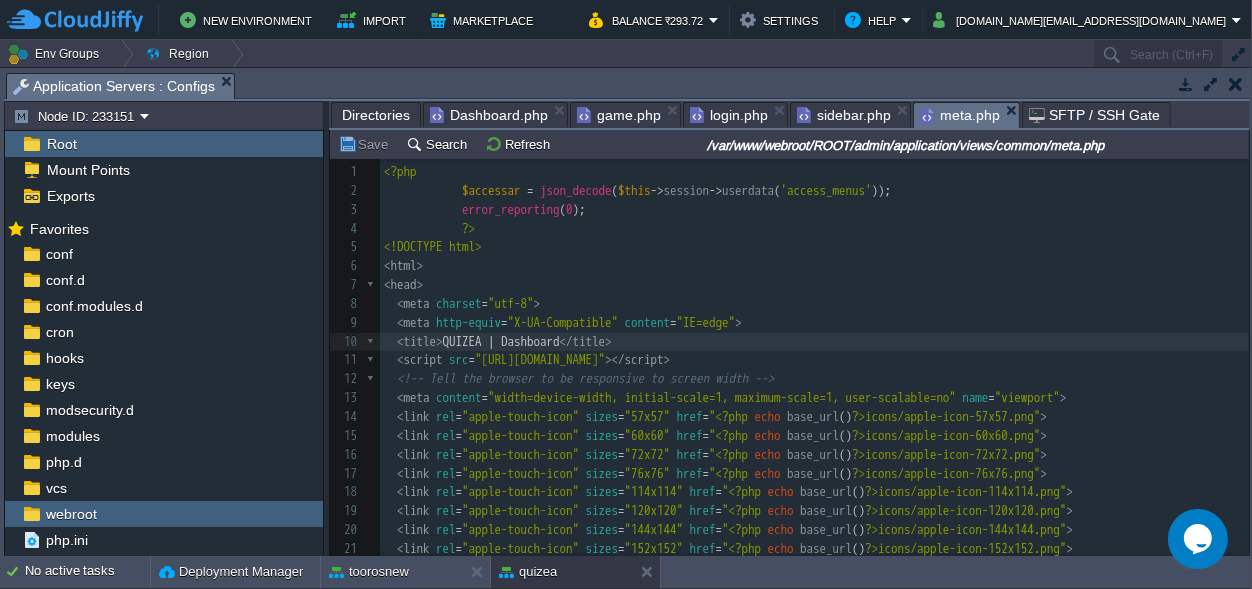 click at bounding box center [1236, 84] 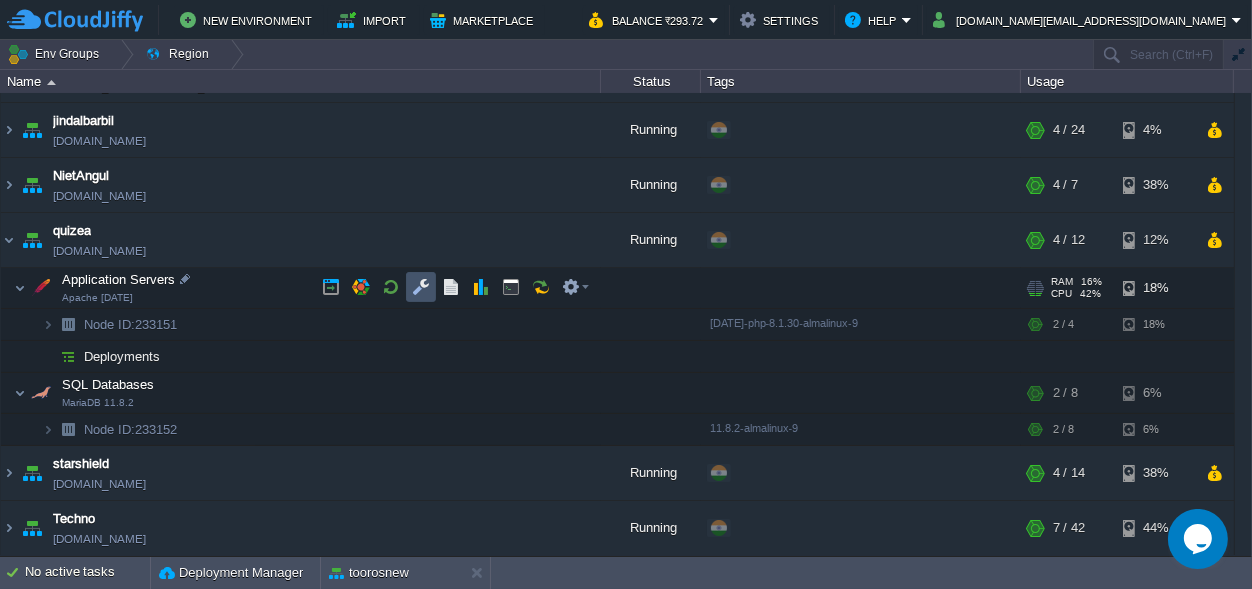 click at bounding box center (421, 287) 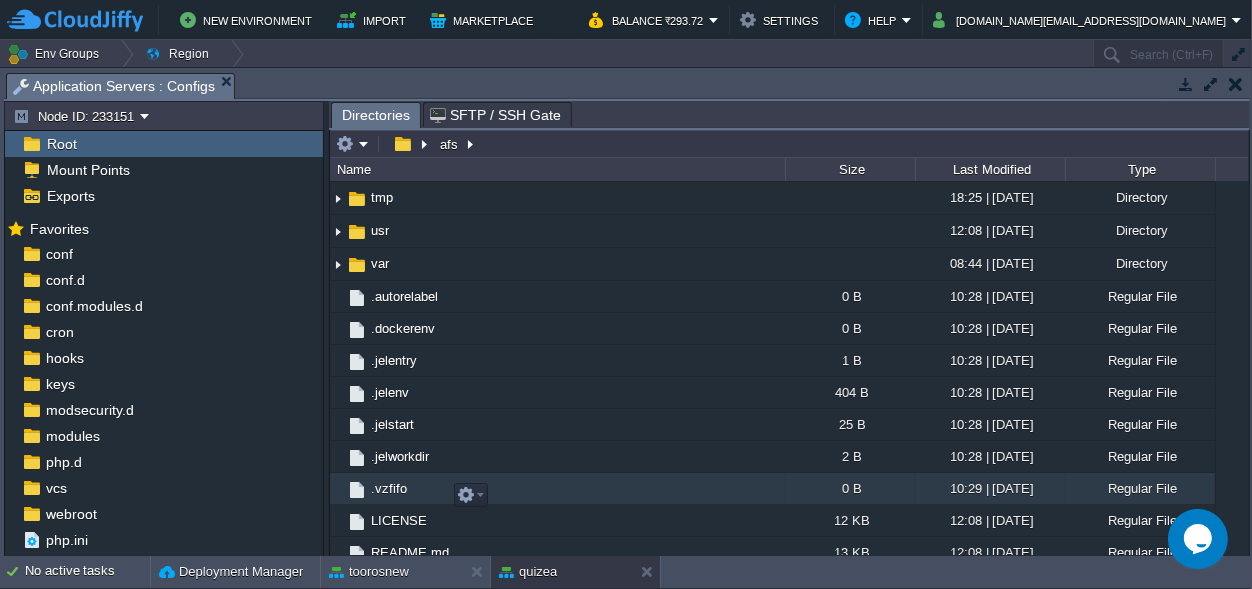 scroll, scrollTop: 582, scrollLeft: 0, axis: vertical 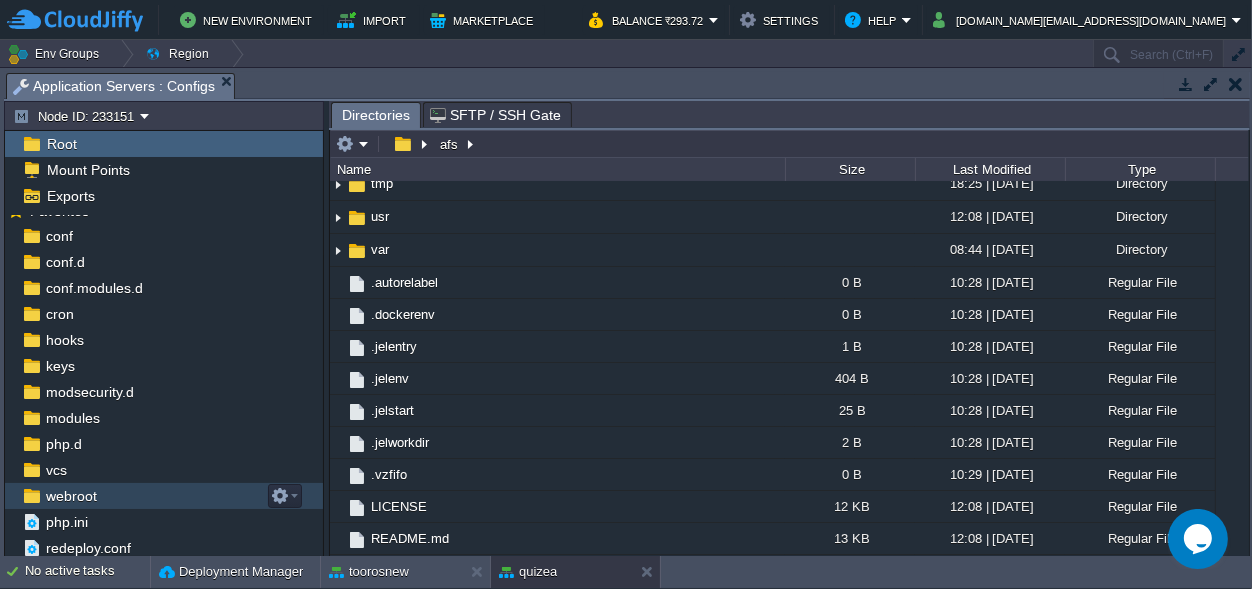 click on "webroot" at bounding box center [71, 496] 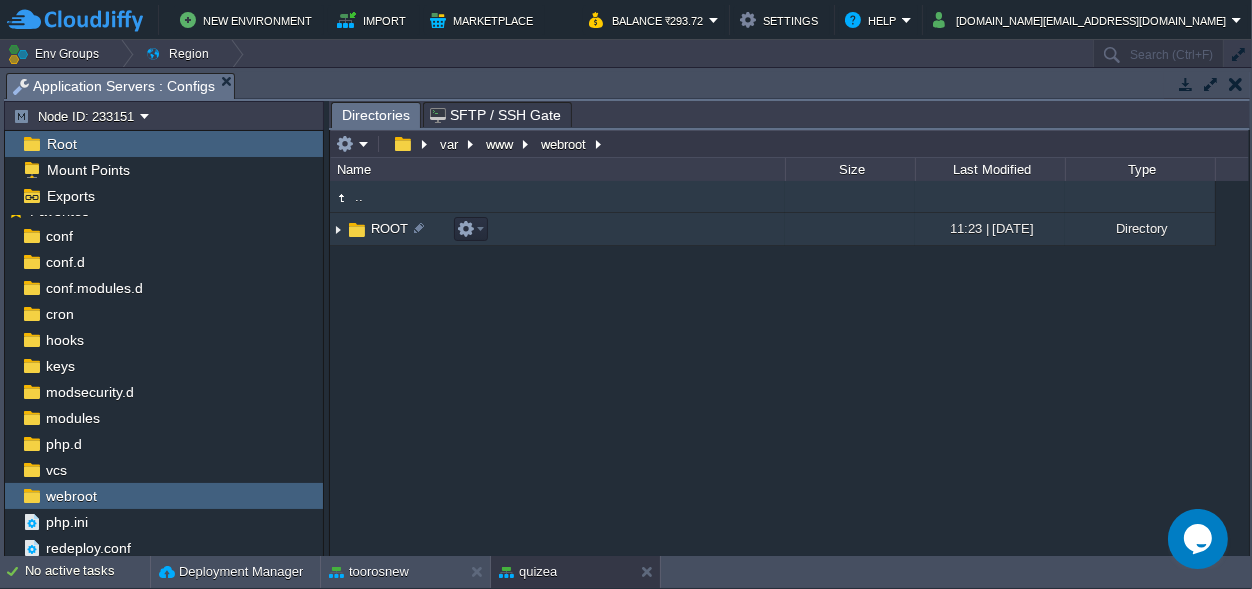 click on "ROOT" at bounding box center [389, 228] 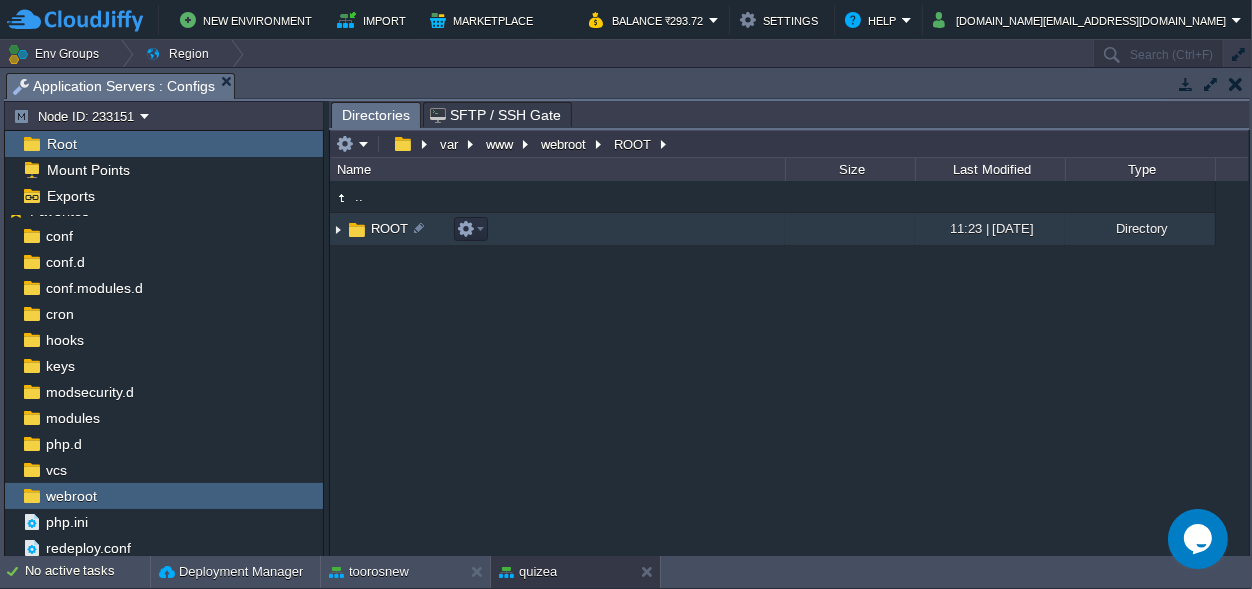 click on "ROOT" at bounding box center [389, 228] 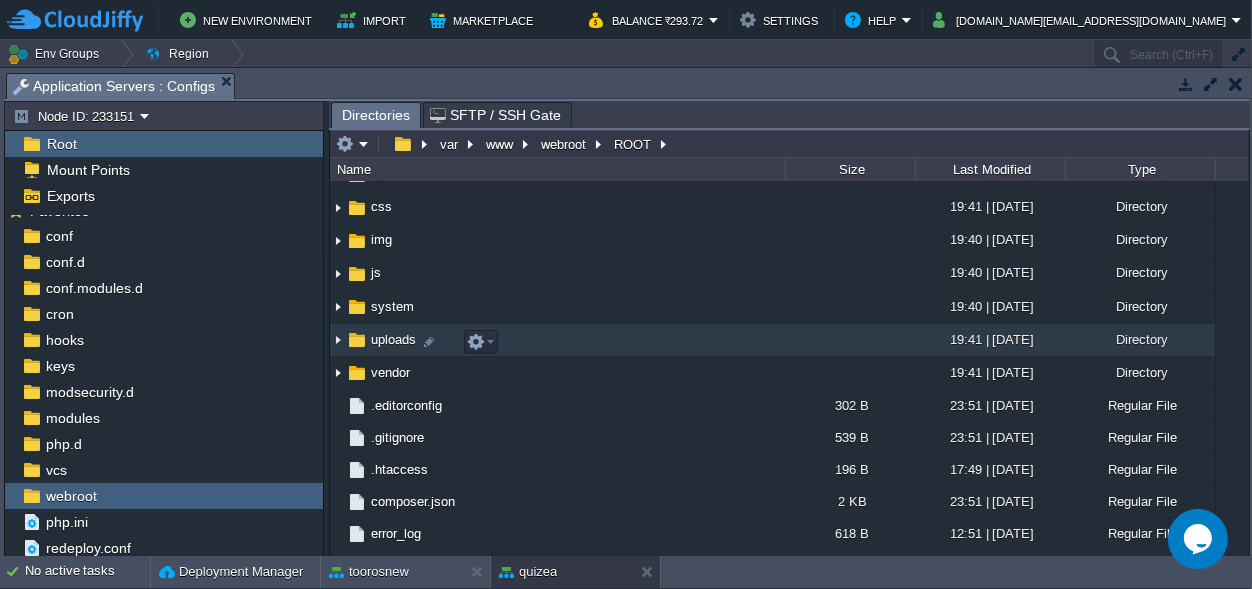 scroll, scrollTop: 0, scrollLeft: 0, axis: both 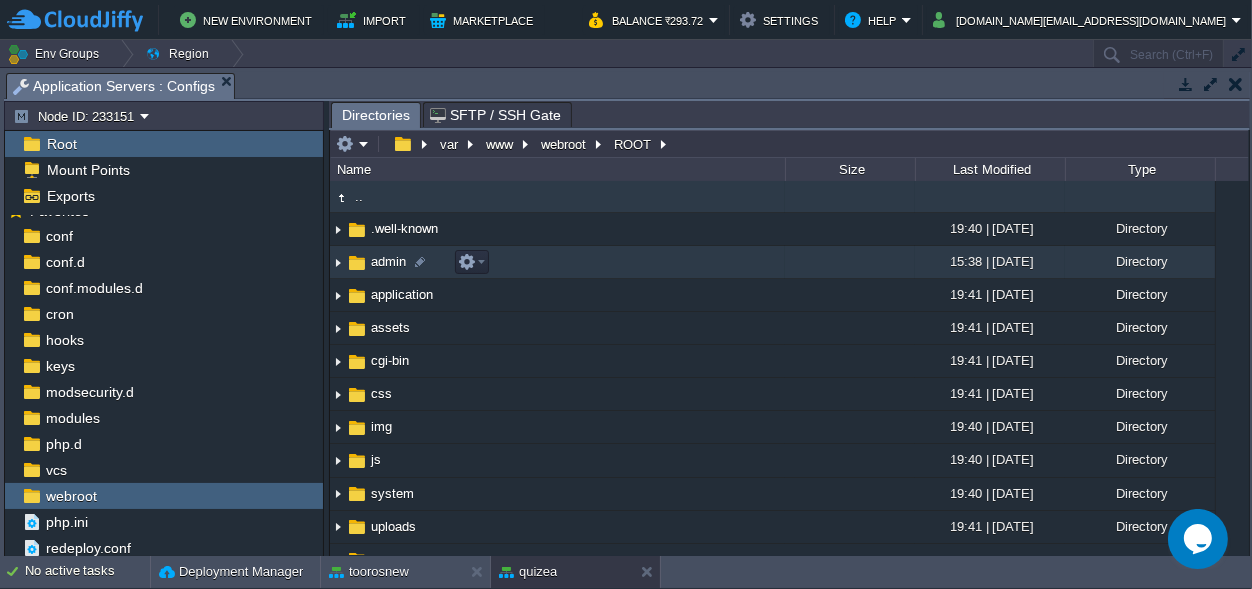 click on "admin" at bounding box center (388, 261) 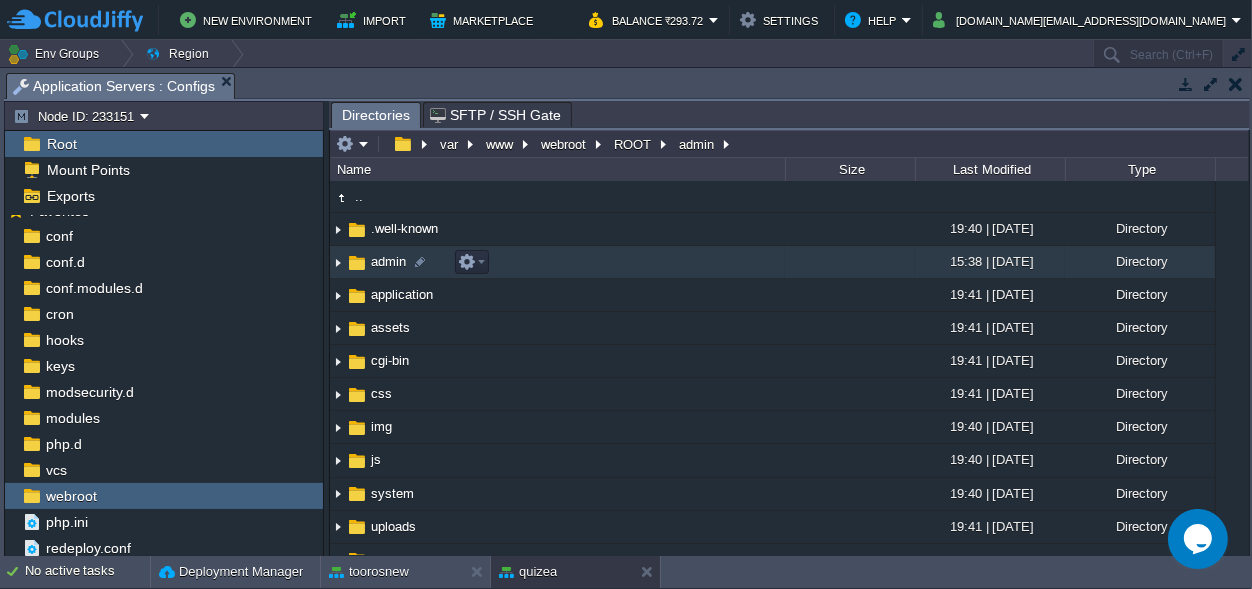 click on "admin" at bounding box center (388, 261) 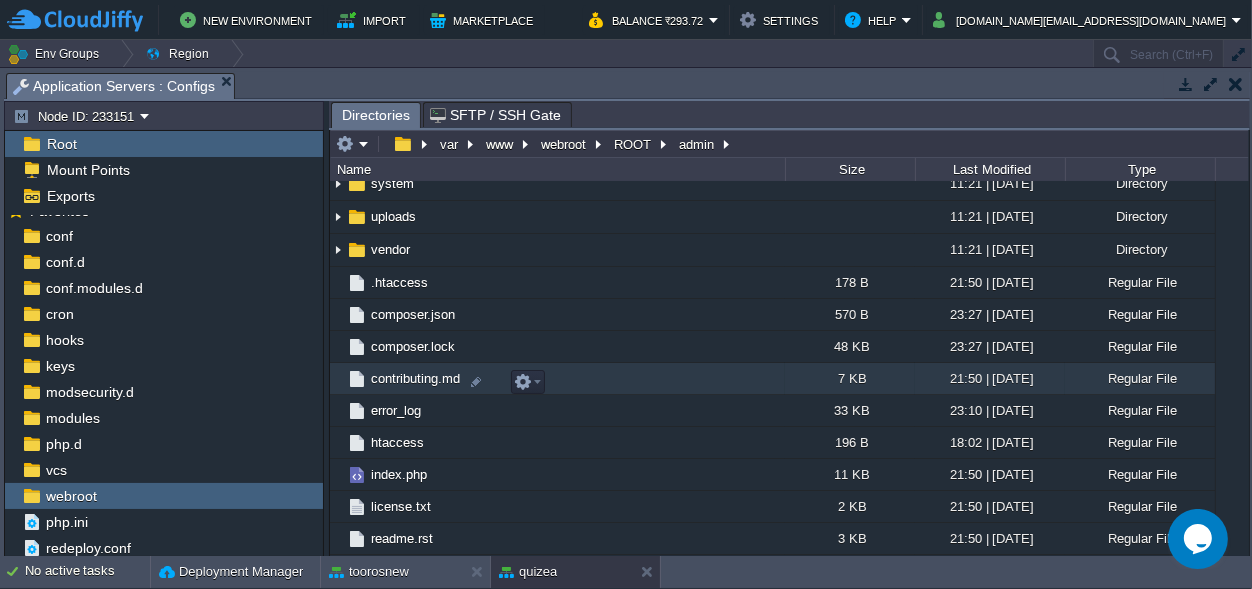 scroll, scrollTop: 159, scrollLeft: 0, axis: vertical 